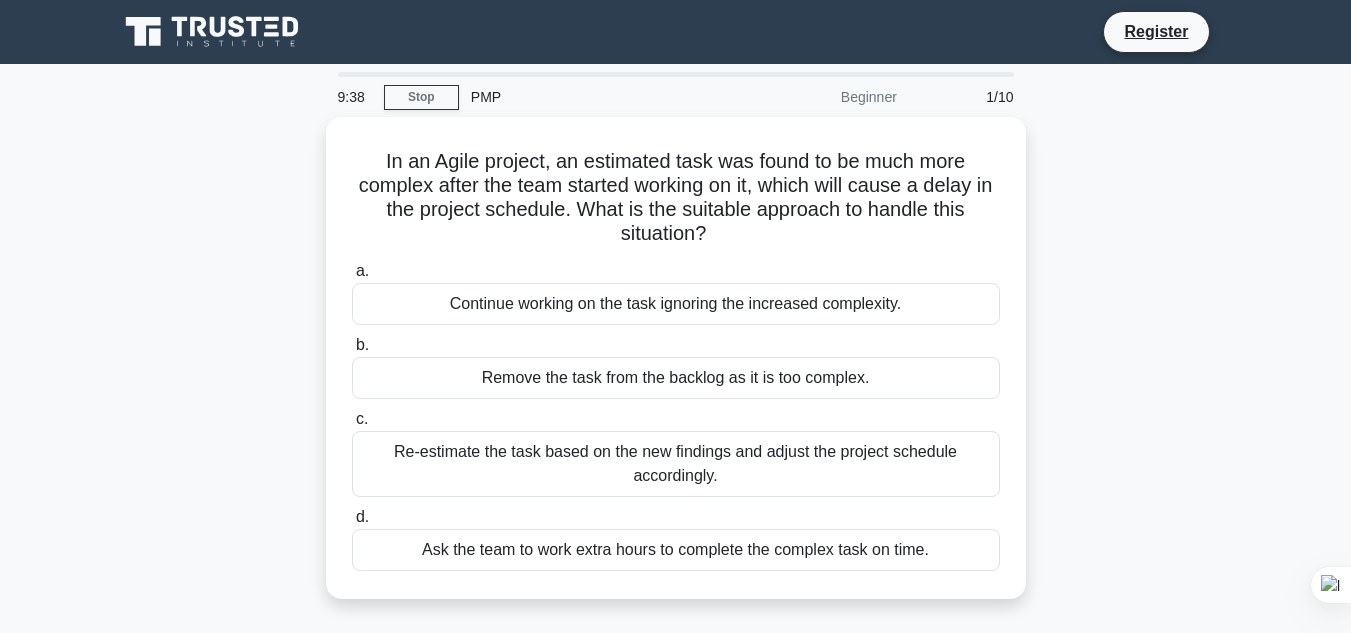 scroll, scrollTop: 0, scrollLeft: 0, axis: both 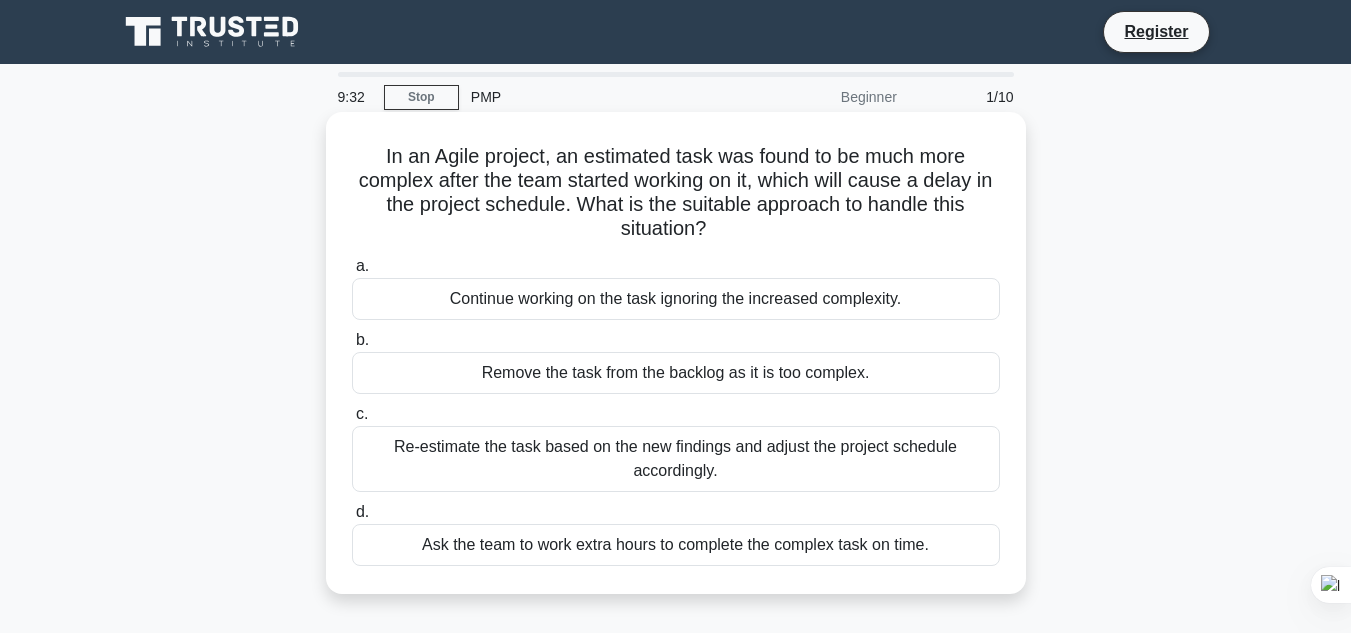 click on "Re-estimate the task based on the new findings and adjust the project schedule accordingly." at bounding box center (676, 459) 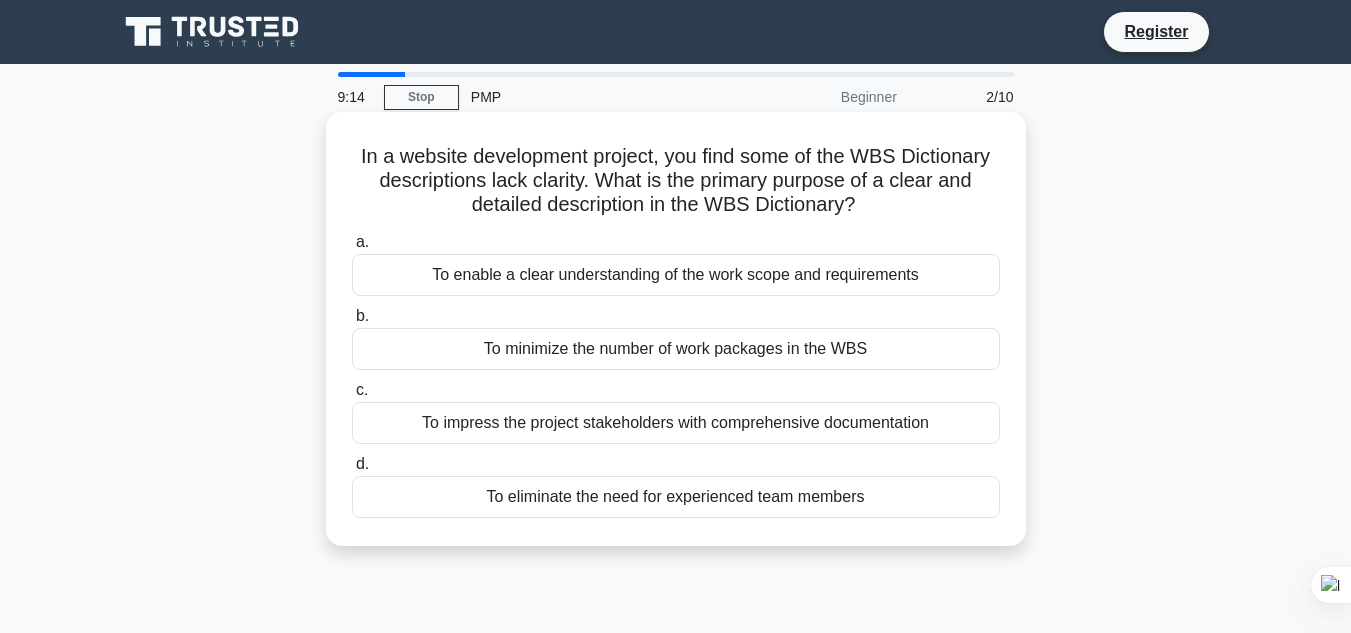 click on "a.
To enable a clear understanding of the work scope and requirements
b.
To minimize the number of work packages in the WBS
c. d." at bounding box center (676, 374) 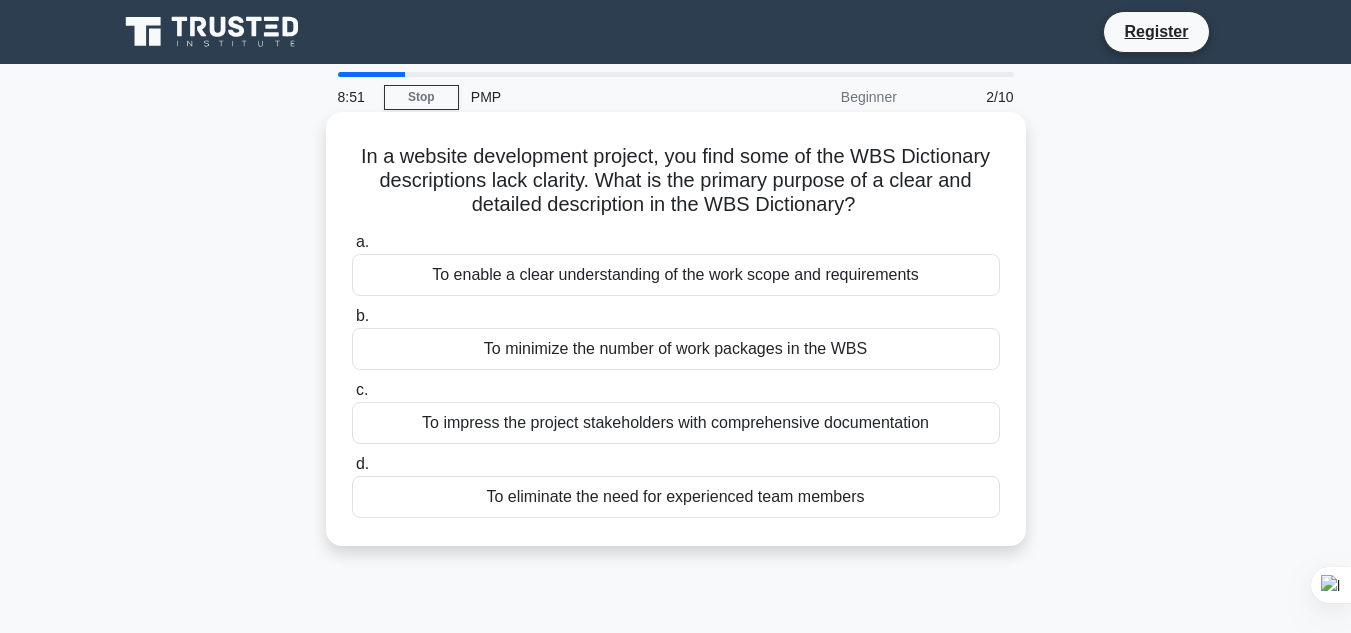 click on "To enable a clear understanding of the work scope and requirements" at bounding box center [676, 275] 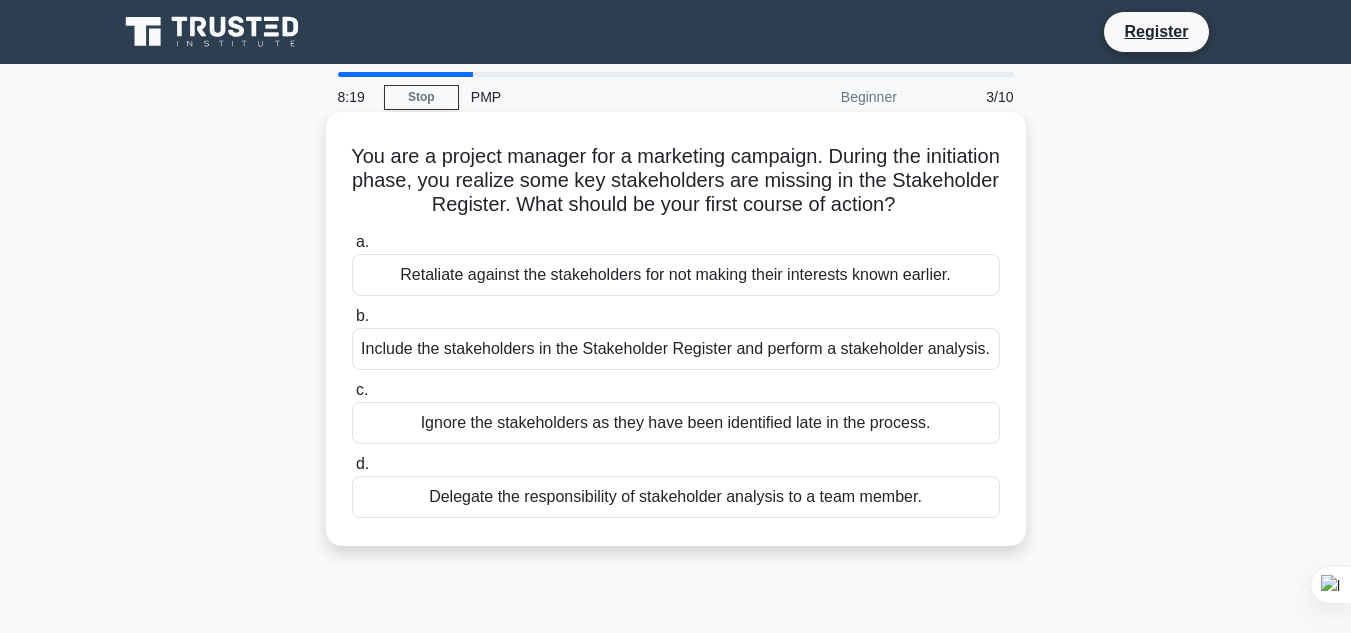 click on "Include the stakeholders in the Stakeholder Register and perform a stakeholder analysis." at bounding box center (676, 349) 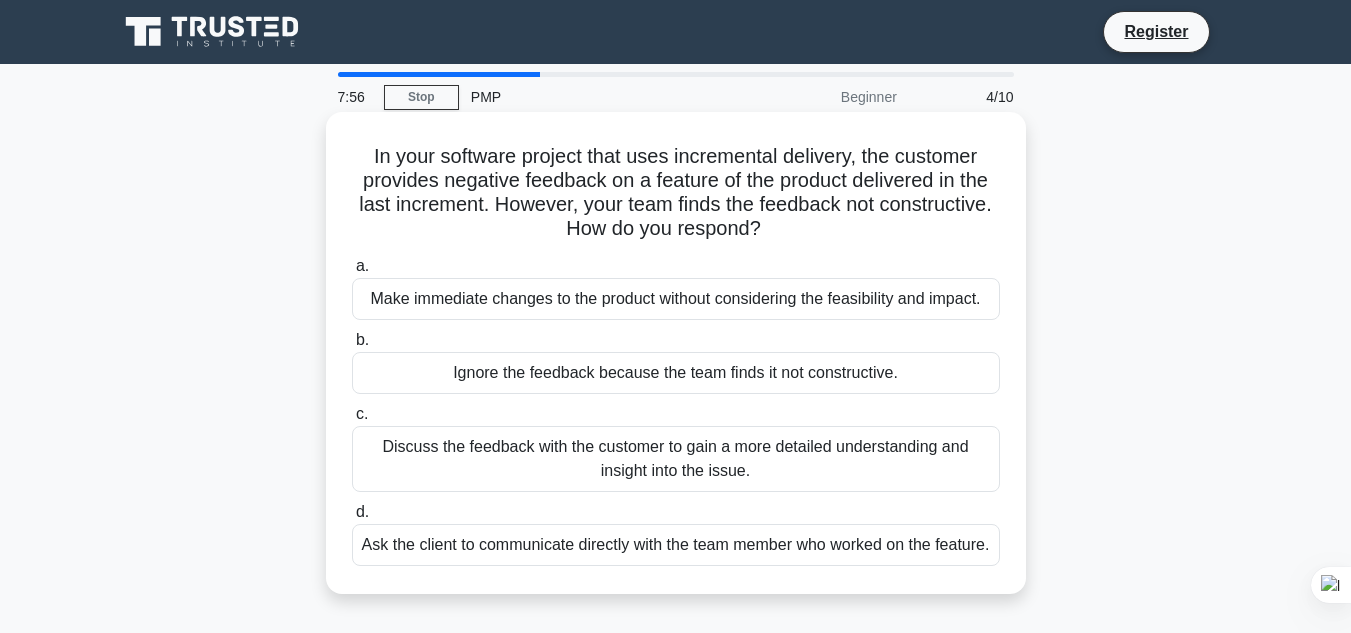 drag, startPoint x: 563, startPoint y: 356, endPoint x: 685, endPoint y: 361, distance: 122.10242 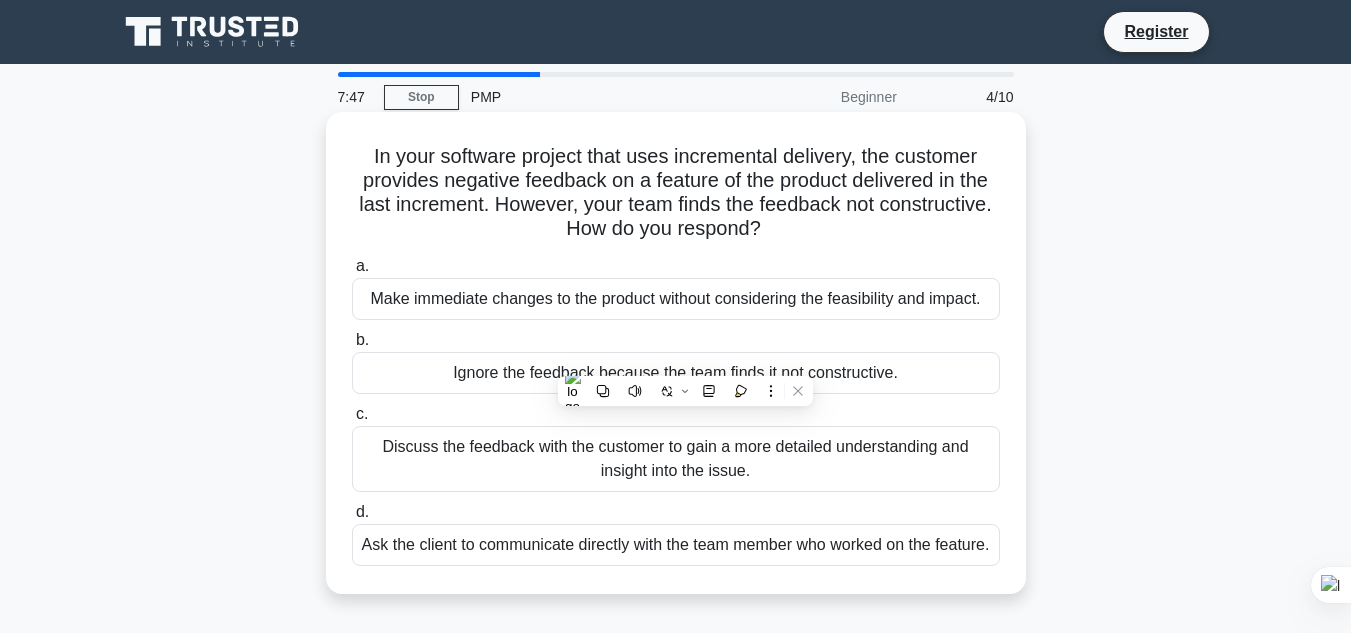 click on "Discuss the feedback with the customer to gain a more detailed understanding and insight into the issue." at bounding box center [676, 459] 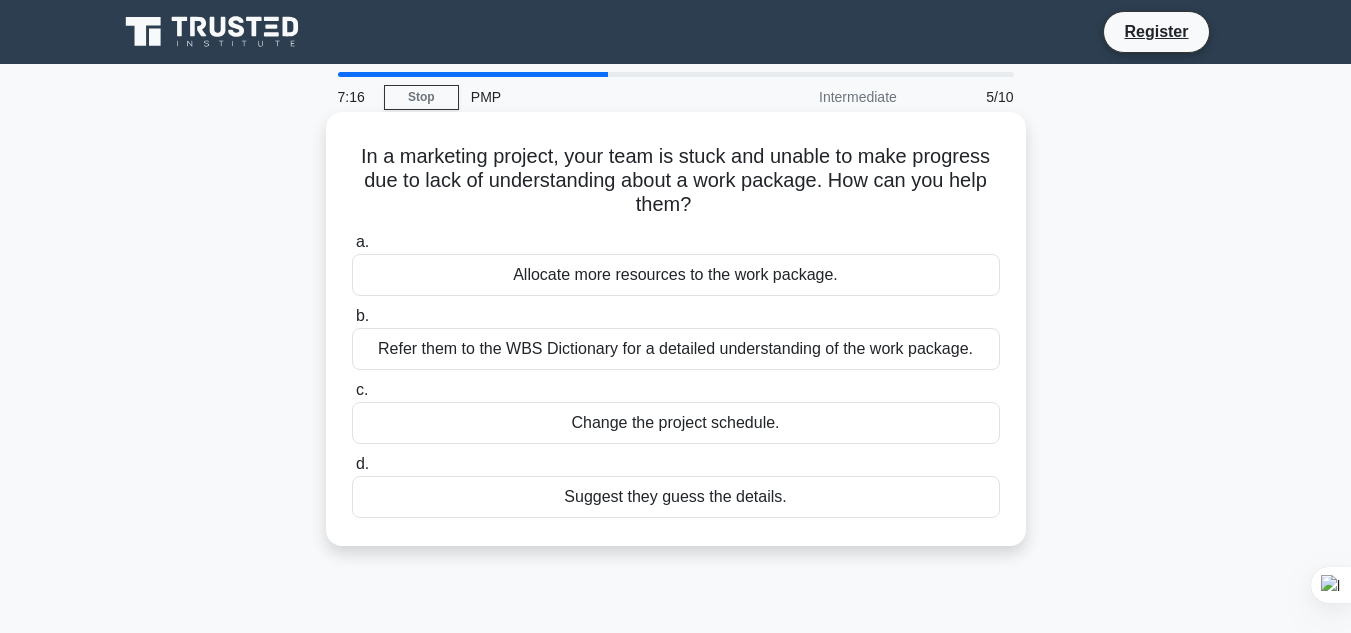 click on "Refer them to the WBS Dictionary for a detailed understanding of the work package." at bounding box center (676, 349) 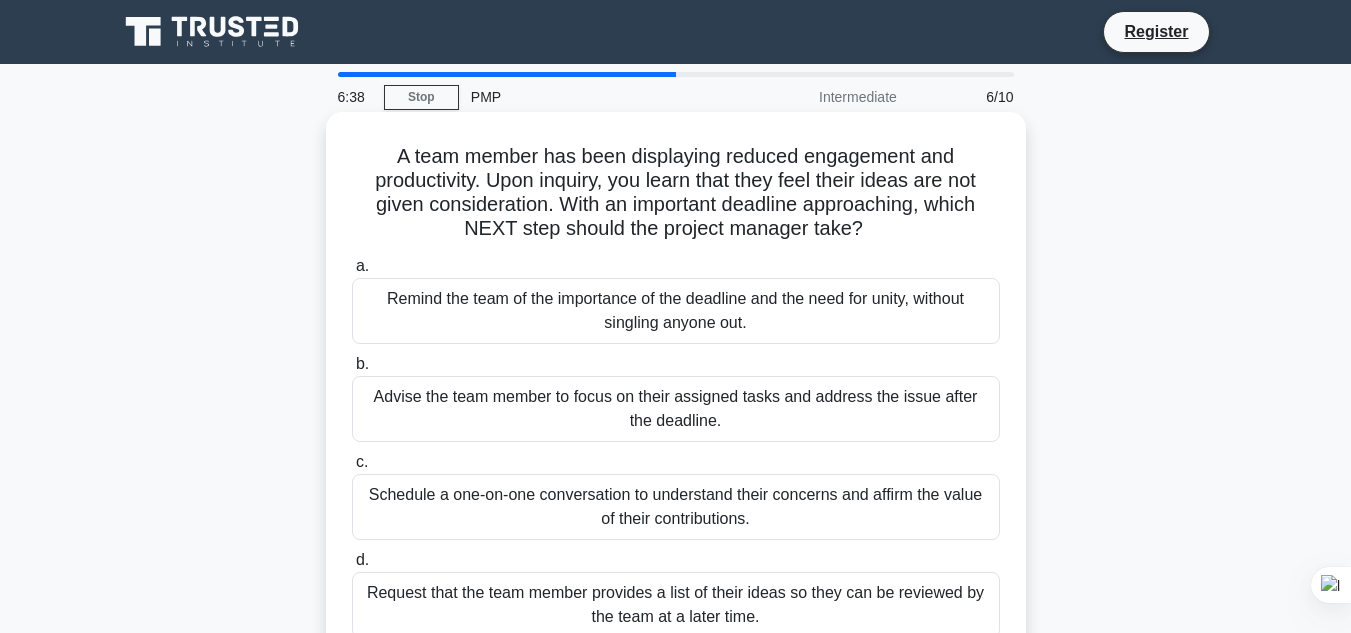 click on "Schedule a one-on-one conversation to understand their concerns and affirm the value of their contributions." at bounding box center [676, 507] 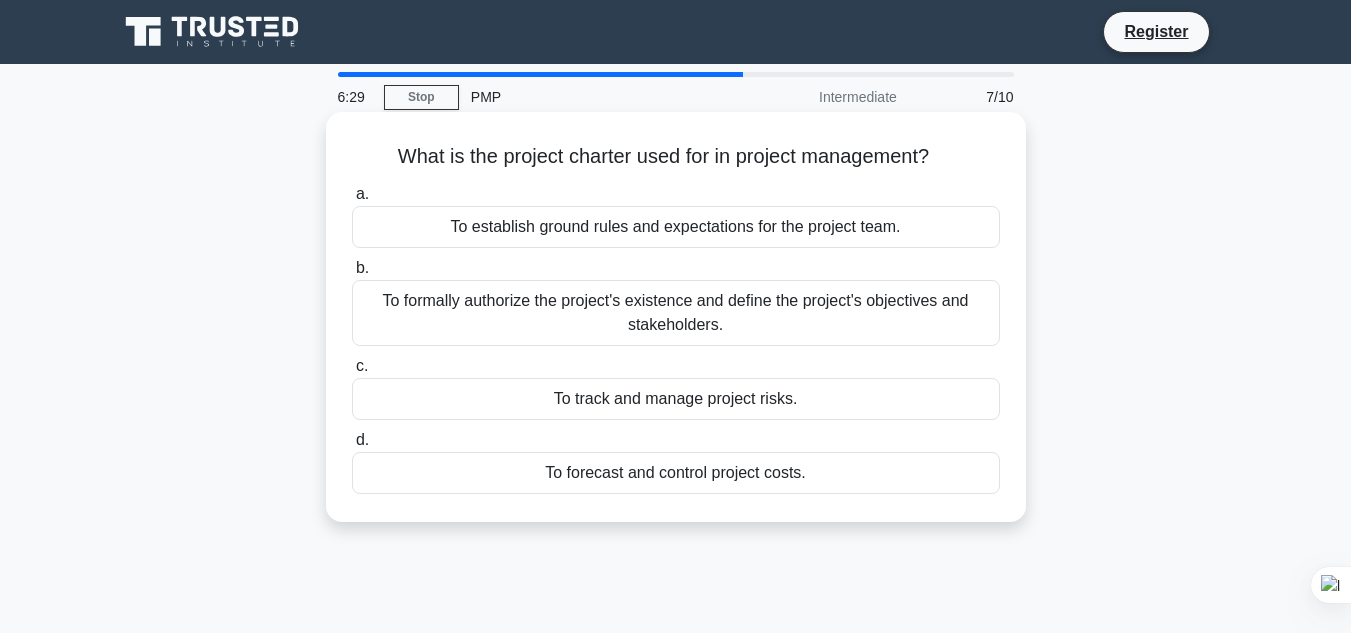 click on "To formally authorize the project's existence and define the project's objectives and stakeholders." at bounding box center [676, 313] 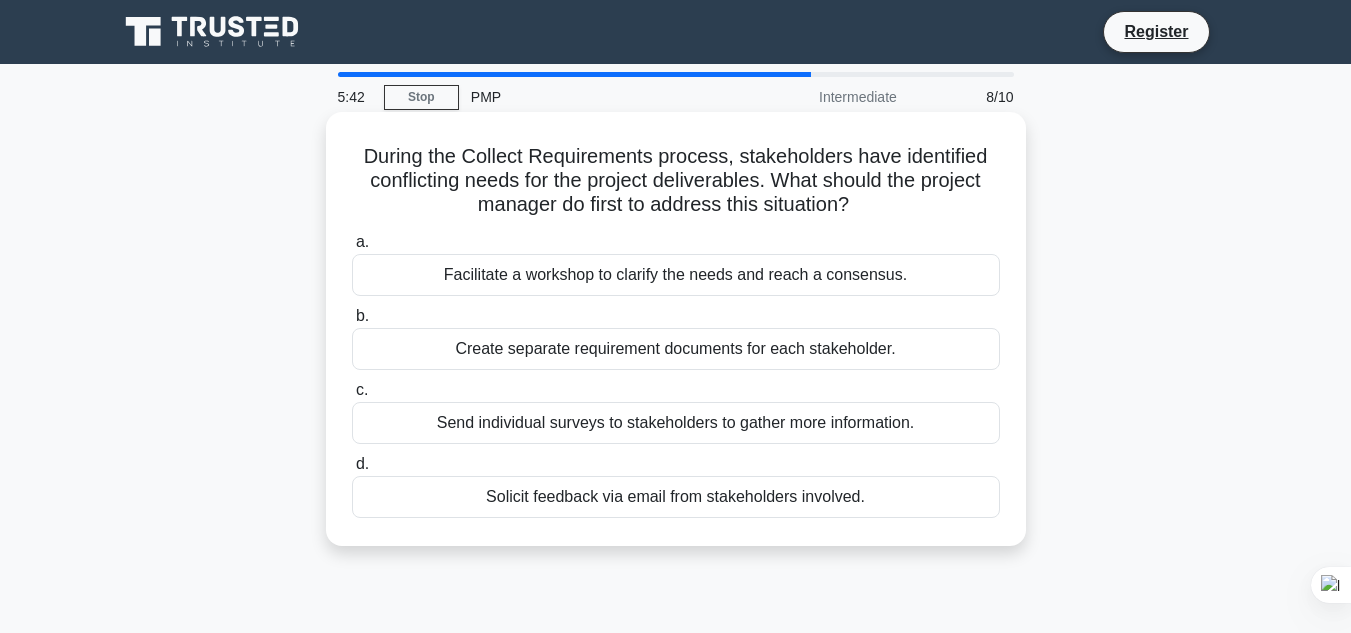 click on "Facilitate a workshop to clarify the needs and reach a consensus." at bounding box center (676, 275) 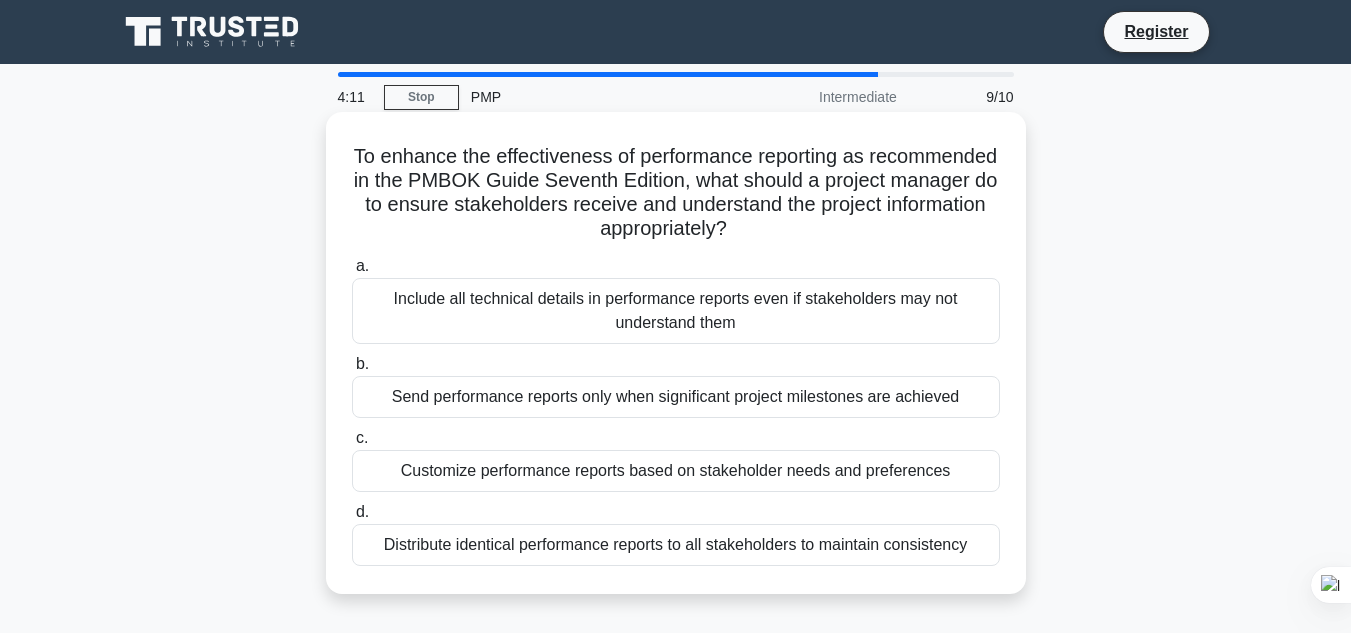 click on "Customize performance reports based on stakeholder needs and preferences" at bounding box center [676, 471] 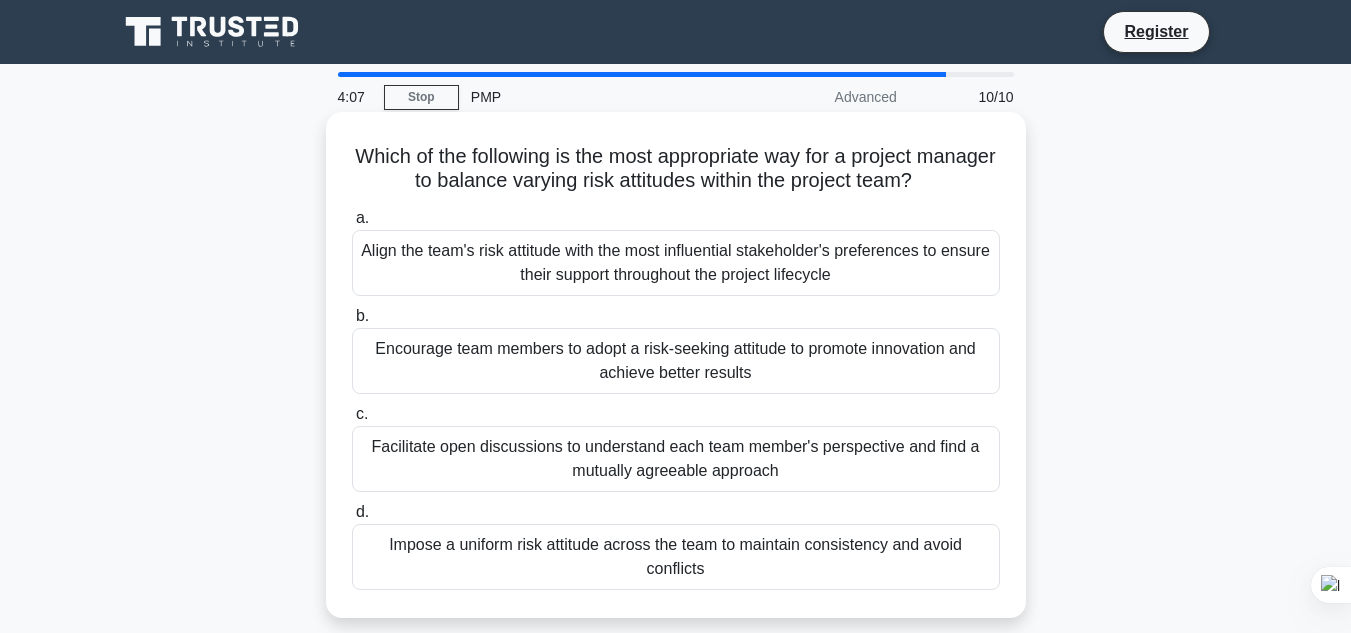 click on "Facilitate open discussions to understand each team member's perspective and find a mutually agreeable approach" at bounding box center [676, 459] 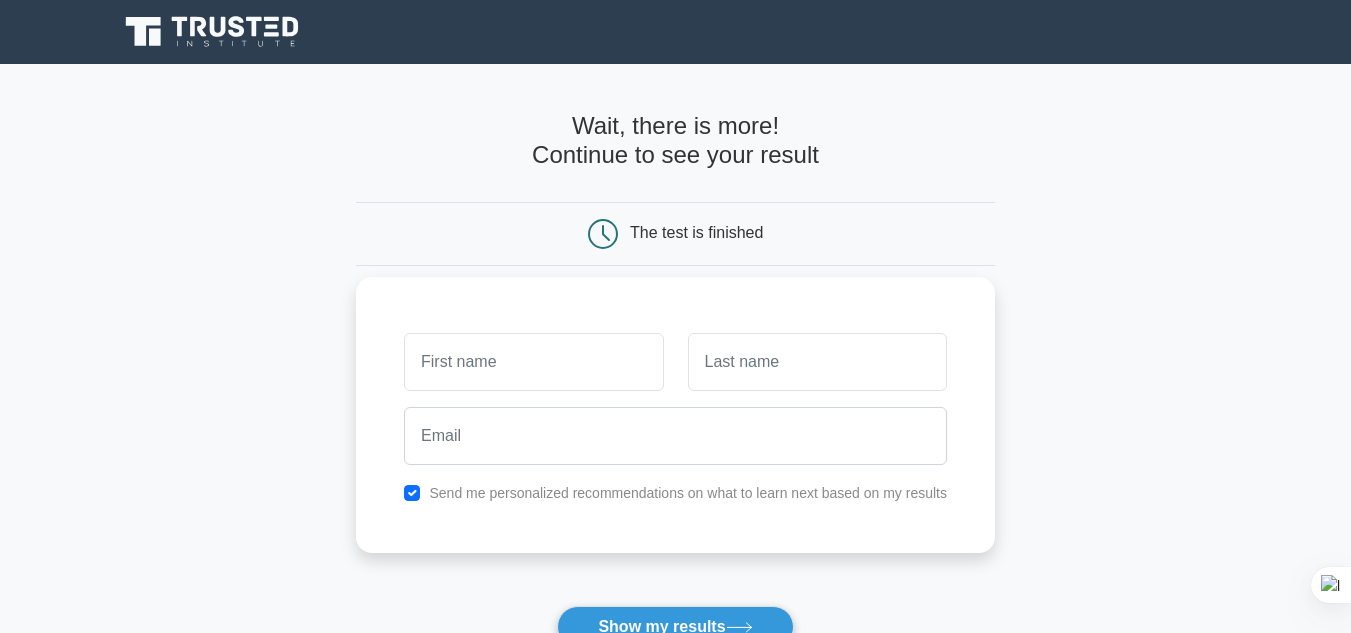 click at bounding box center [533, 362] 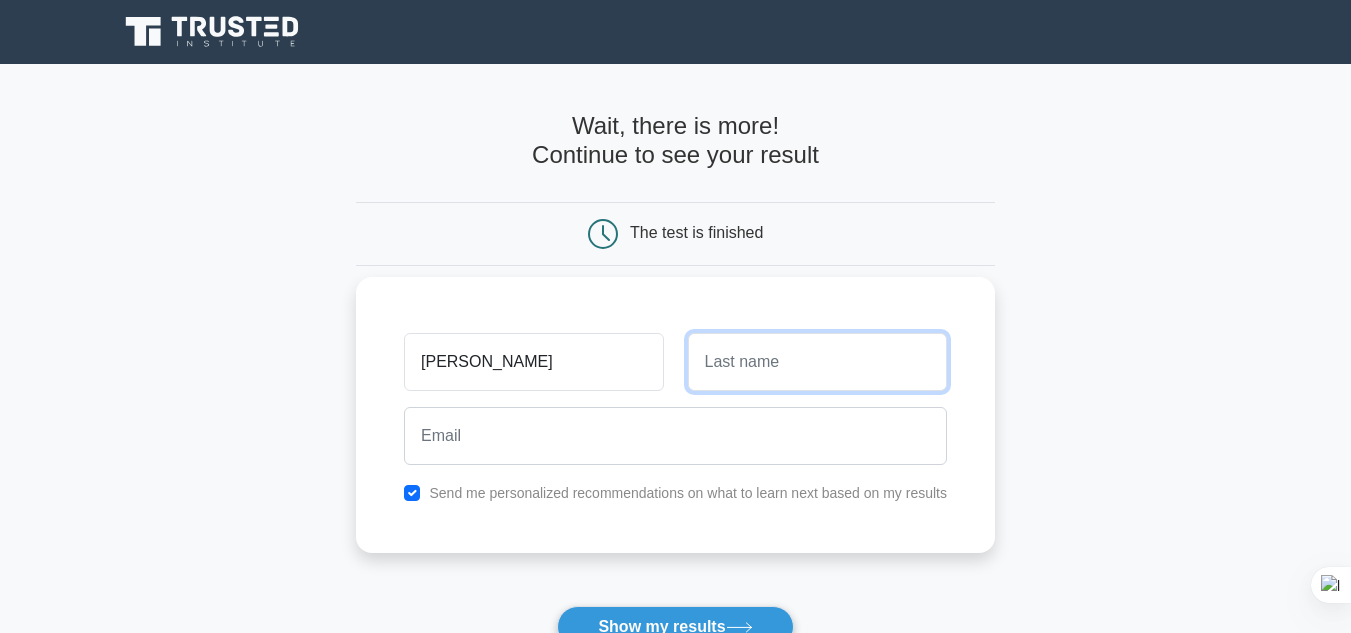click at bounding box center (817, 362) 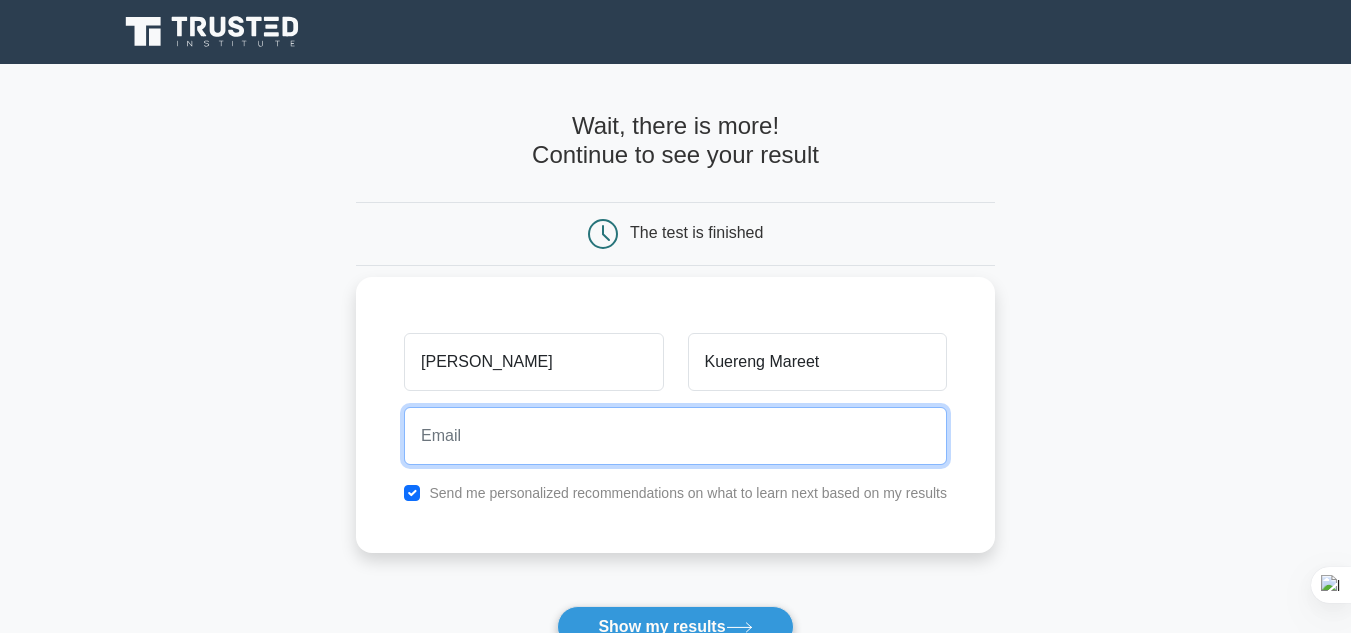 click at bounding box center (675, 436) 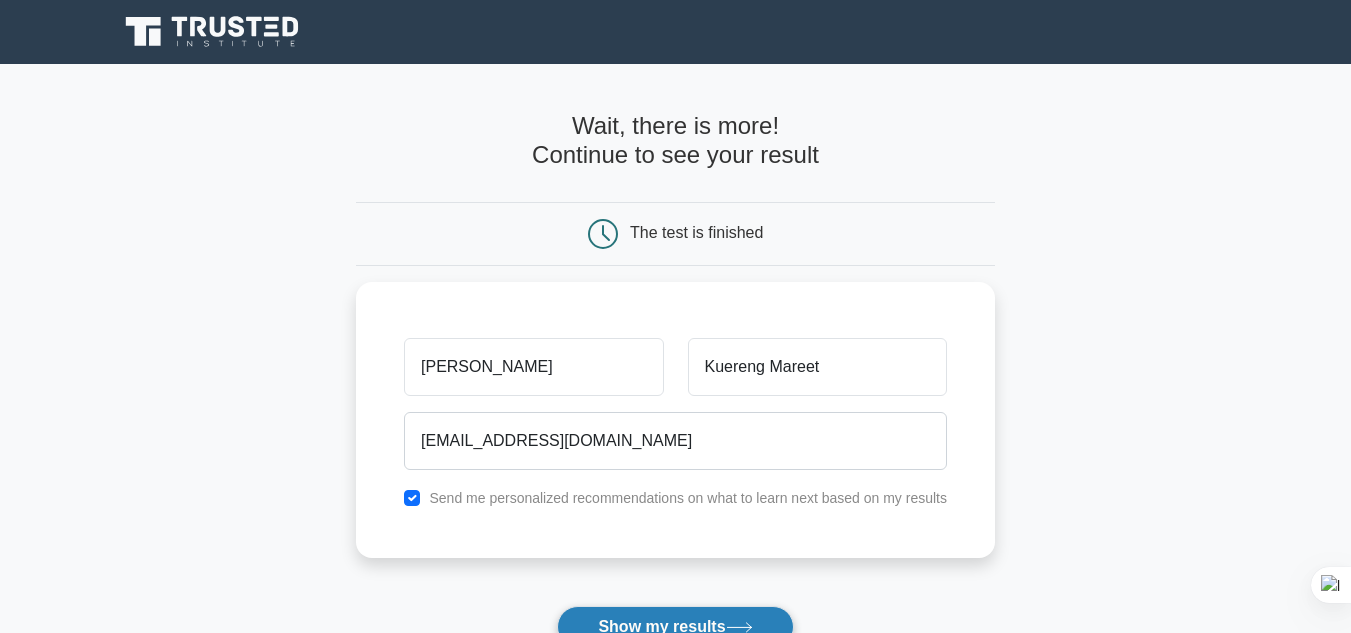 click on "Show my results" at bounding box center [675, 627] 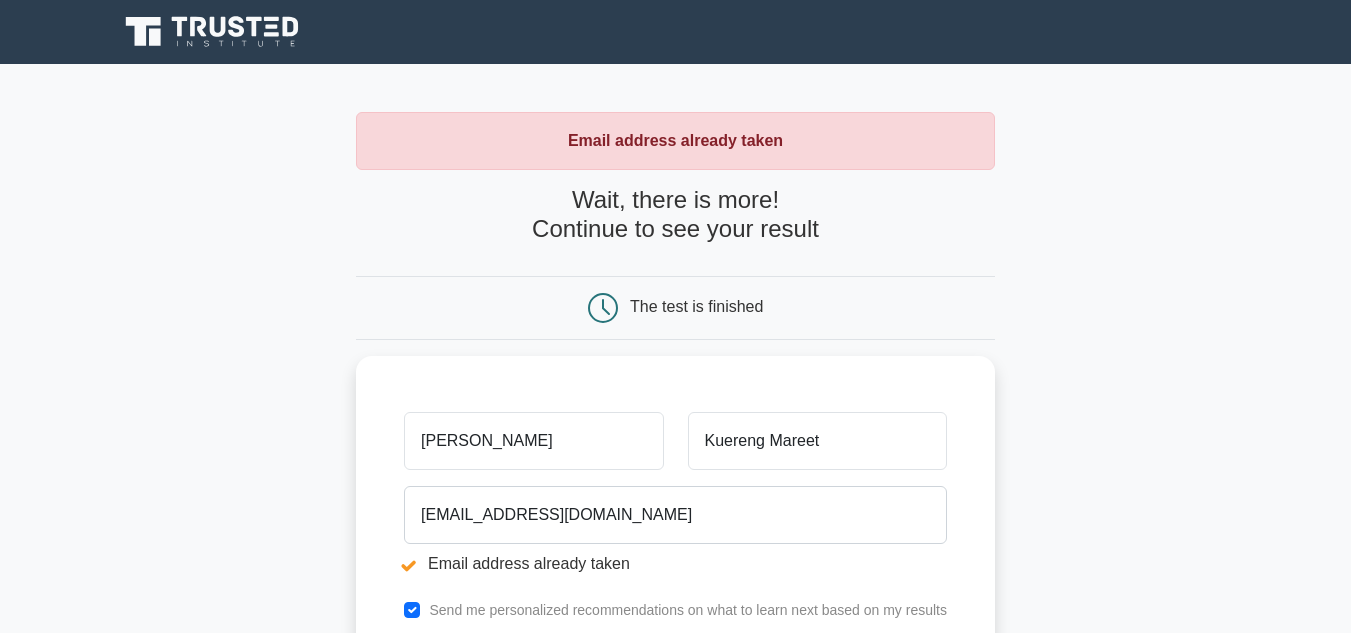 scroll, scrollTop: 0, scrollLeft: 0, axis: both 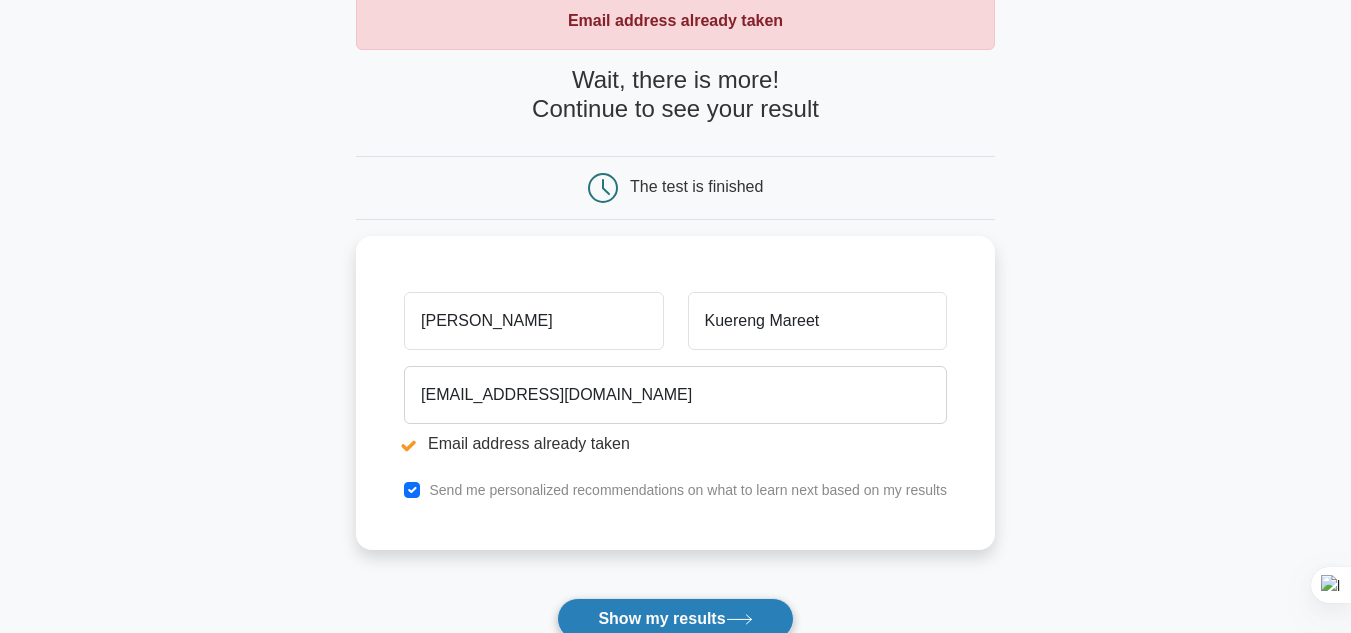 click on "Show my results" at bounding box center (675, 619) 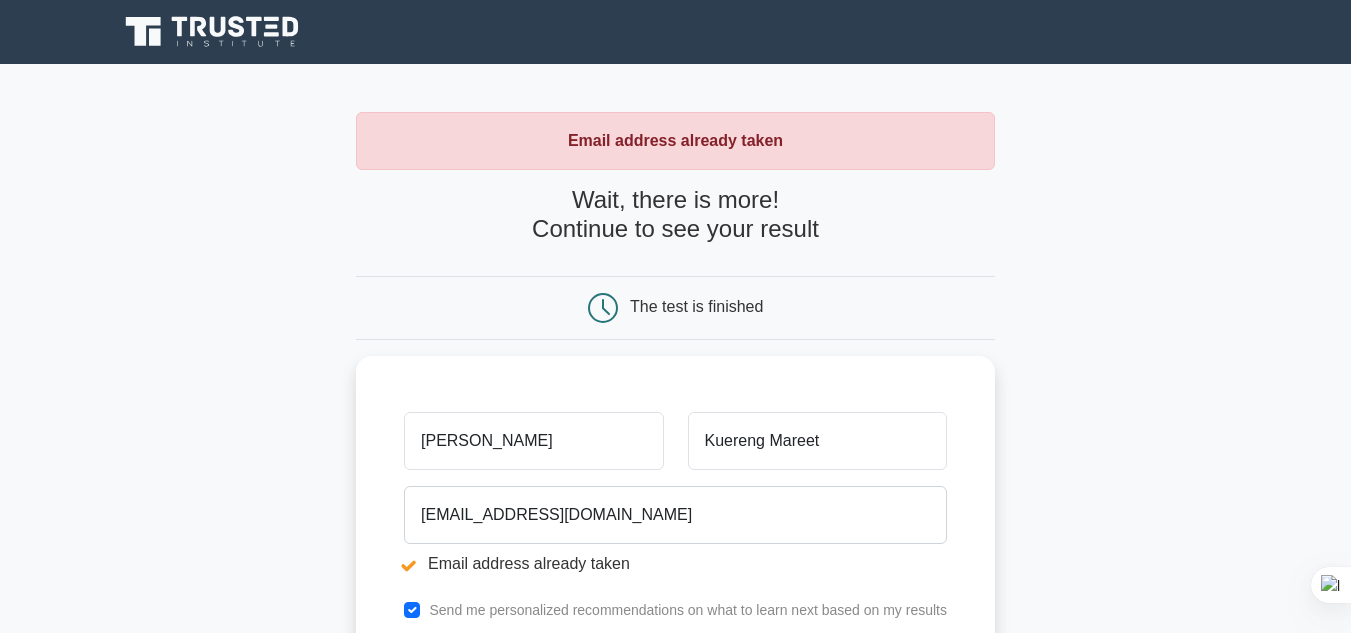 scroll, scrollTop: 0, scrollLeft: 0, axis: both 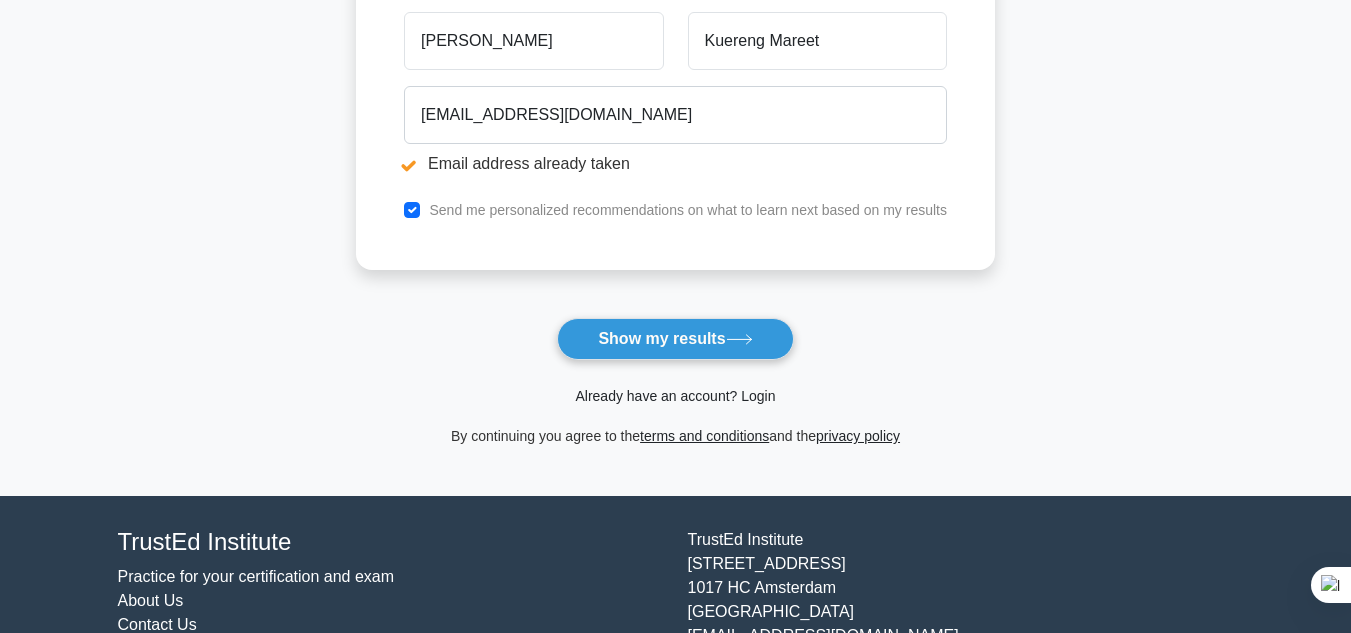 click on "Already have an account? Login" at bounding box center [675, 396] 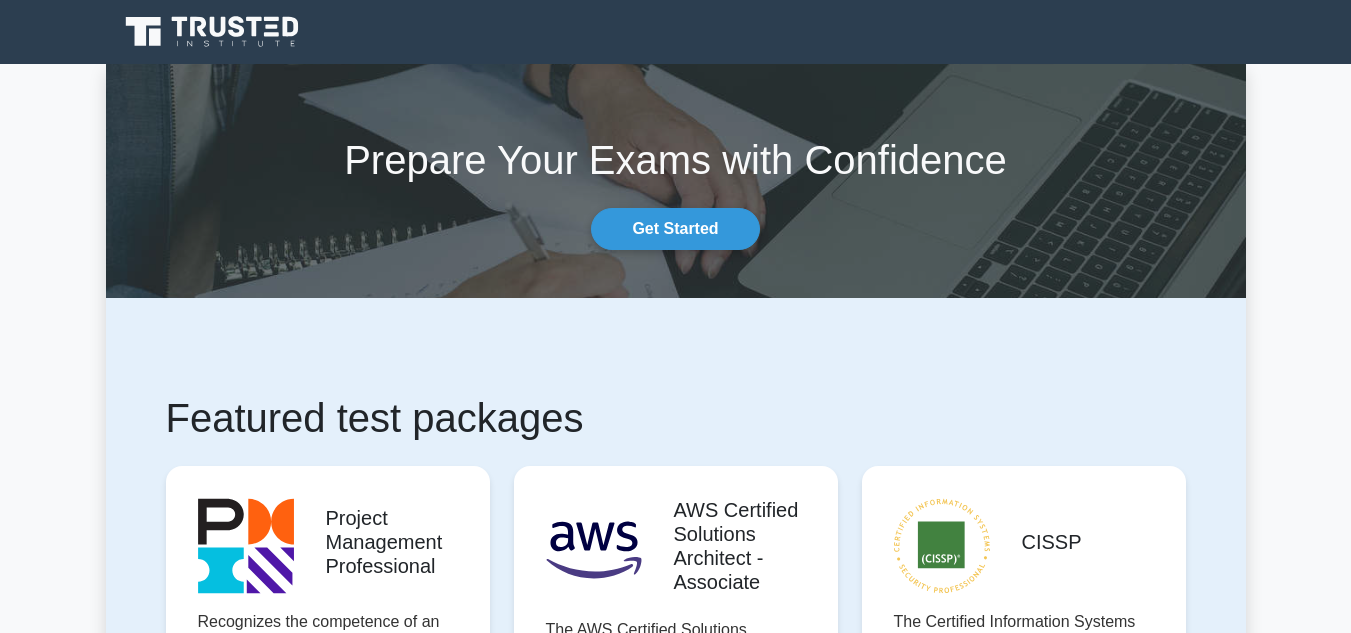 scroll, scrollTop: 0, scrollLeft: 0, axis: both 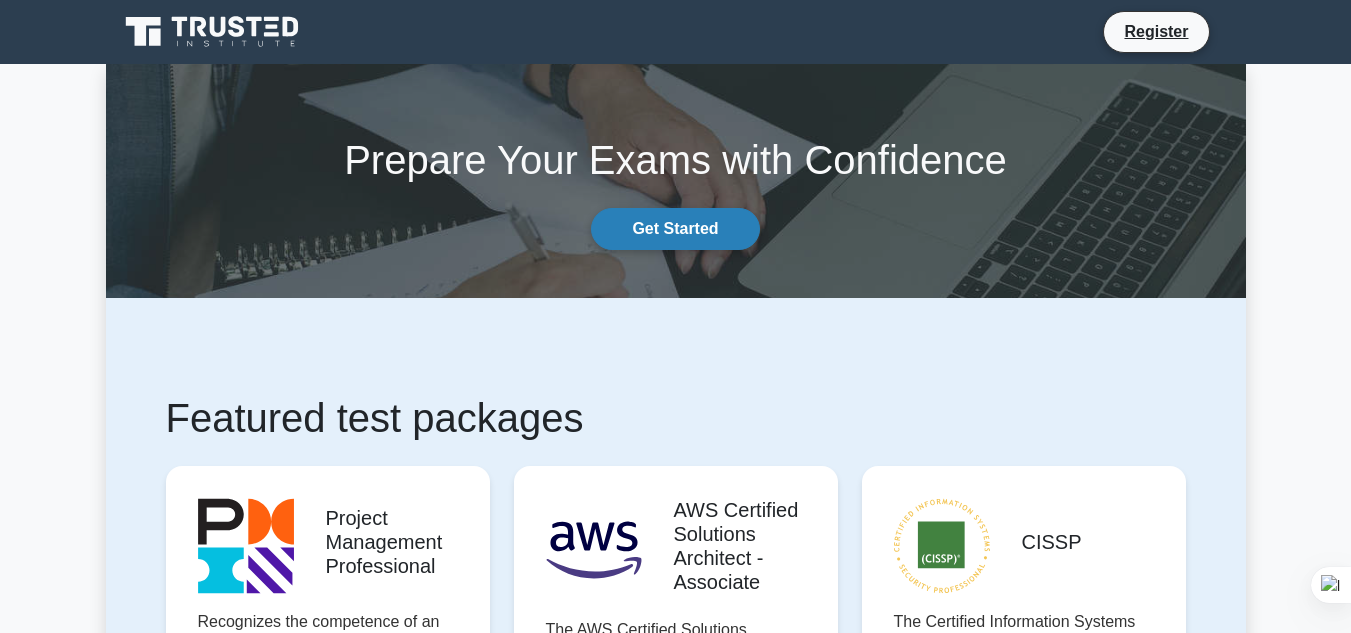 click on "Get Started" at bounding box center [675, 229] 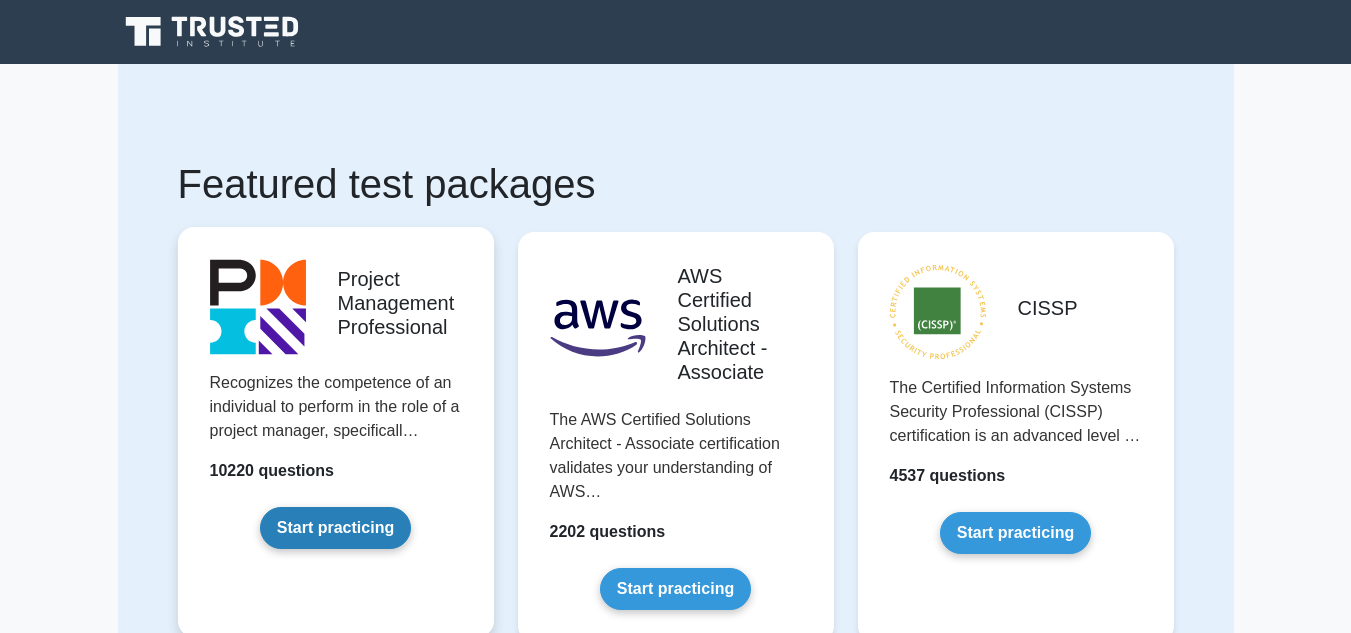 scroll, scrollTop: 0, scrollLeft: 0, axis: both 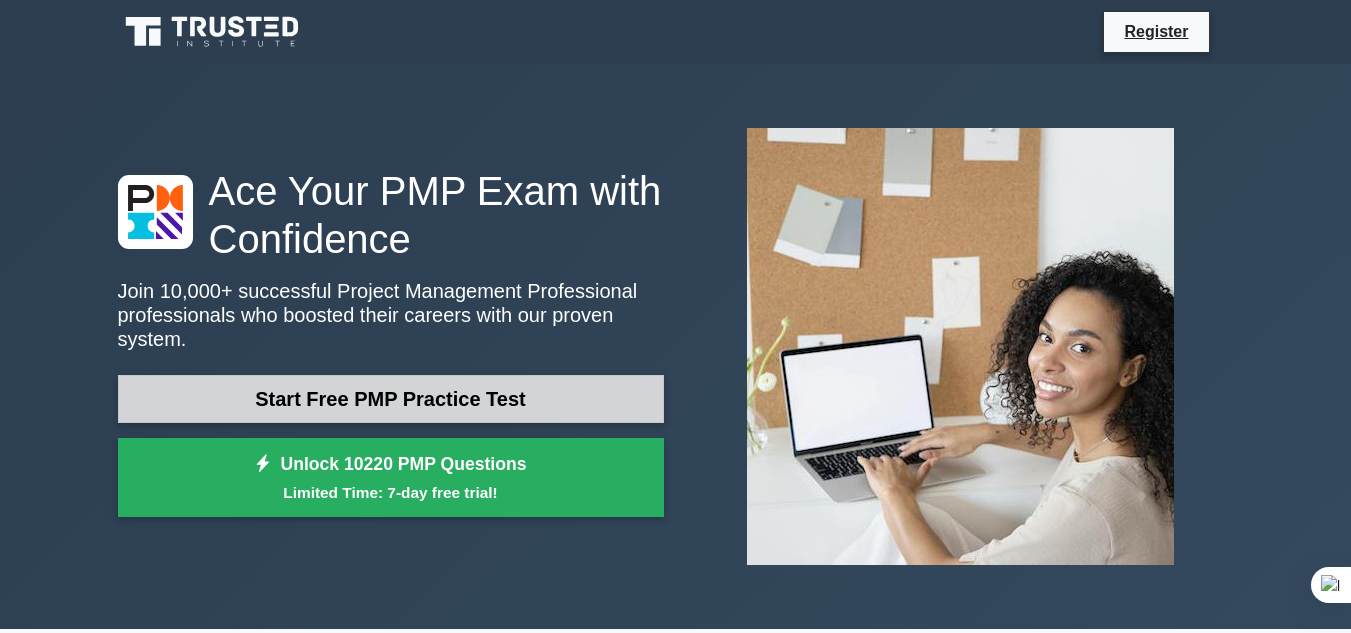 click on "Start Free PMP Practice Test" at bounding box center (391, 399) 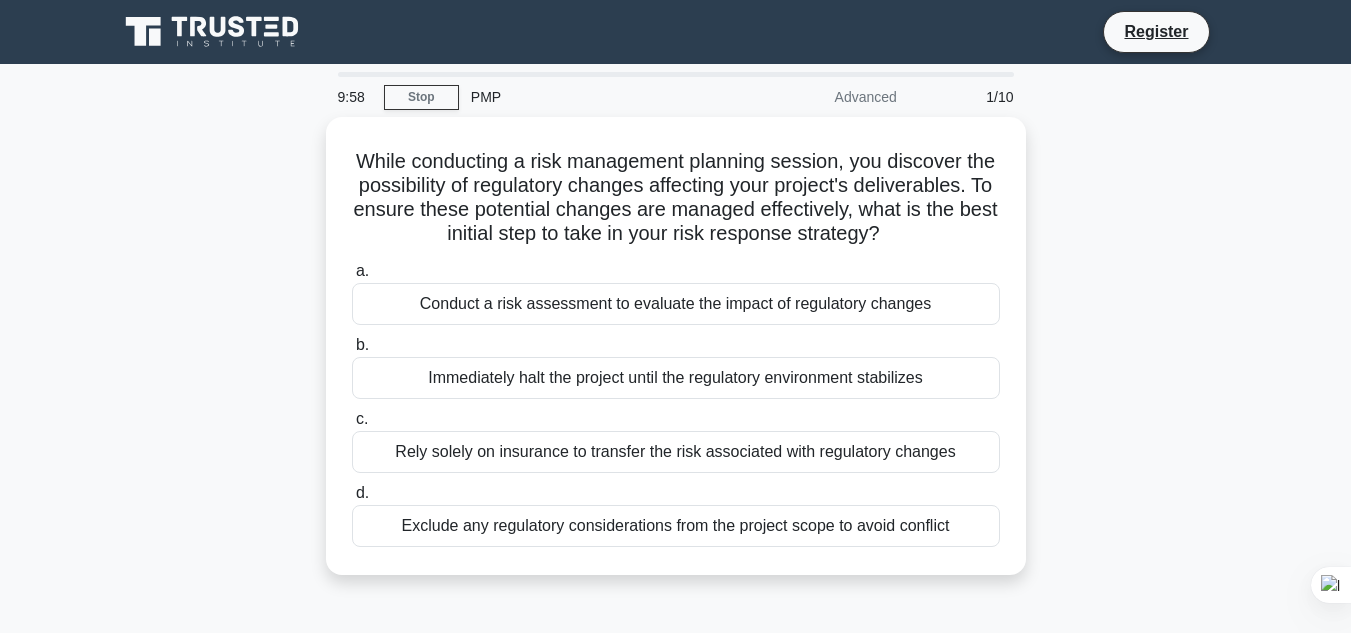 scroll, scrollTop: 0, scrollLeft: 0, axis: both 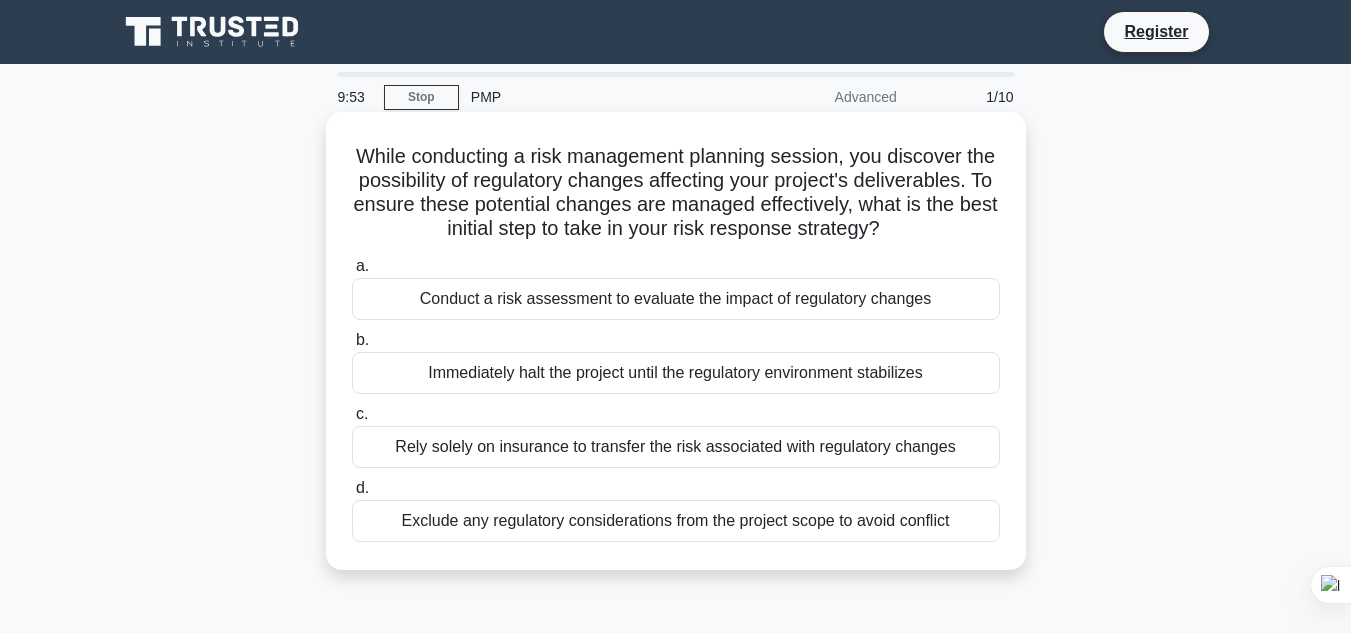 click on "Immediately halt the project until the regulatory environment stabilizes" at bounding box center [676, 373] 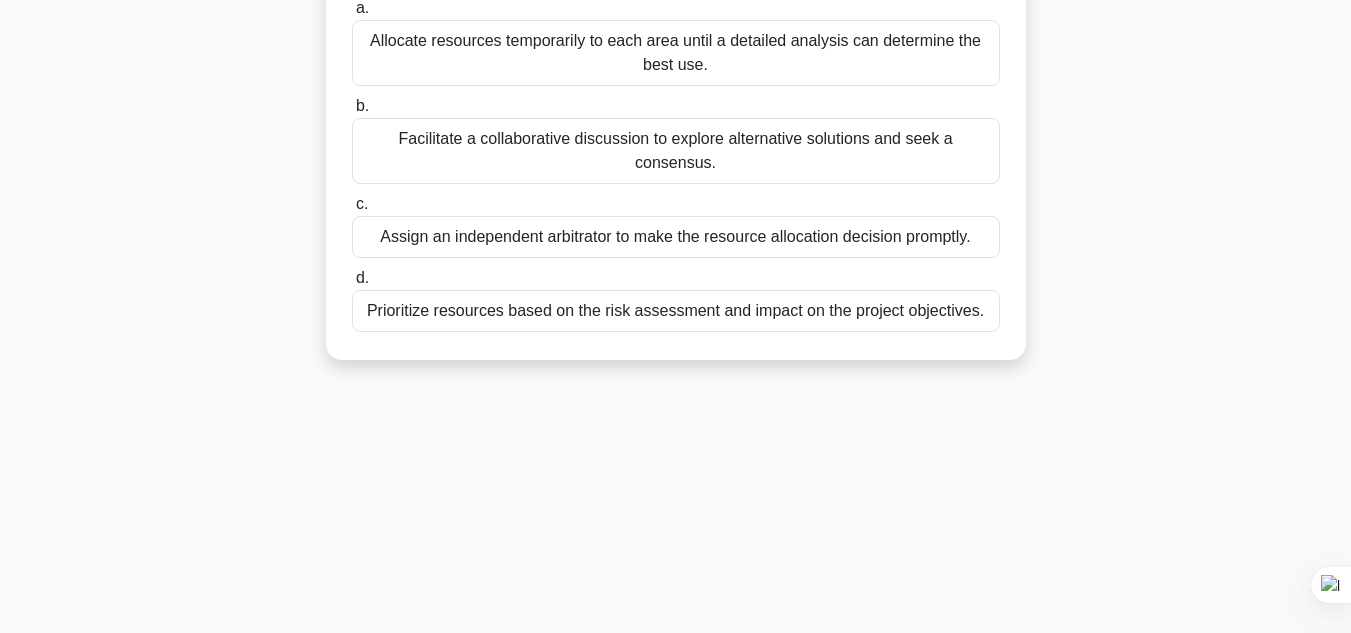 scroll, scrollTop: 320, scrollLeft: 0, axis: vertical 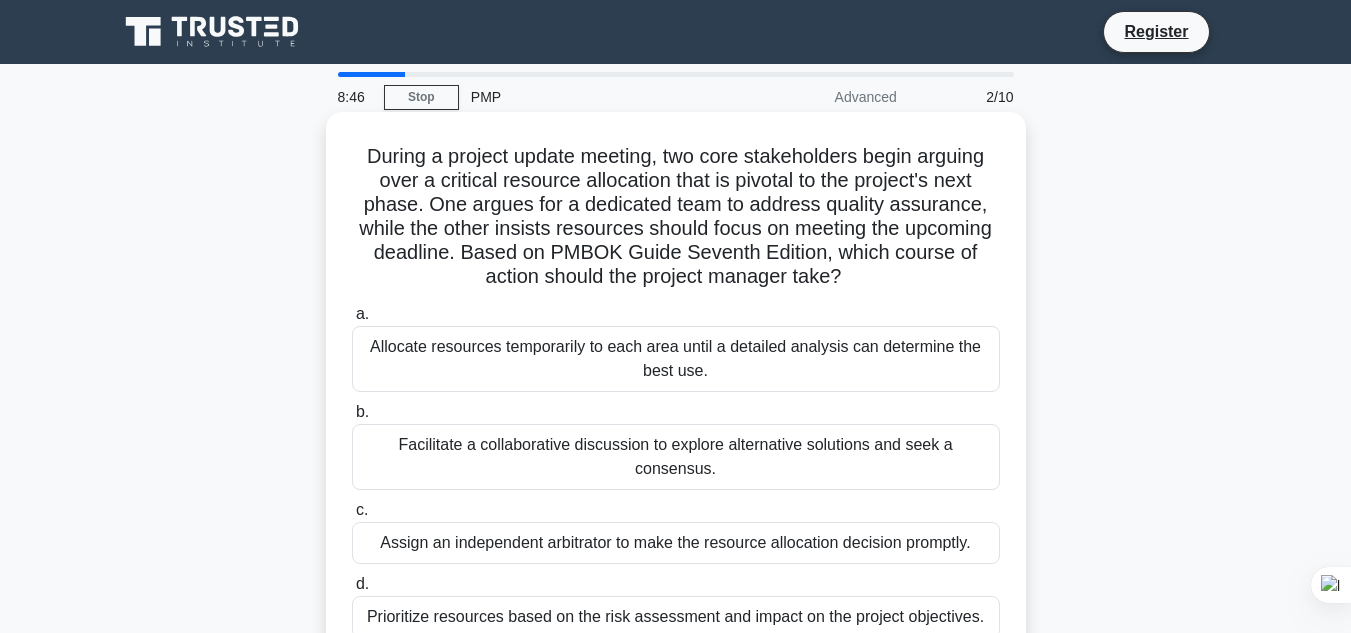 click on "Facilitate a collaborative discussion to explore alternative solutions and seek a consensus." at bounding box center [676, 457] 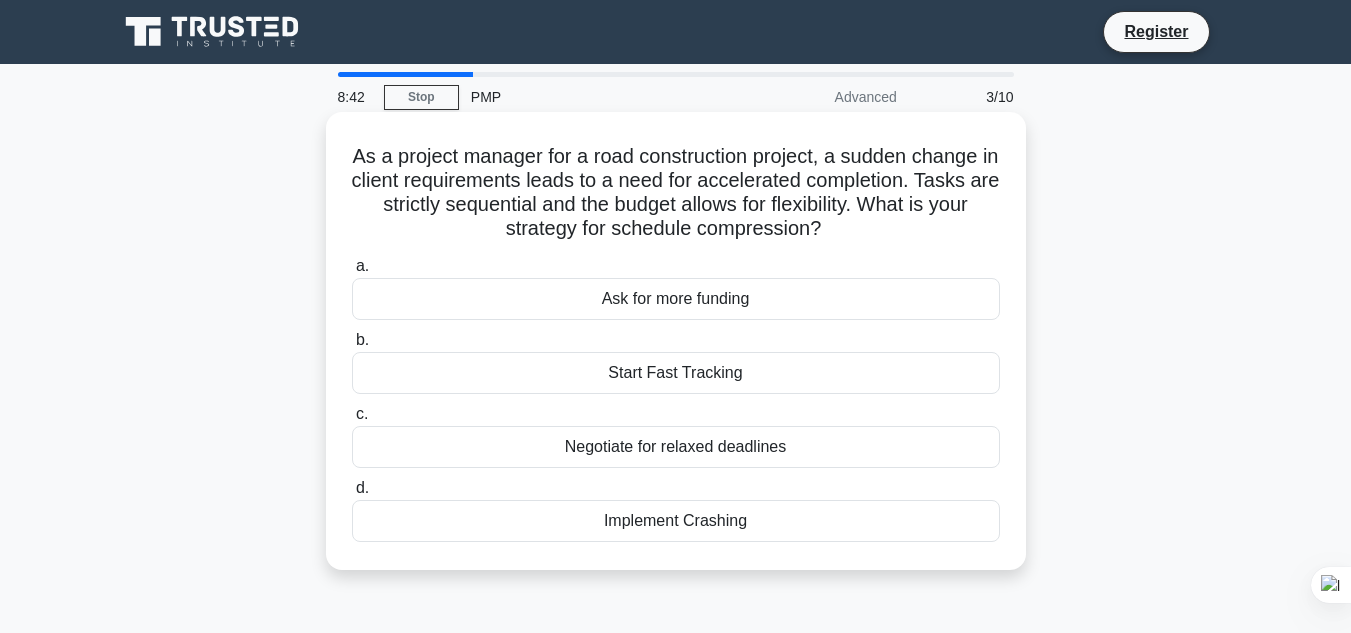 click on "Start Fast Tracking" at bounding box center (676, 373) 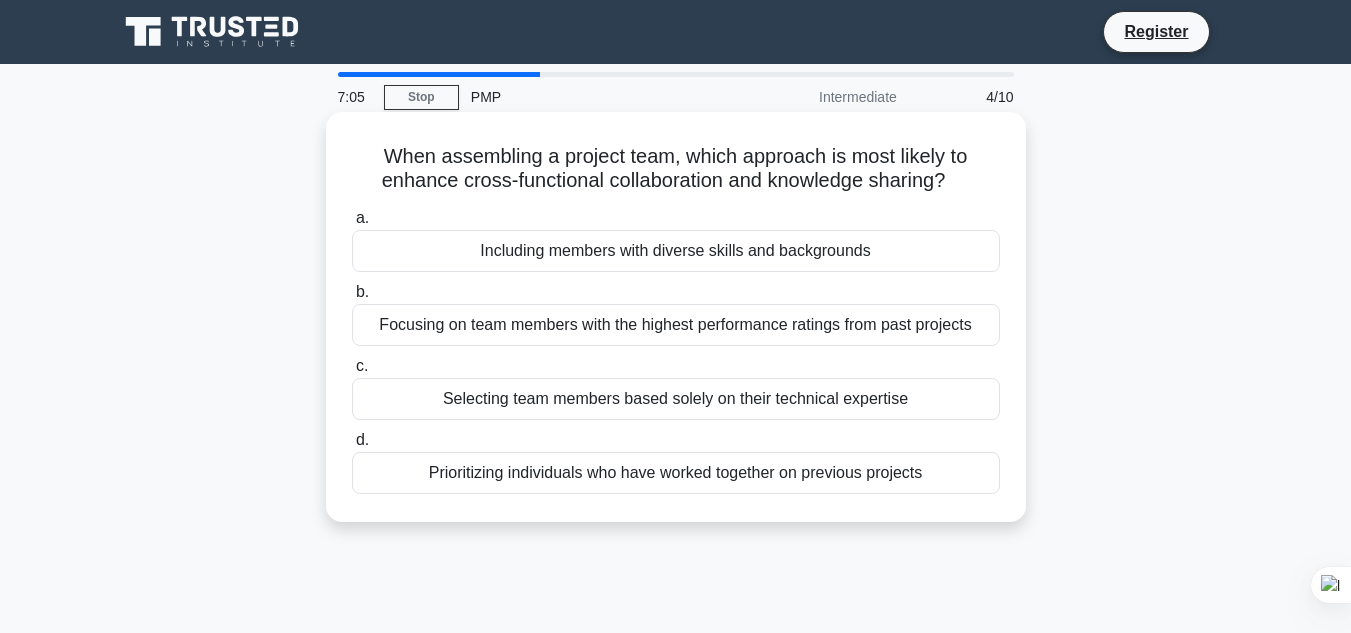 drag, startPoint x: 375, startPoint y: 145, endPoint x: 872, endPoint y: 497, distance: 609.02625 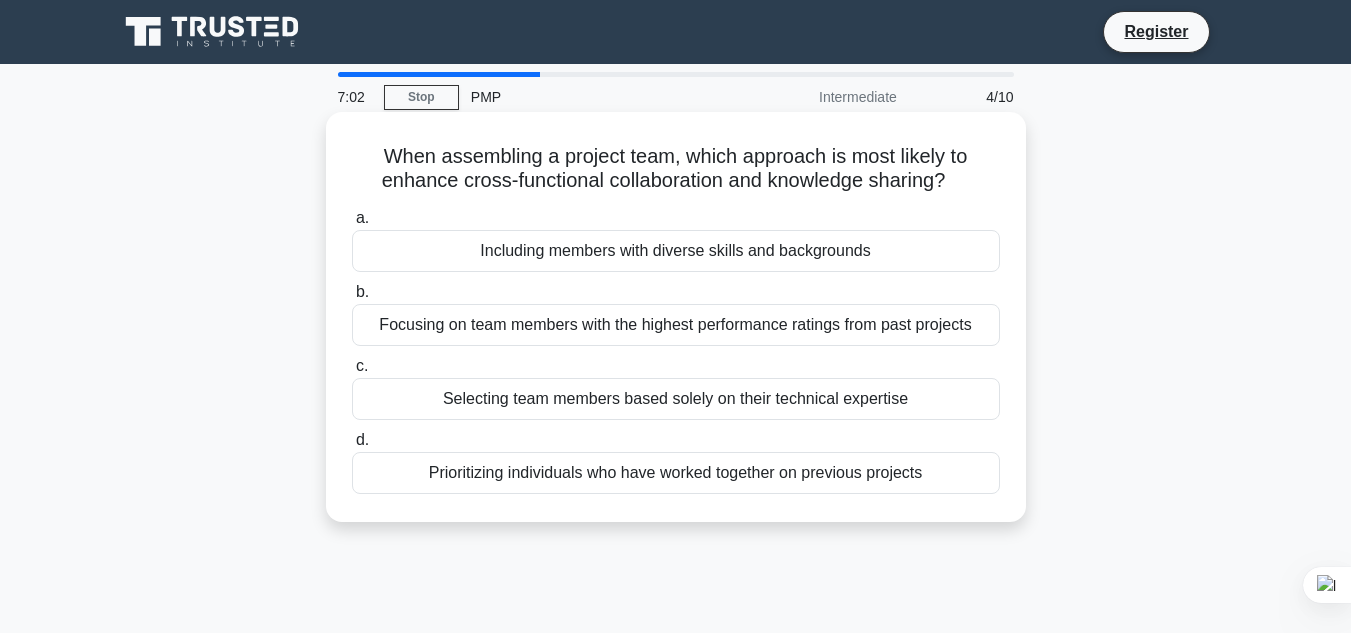 copy on "When assembling a project team, which approach is most likely to enhance cross-functional collaboration and knowledge sharing?
.spinner_0XTQ{transform-origin:center;animation:spinner_y6GP .75s linear infinite}@keyframes spinner_y6GP{100%{transform:rotate(360deg)}}
a.
Including members with diverse skills and backgrounds
b.
Focusing on team members with the highest performance ratings from past projects
c.
Selecting team members based solely on their technical expertise
d.
Prioritizing individuals who have worked together on previous" 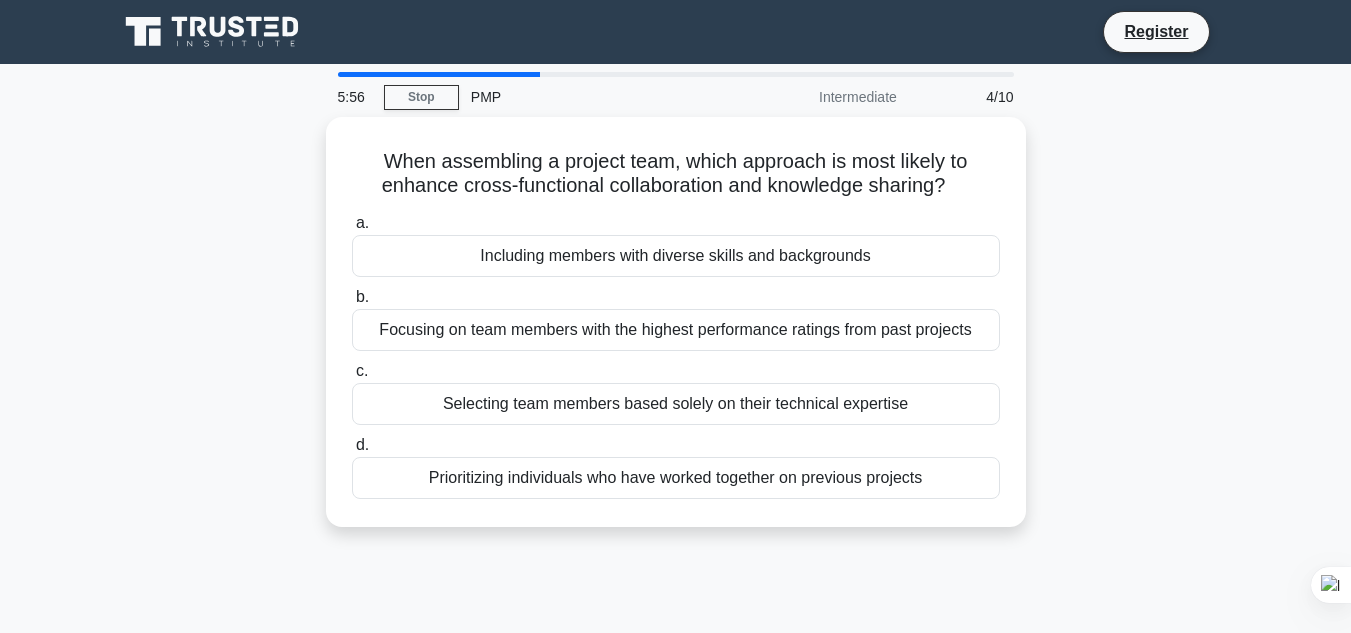 click on "When assembling a project team, which approach is most likely to enhance cross-functional collaboration and knowledge sharing?
.spinner_0XTQ{transform-origin:center;animation:spinner_y6GP .75s linear infinite}@keyframes spinner_y6GP{100%{transform:rotate(360deg)}}
a.
Including members with diverse skills and backgrounds
b. c. d." at bounding box center [676, 334] 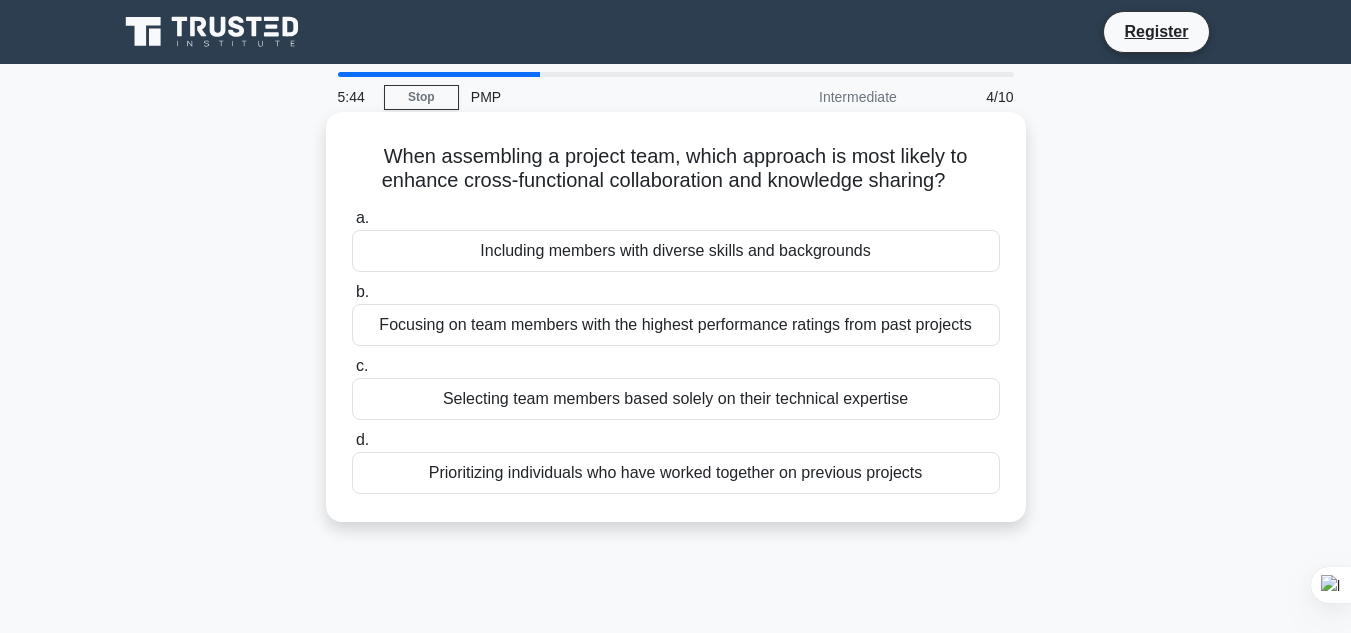 click on "Including members with diverse skills and backgrounds" at bounding box center (676, 251) 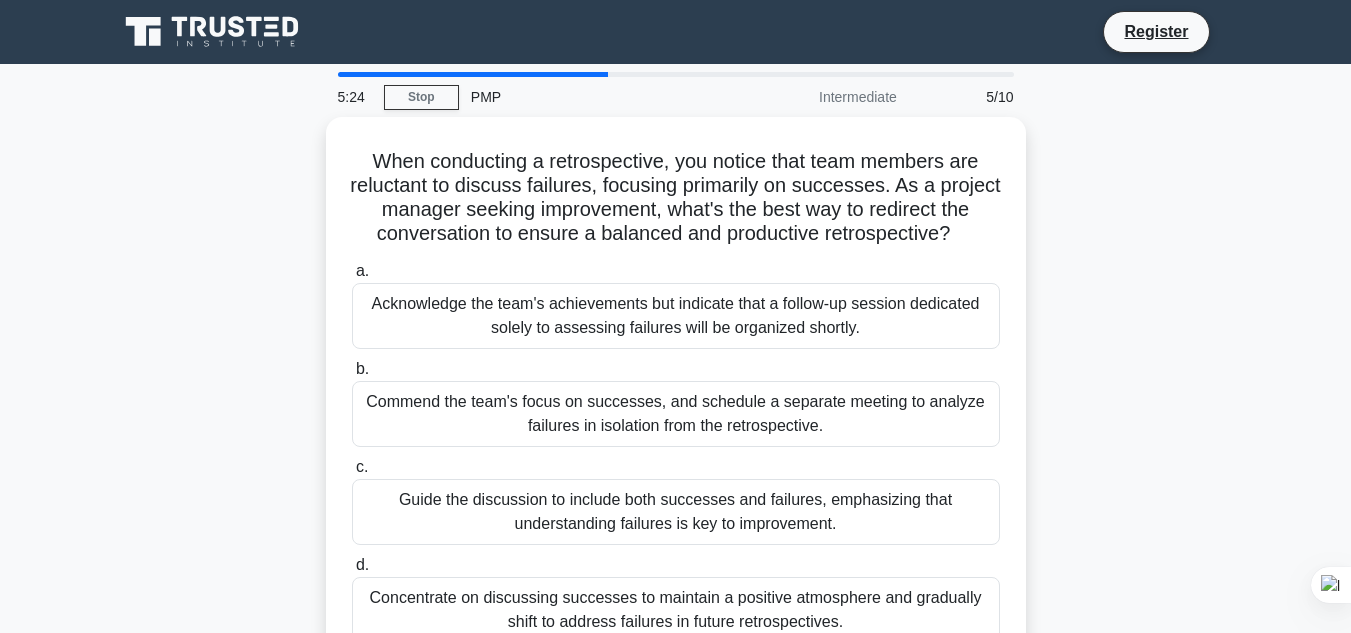 click on "a.
Acknowledge the team's achievements but indicate that a follow-up session dedicated solely to assessing failures will be organized shortly.
b.
c. d." at bounding box center (676, 451) 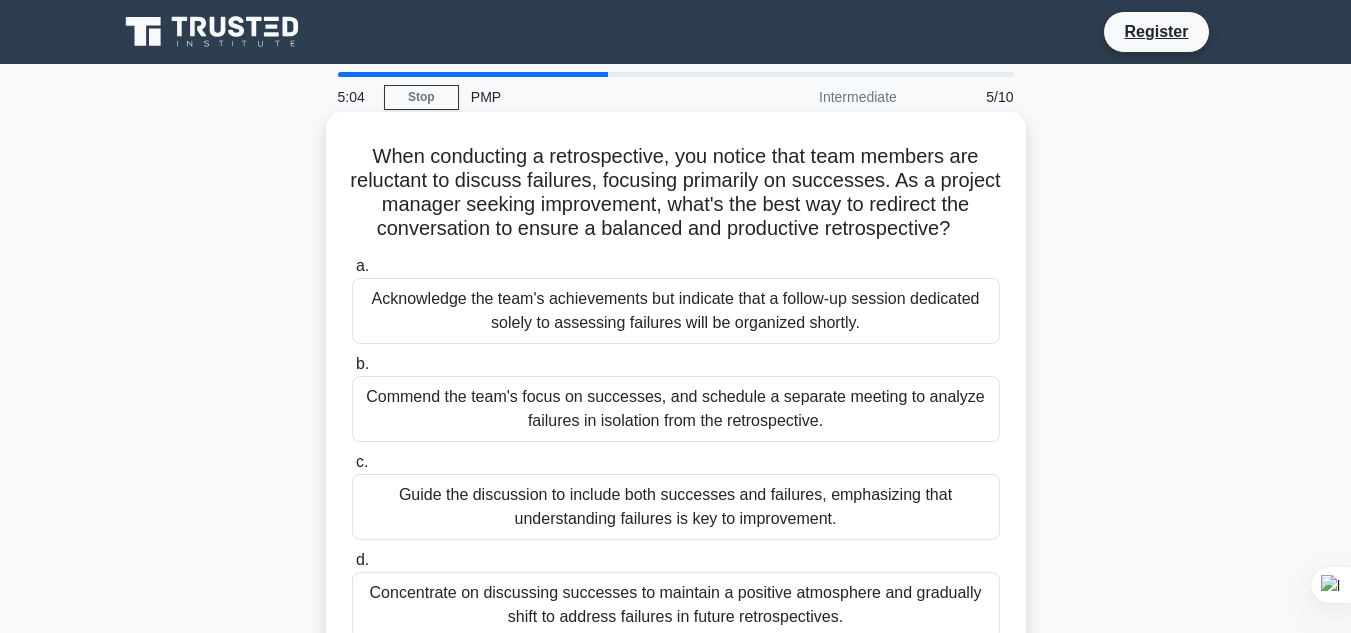click on "b.
Commend the team's focus on successes, and schedule a separate meeting to analyze failures in isolation from the retrospective." at bounding box center (676, 397) 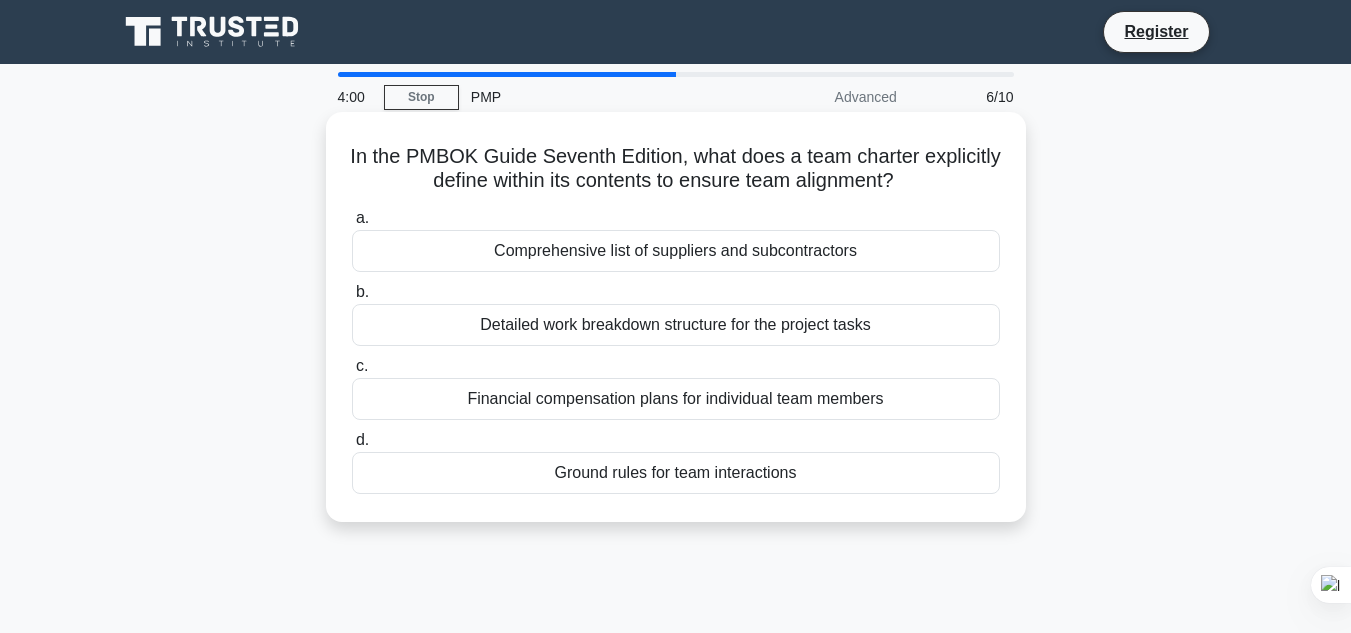 click on "Ground rules for team interactions" at bounding box center [676, 473] 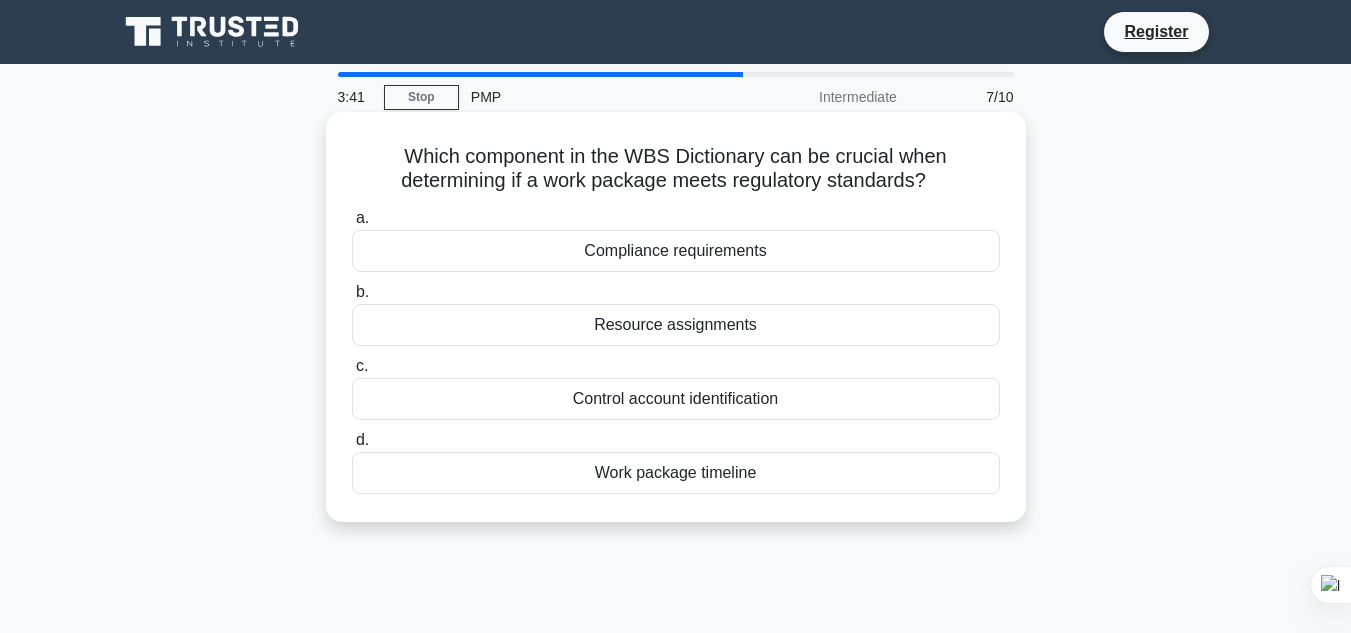 click on "Work package timeline" at bounding box center [676, 473] 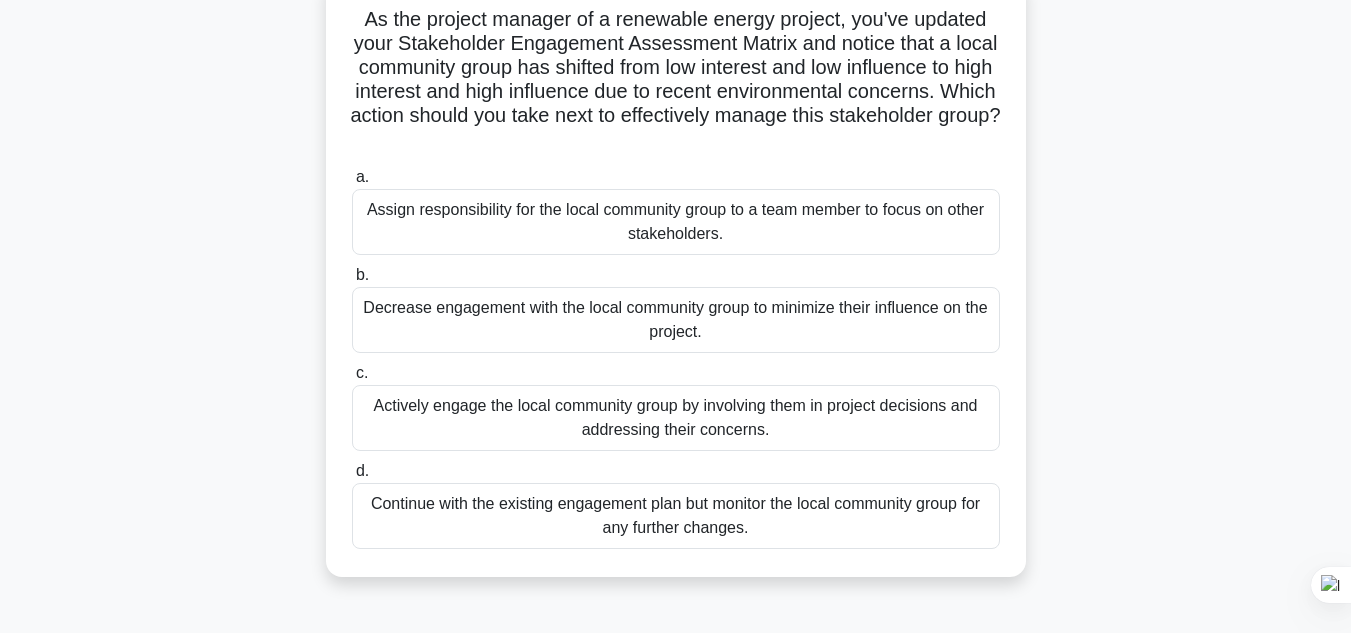 scroll, scrollTop: 160, scrollLeft: 0, axis: vertical 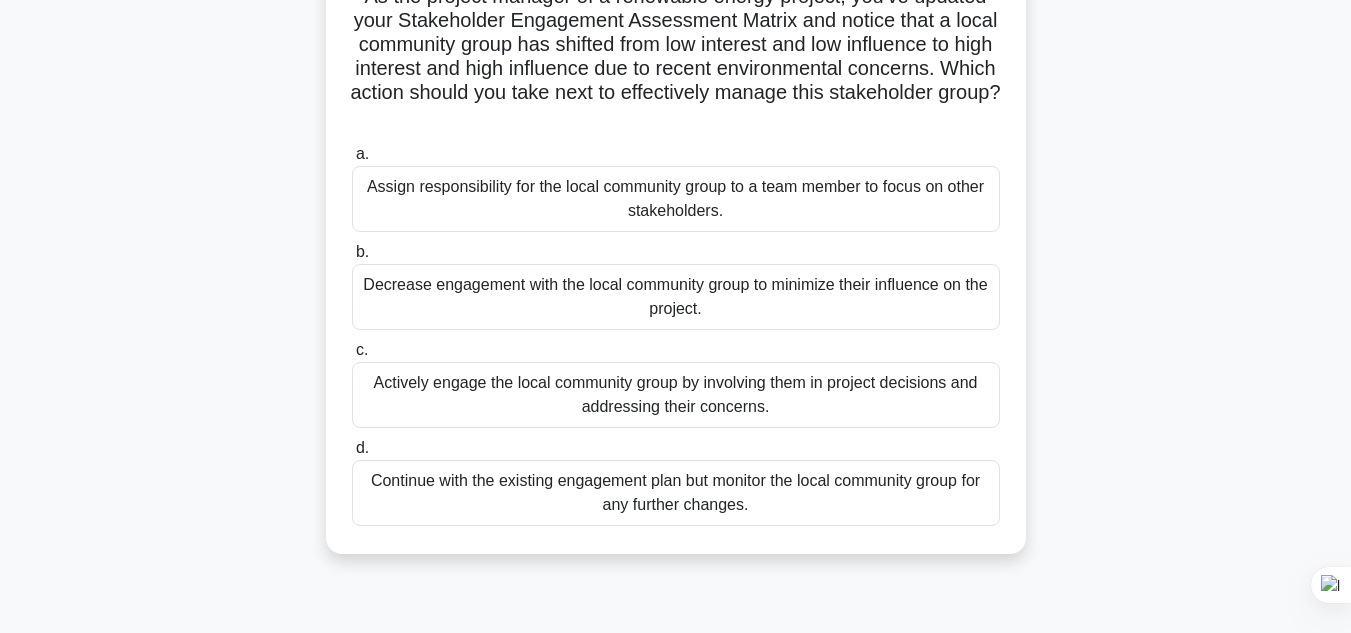 click on "Actively engage the local community group by involving them in project decisions and addressing their concerns." at bounding box center (676, 395) 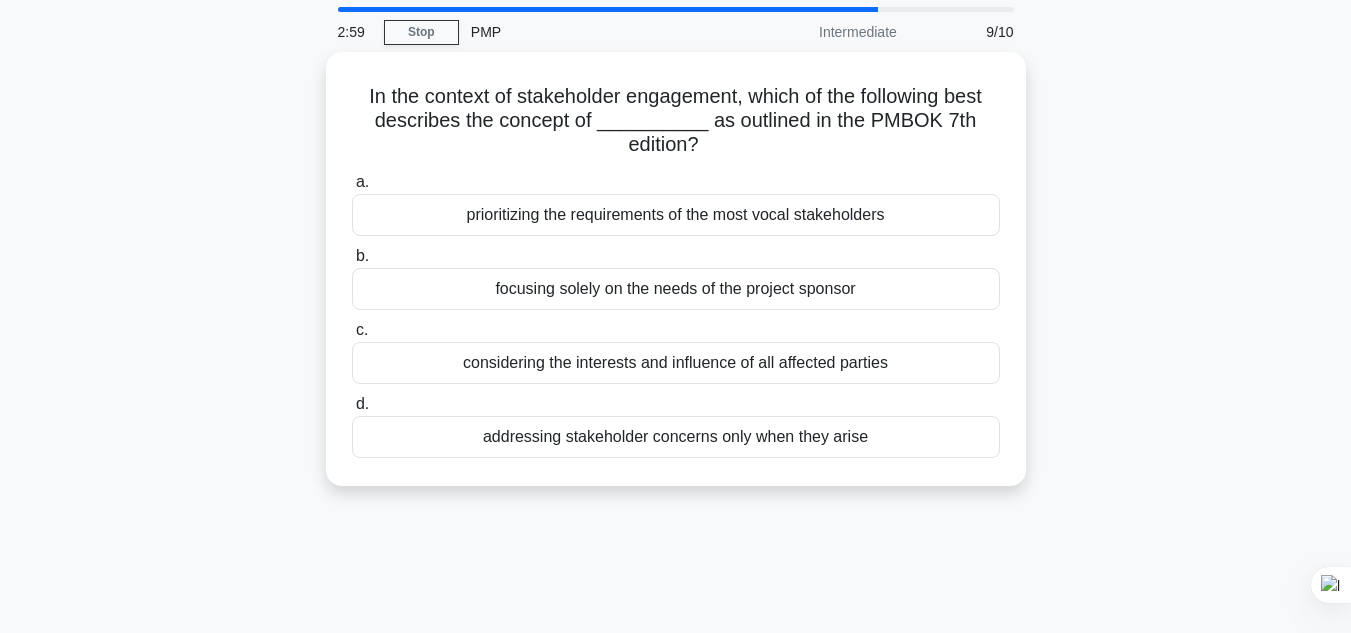 scroll, scrollTop: 0, scrollLeft: 0, axis: both 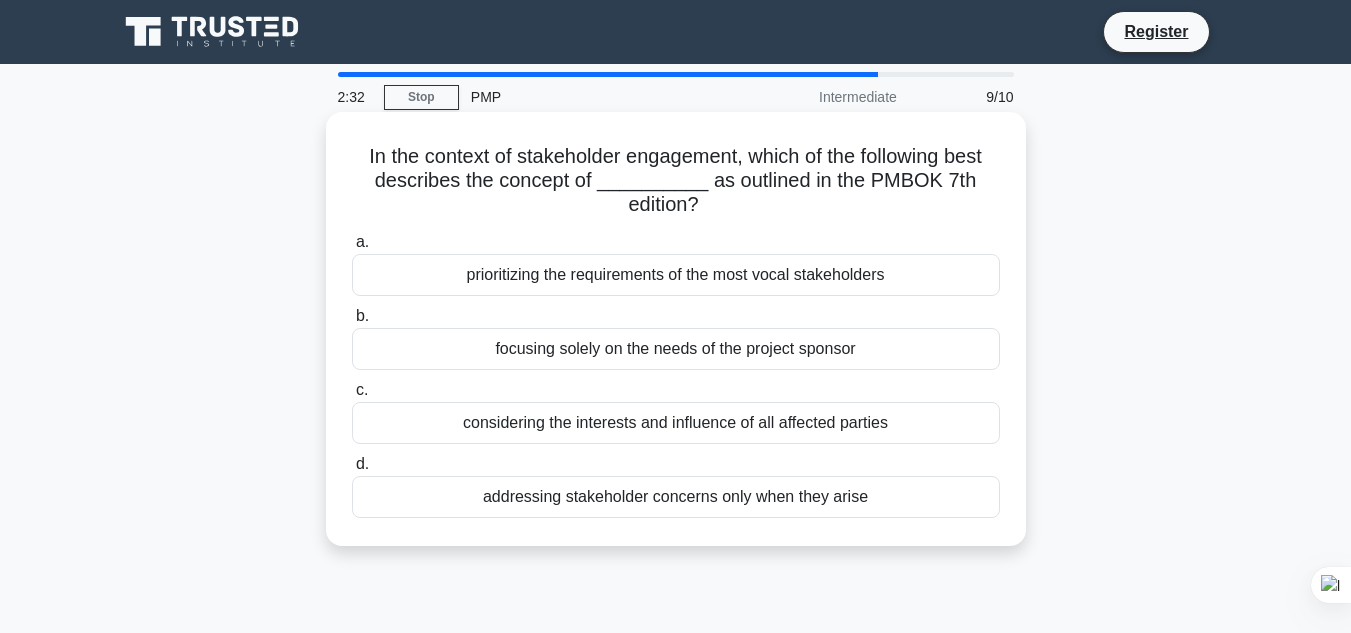 click on "considering the interests and influence of all affected parties" at bounding box center (676, 423) 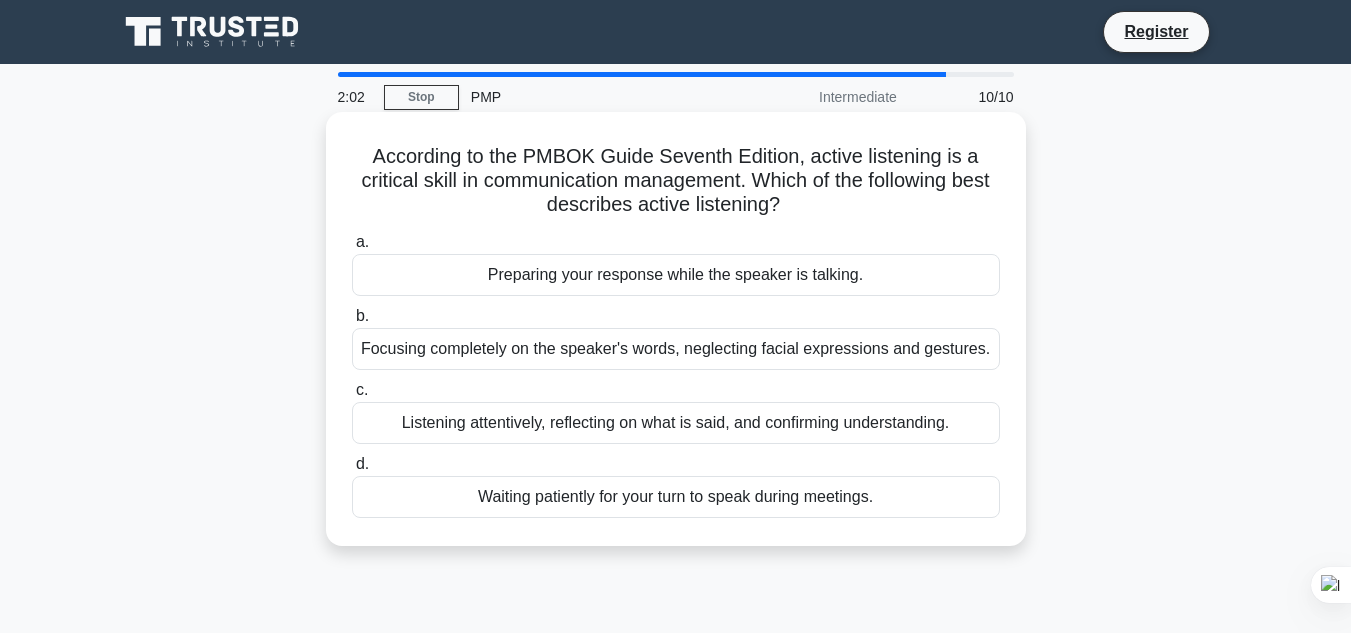 click on "Listening attentively, reflecting on what is said, and confirming understanding." at bounding box center (676, 423) 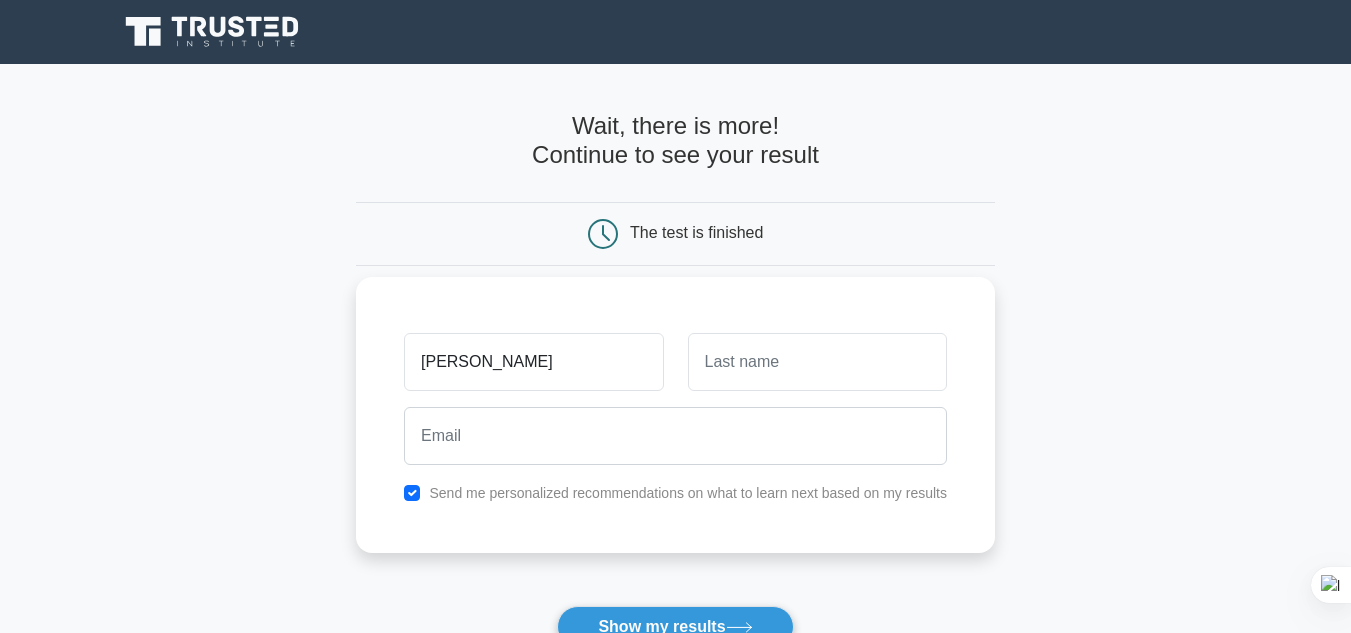 scroll, scrollTop: 0, scrollLeft: 0, axis: both 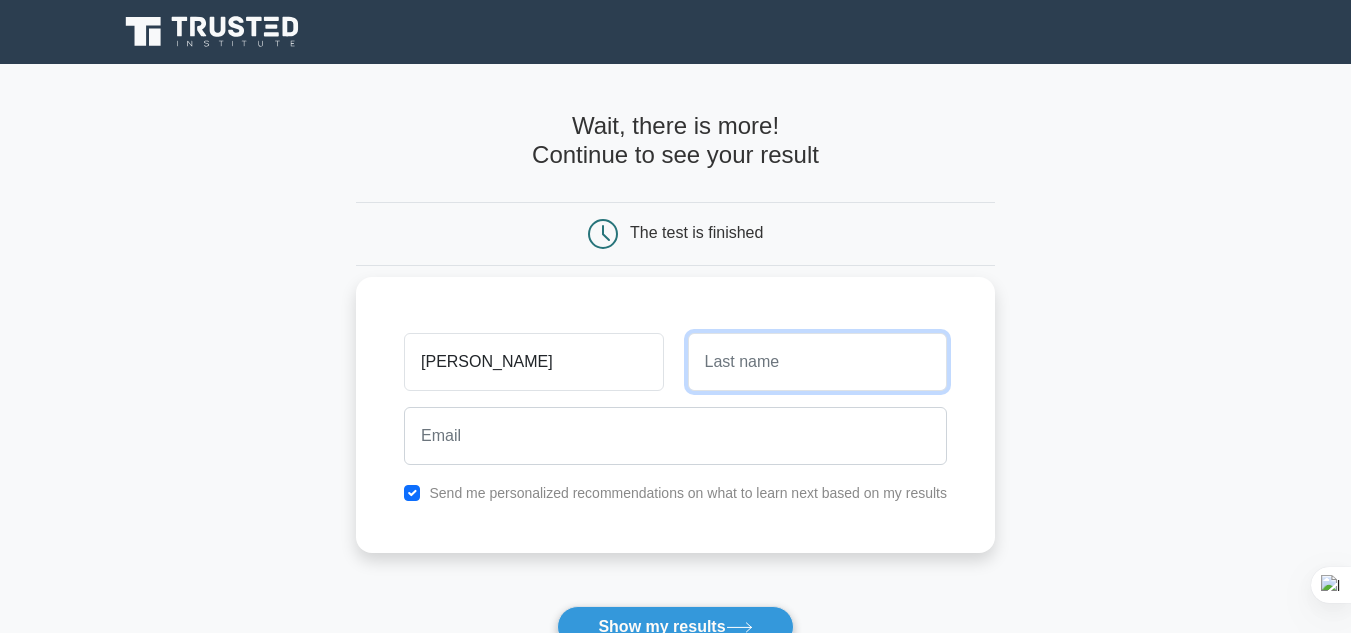 click at bounding box center [817, 362] 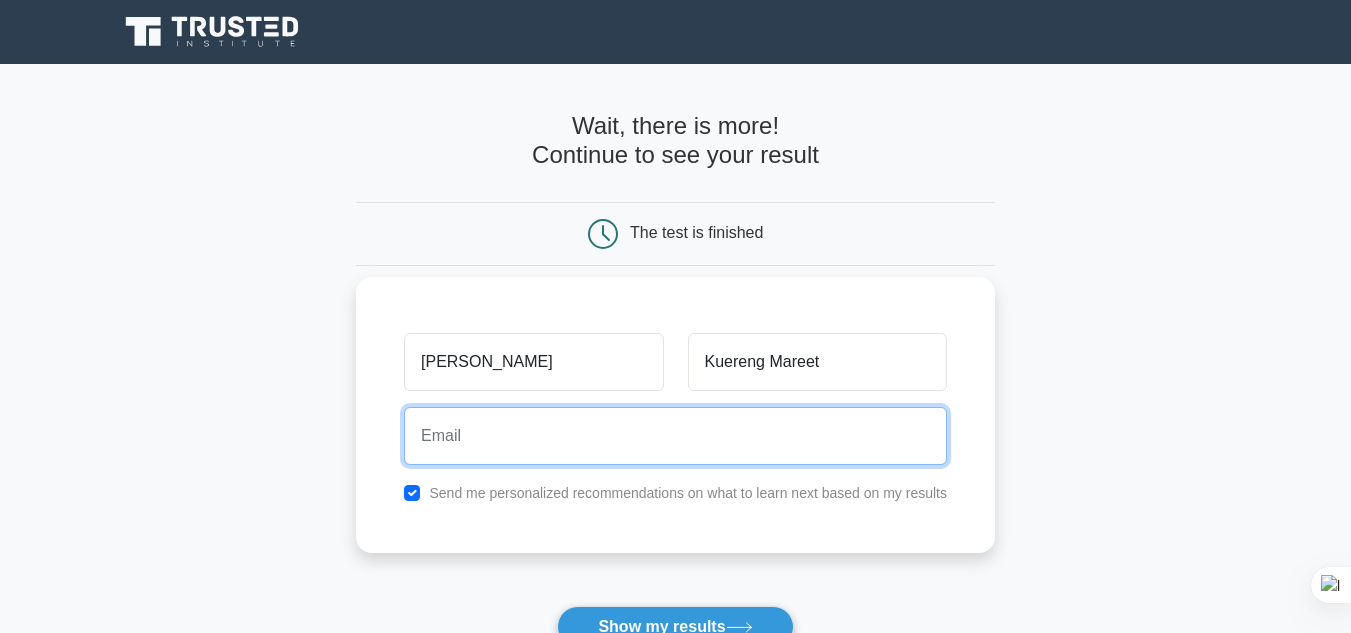 click at bounding box center (675, 436) 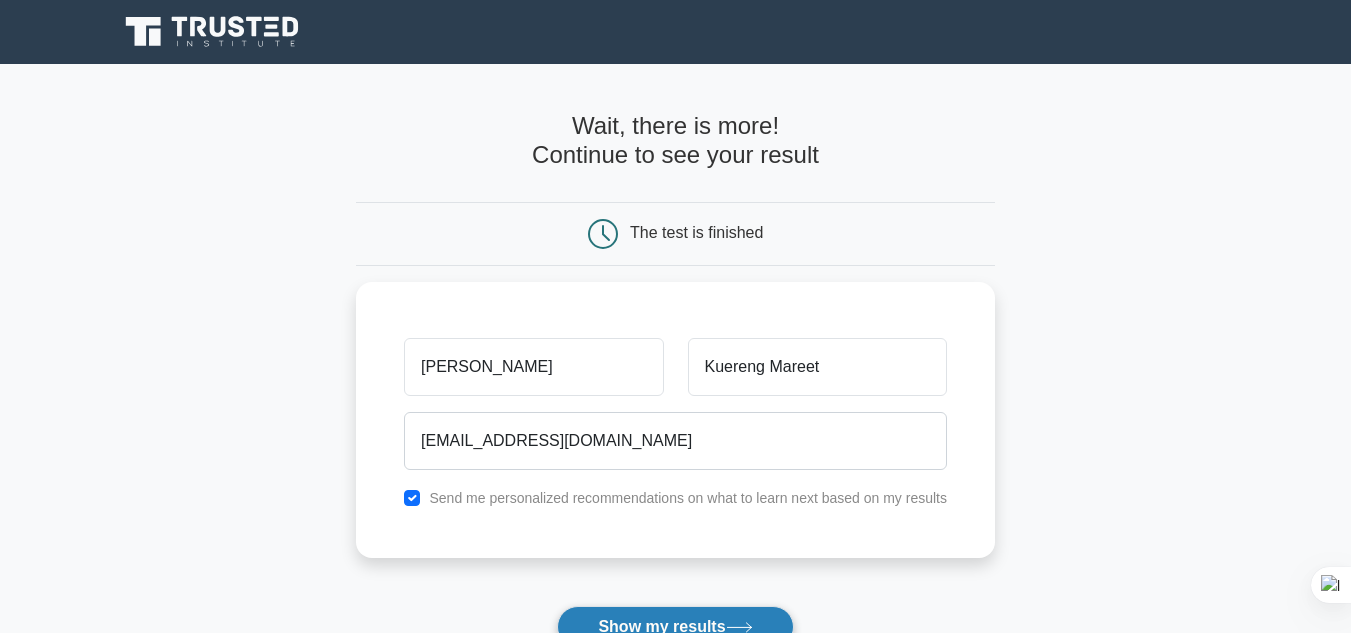click on "Show my results" at bounding box center (675, 627) 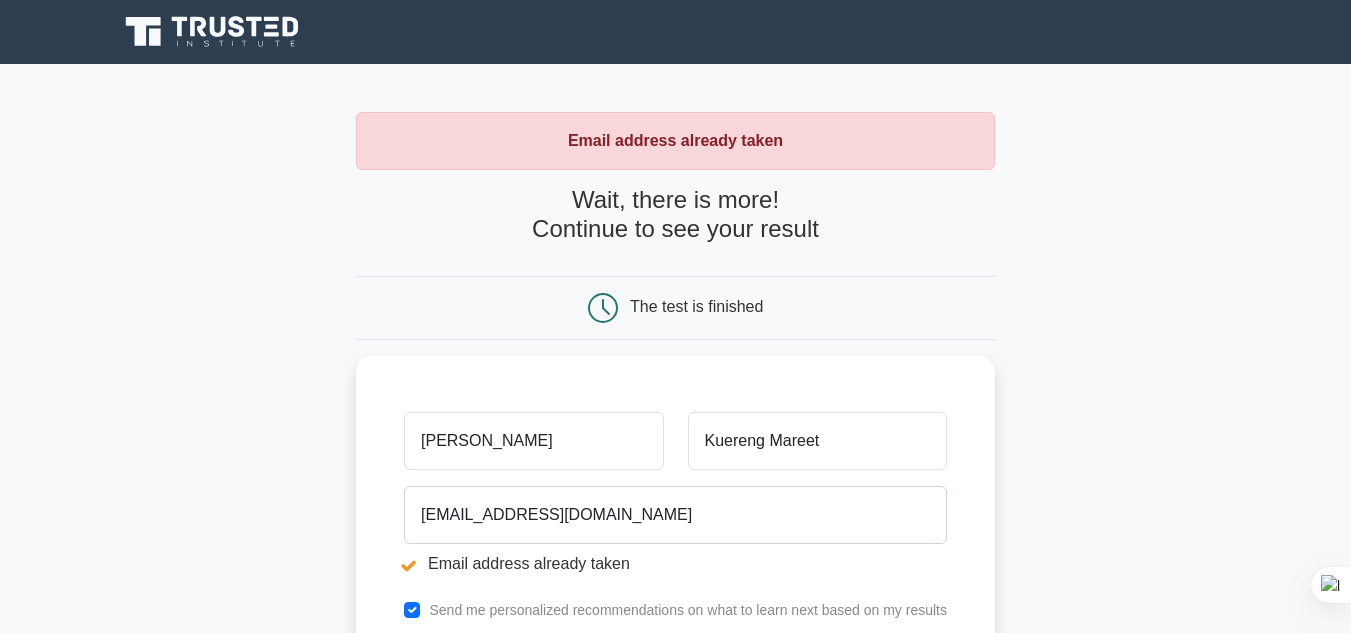 scroll, scrollTop: 0, scrollLeft: 0, axis: both 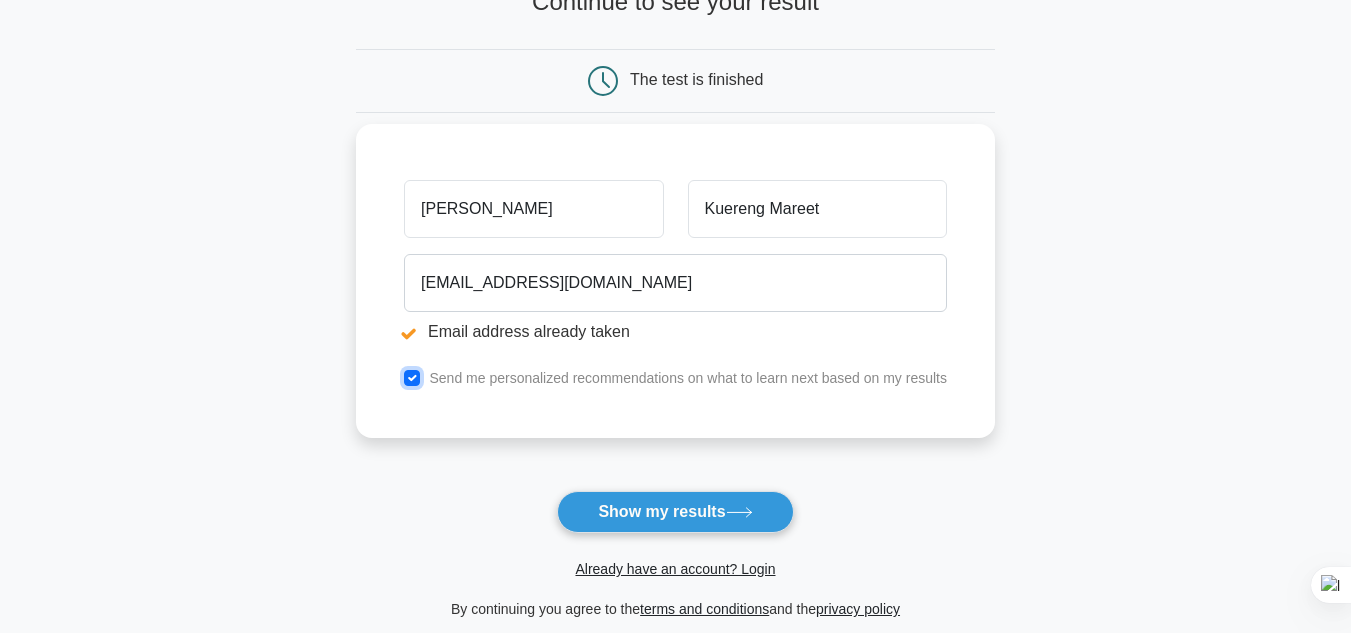 click at bounding box center (412, 378) 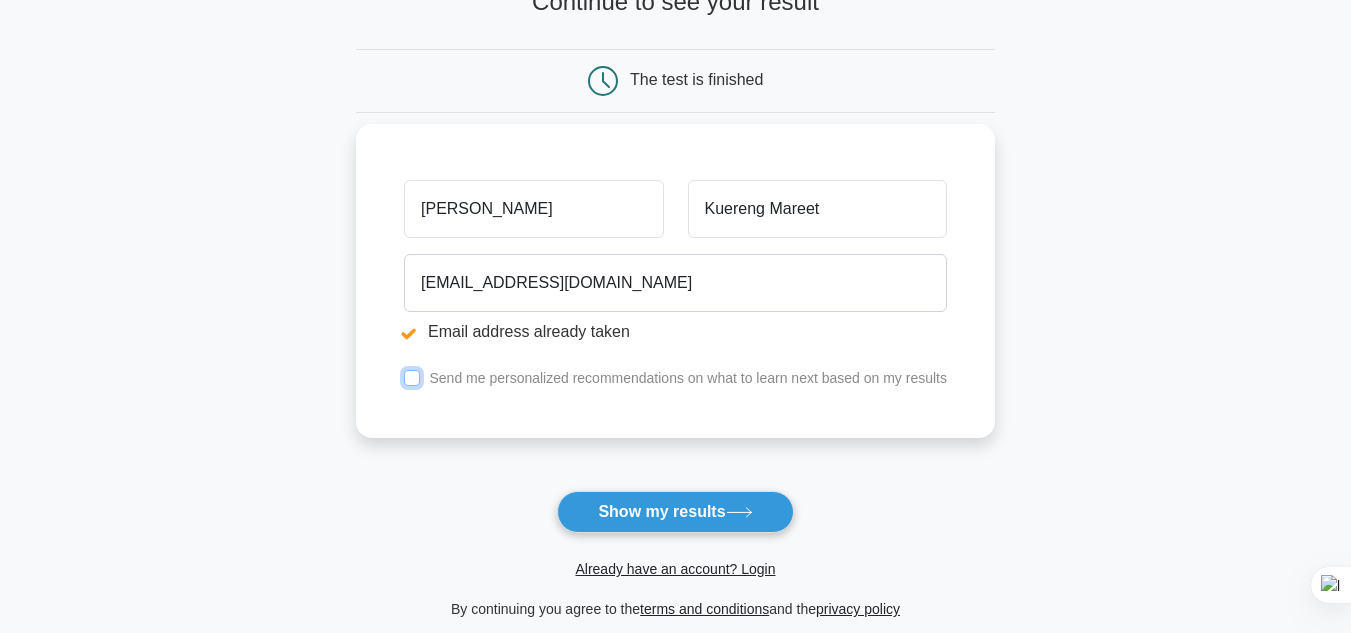 click at bounding box center [412, 378] 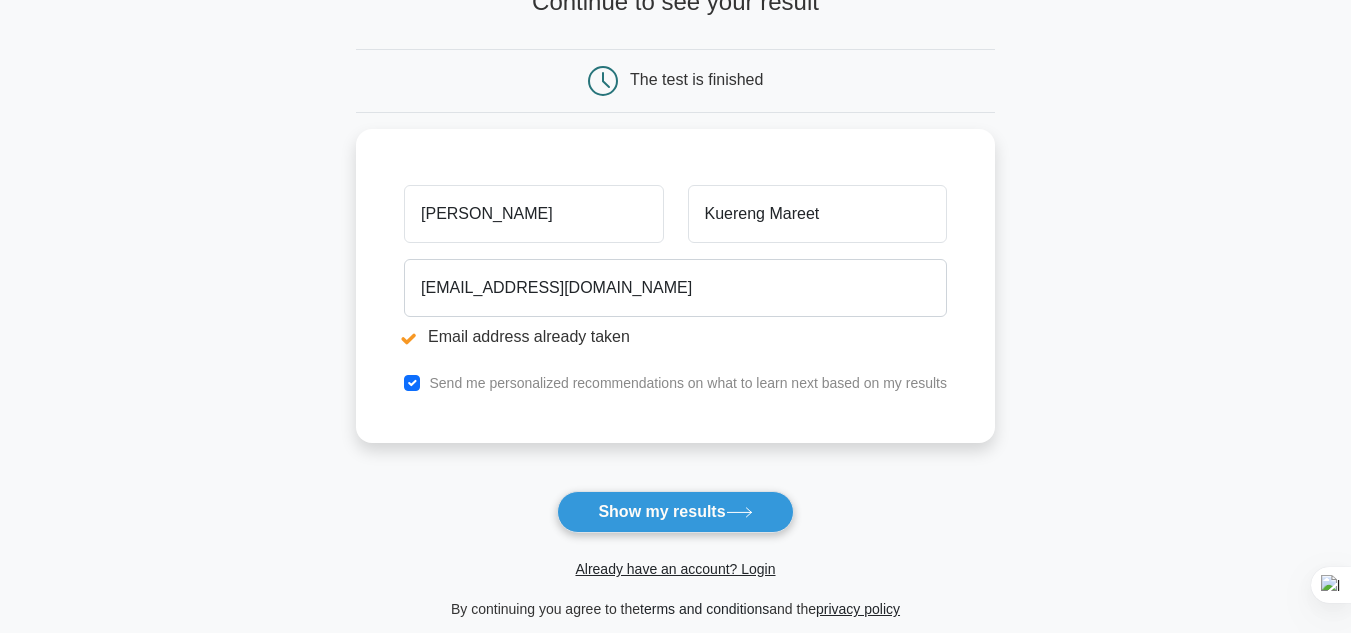 click on "terms and conditions" at bounding box center [704, 609] 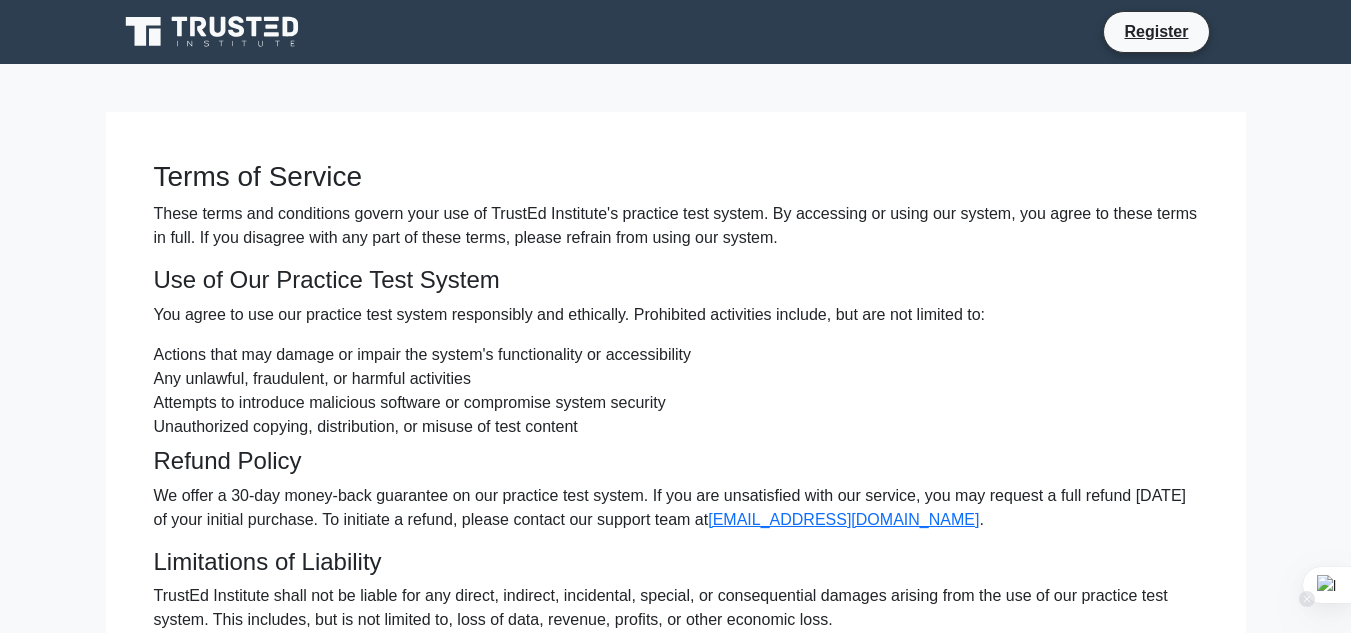 scroll, scrollTop: 0, scrollLeft: 0, axis: both 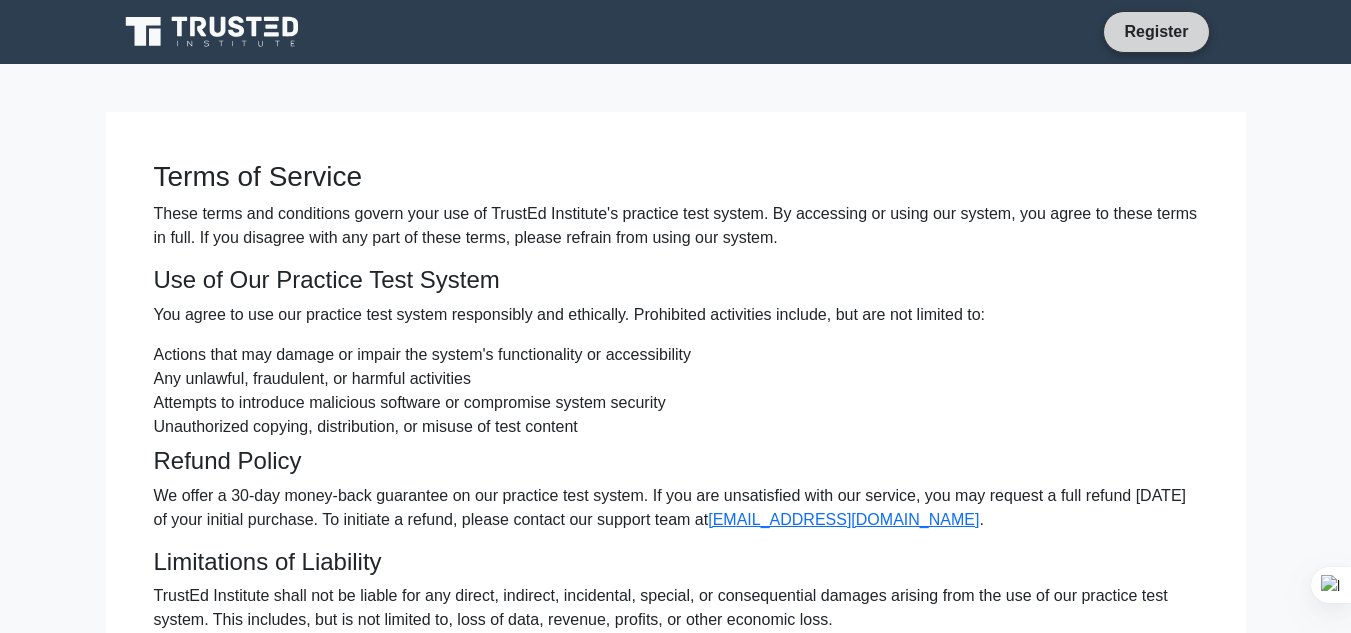click on "Register" at bounding box center [1156, 31] 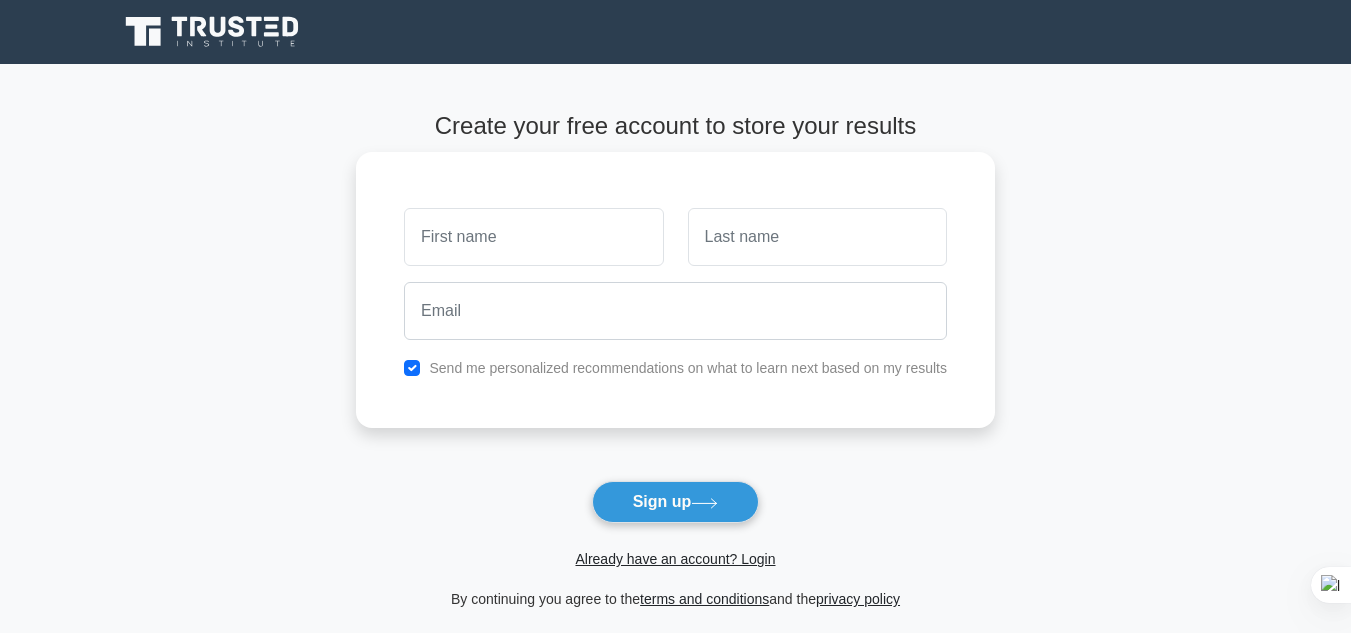 scroll, scrollTop: 0, scrollLeft: 0, axis: both 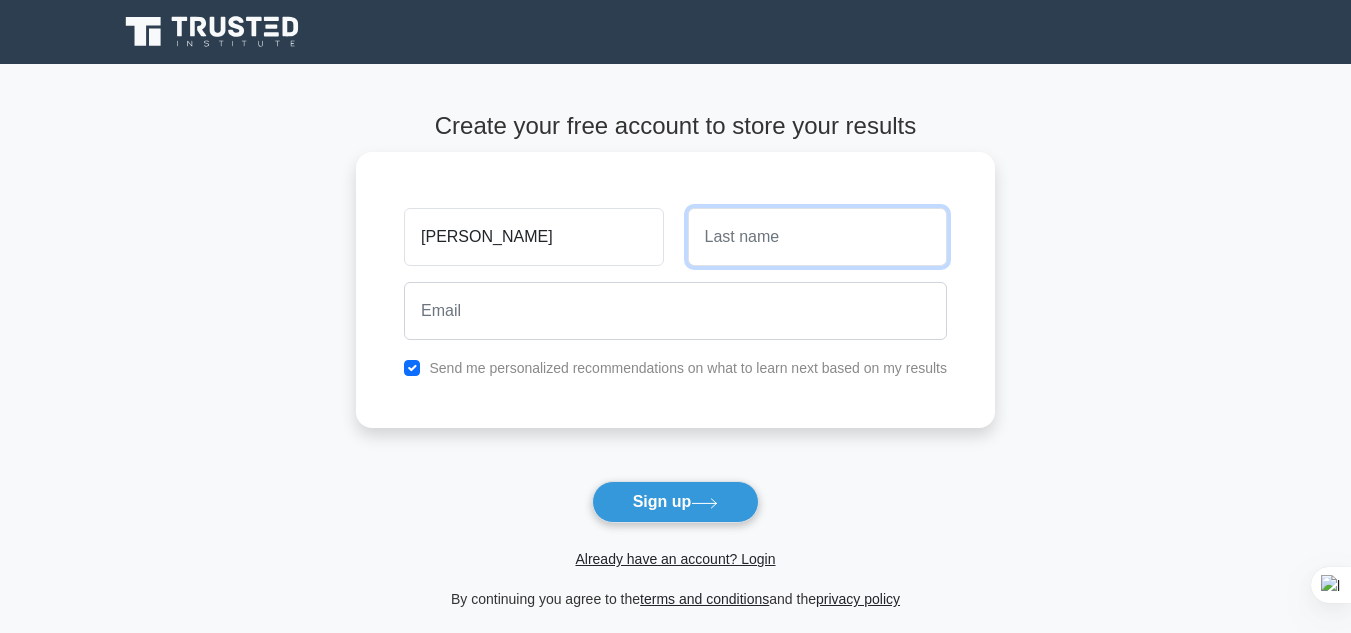 click at bounding box center (817, 237) 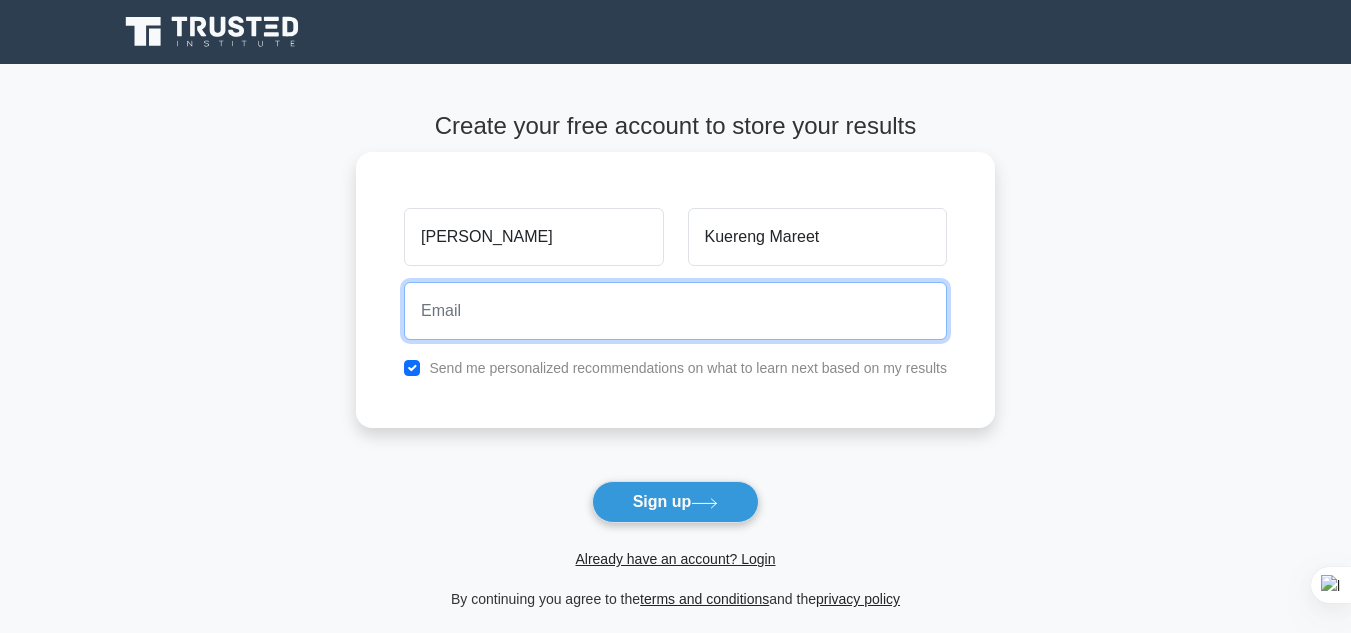 click at bounding box center [675, 311] 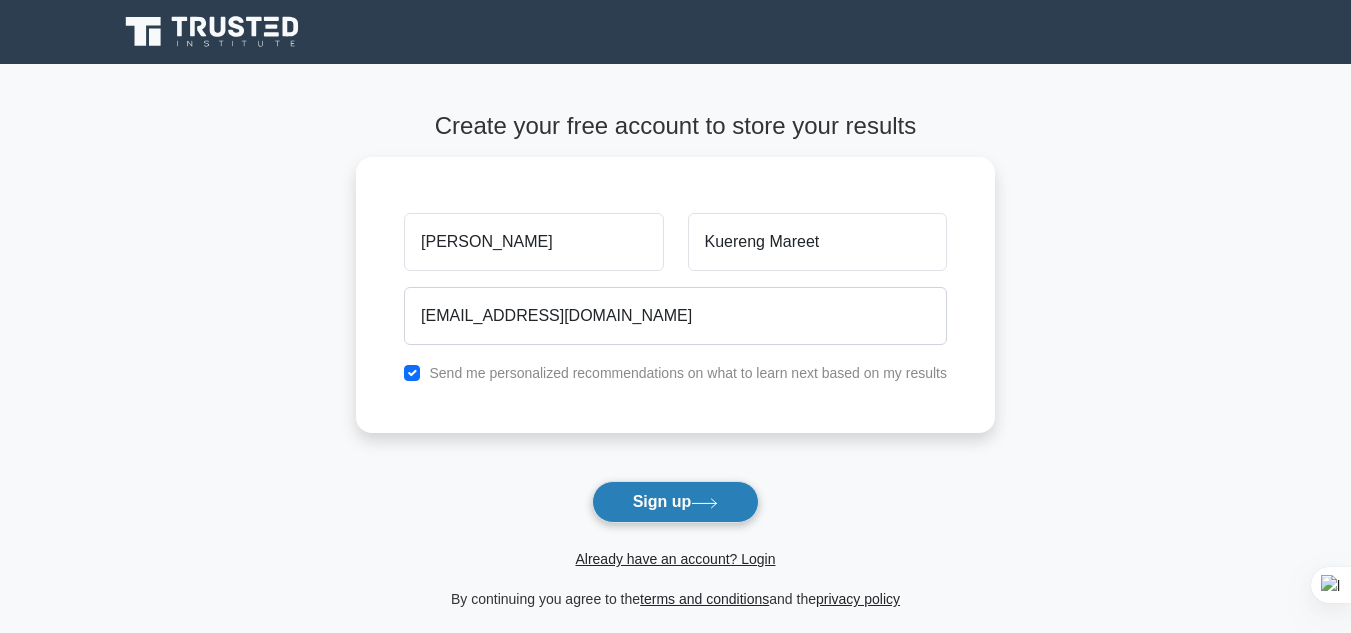 click on "Sign up" at bounding box center [676, 502] 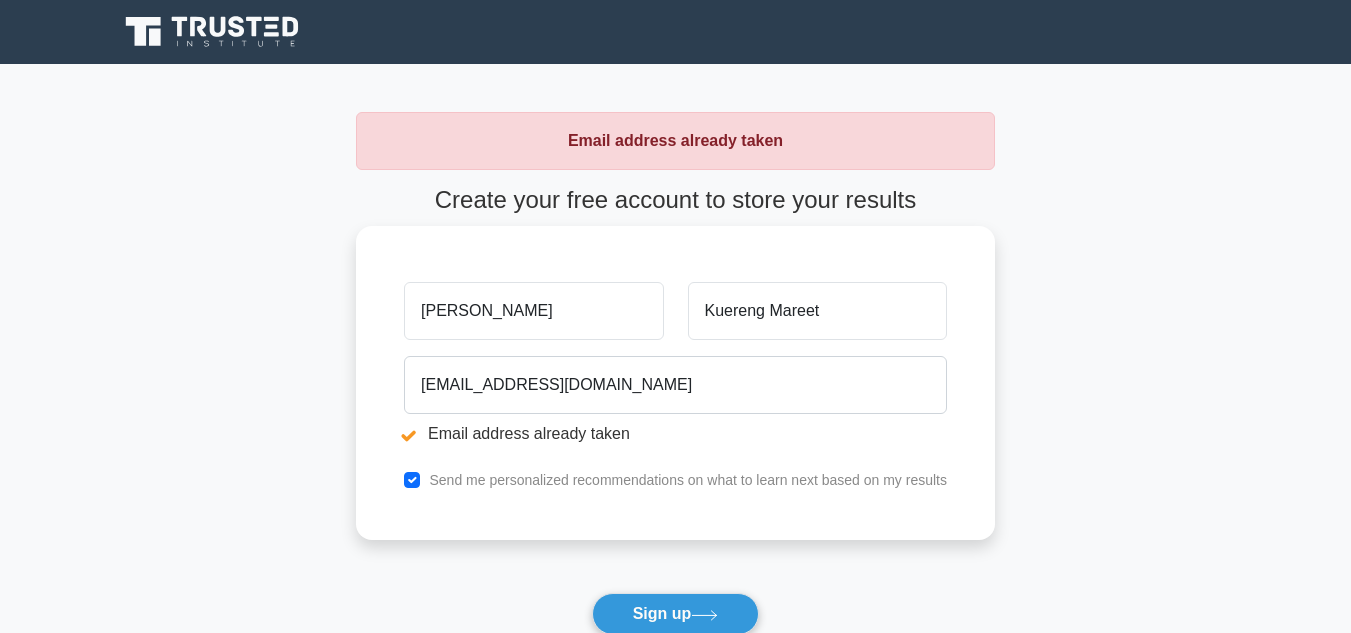 scroll, scrollTop: 0, scrollLeft: 0, axis: both 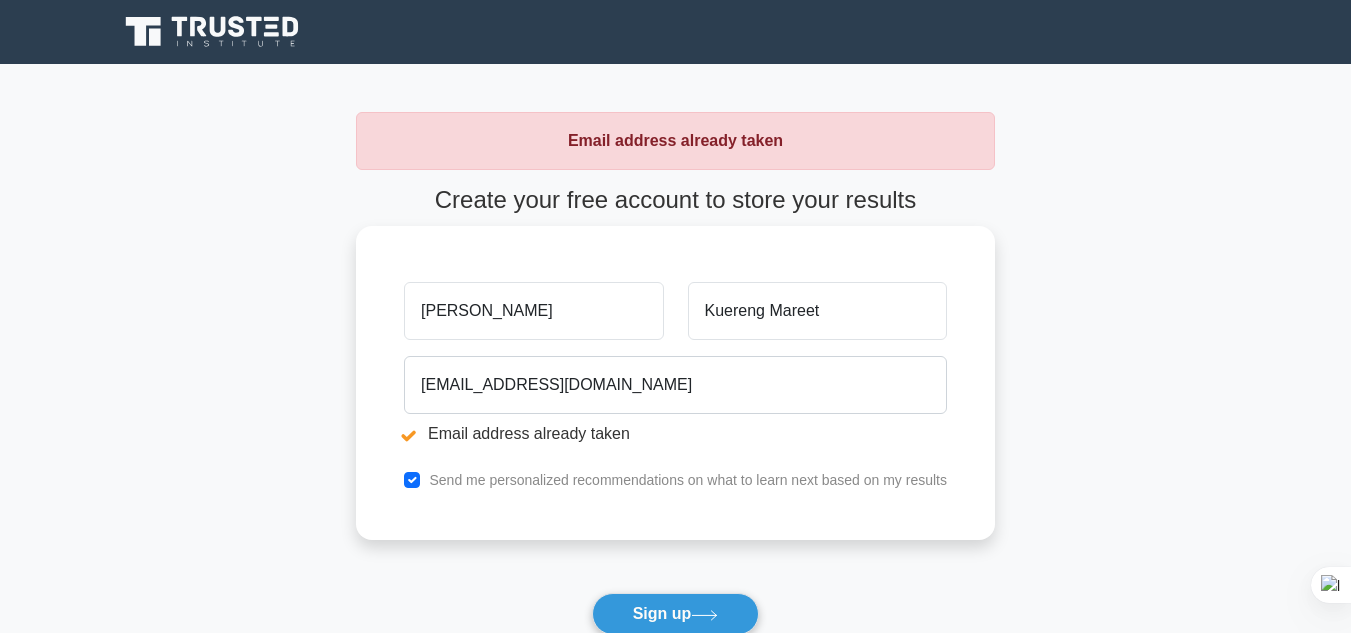 click on "[PERSON_NAME]" at bounding box center [533, 311] 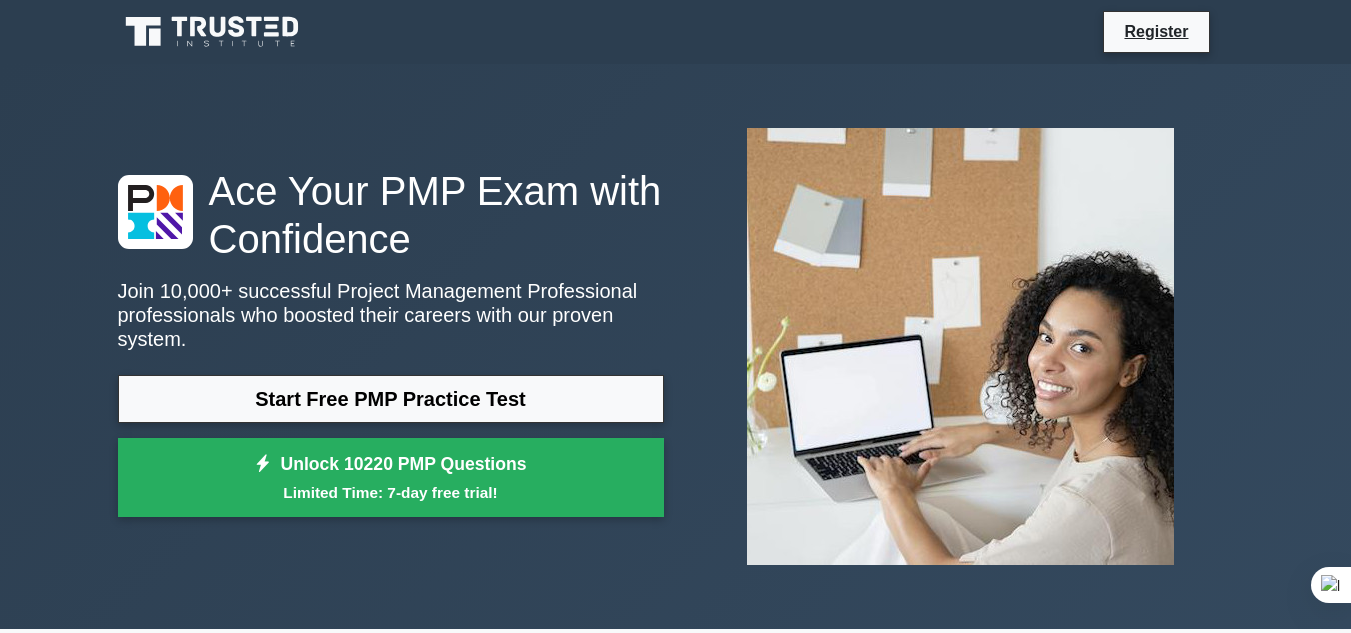 scroll, scrollTop: 0, scrollLeft: 0, axis: both 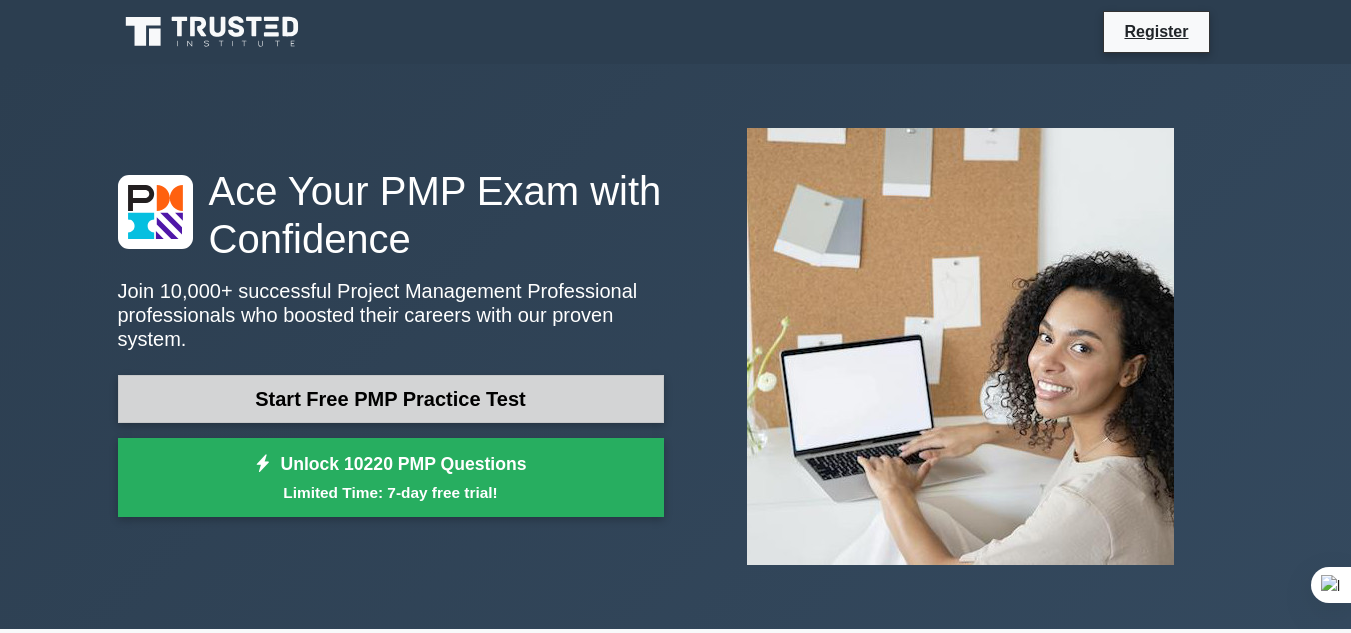 click on "Start Free PMP Practice Test" at bounding box center (391, 399) 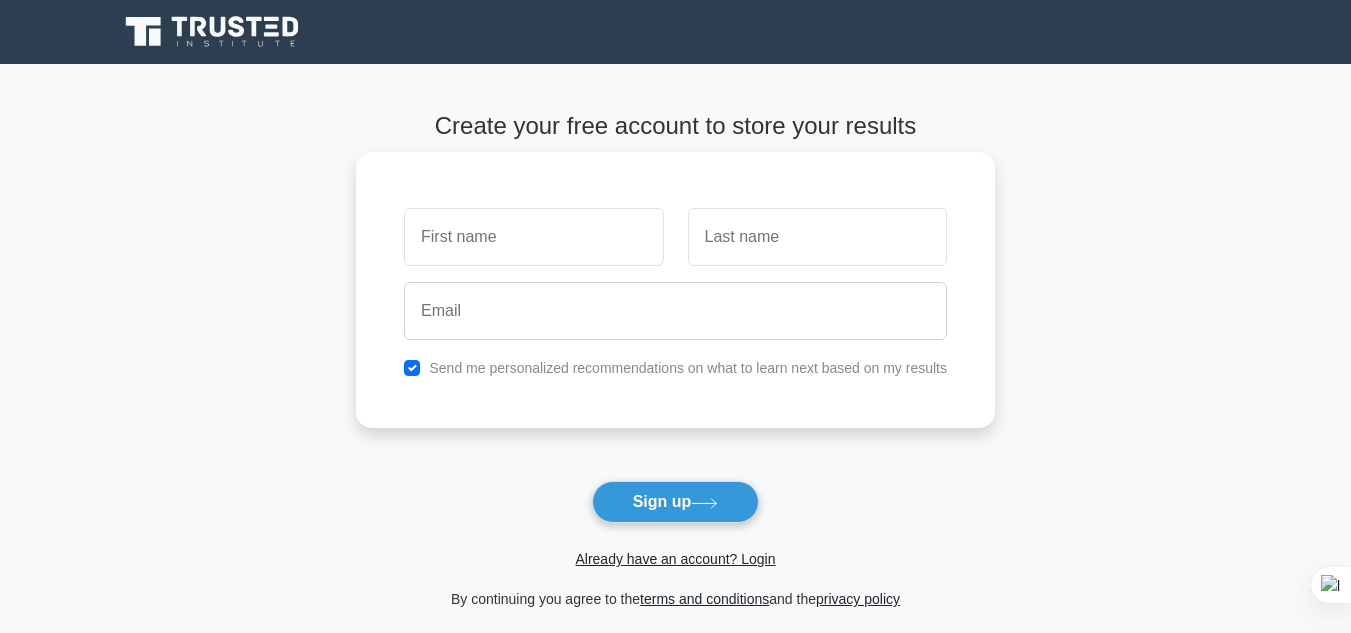 scroll, scrollTop: 0, scrollLeft: 0, axis: both 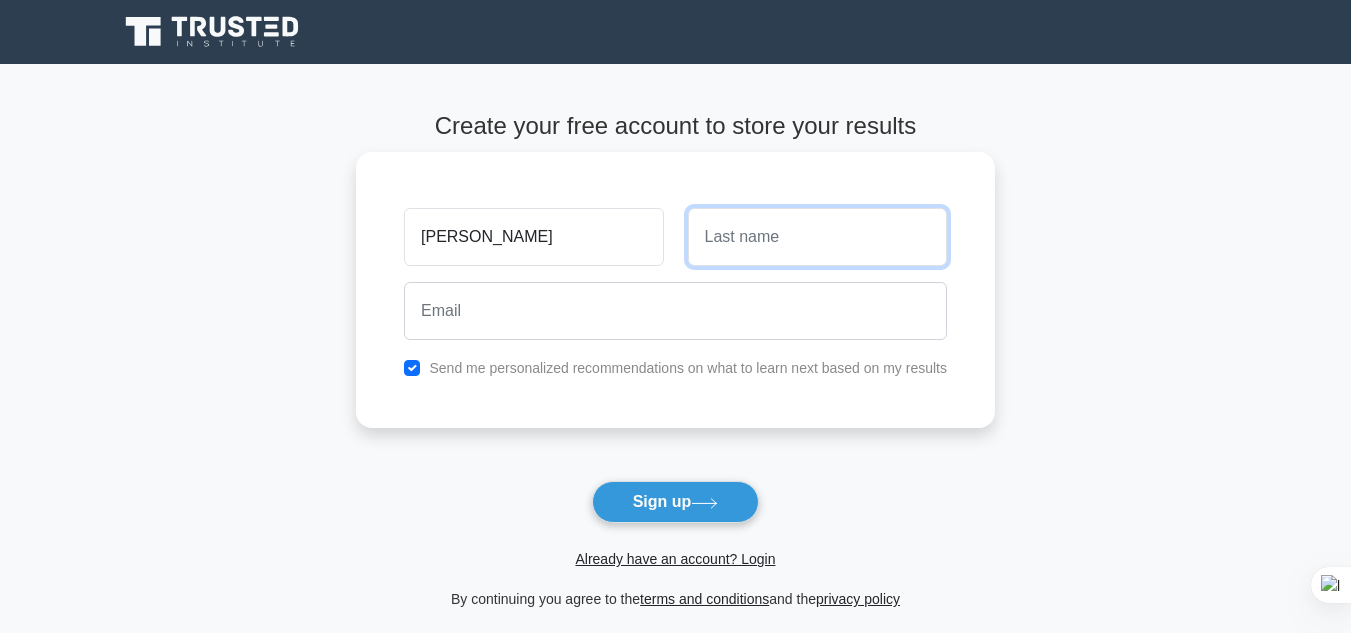 click at bounding box center (817, 237) 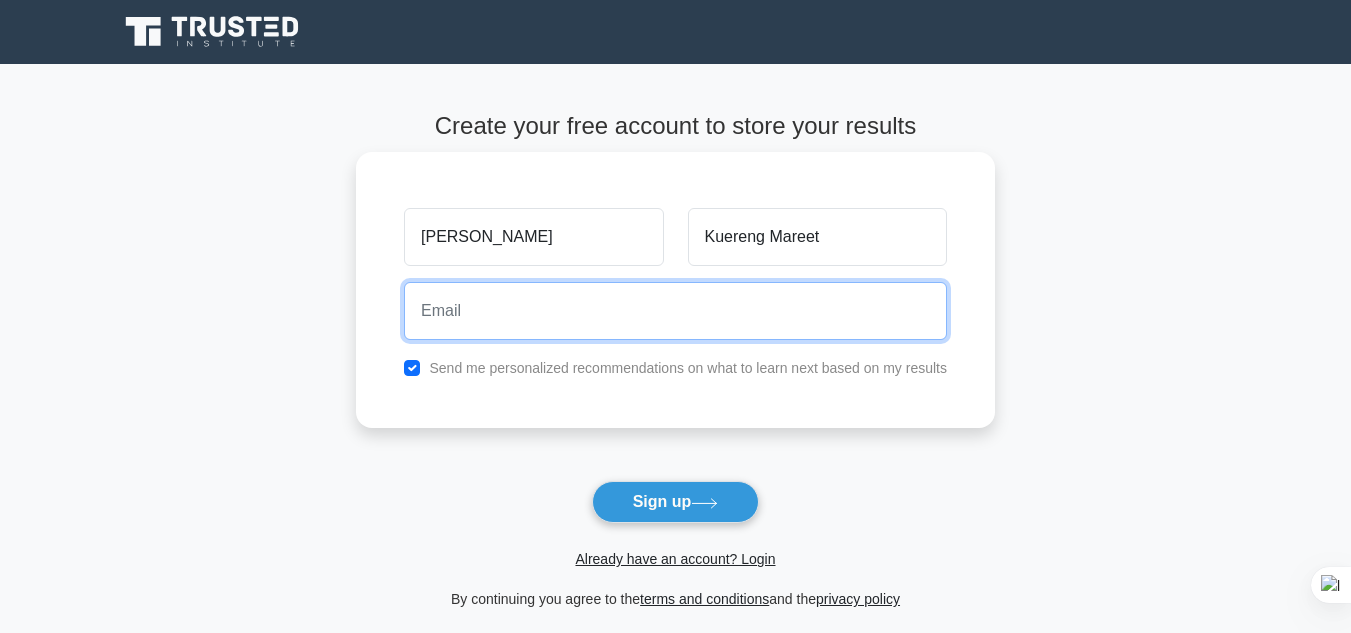 click at bounding box center (675, 311) 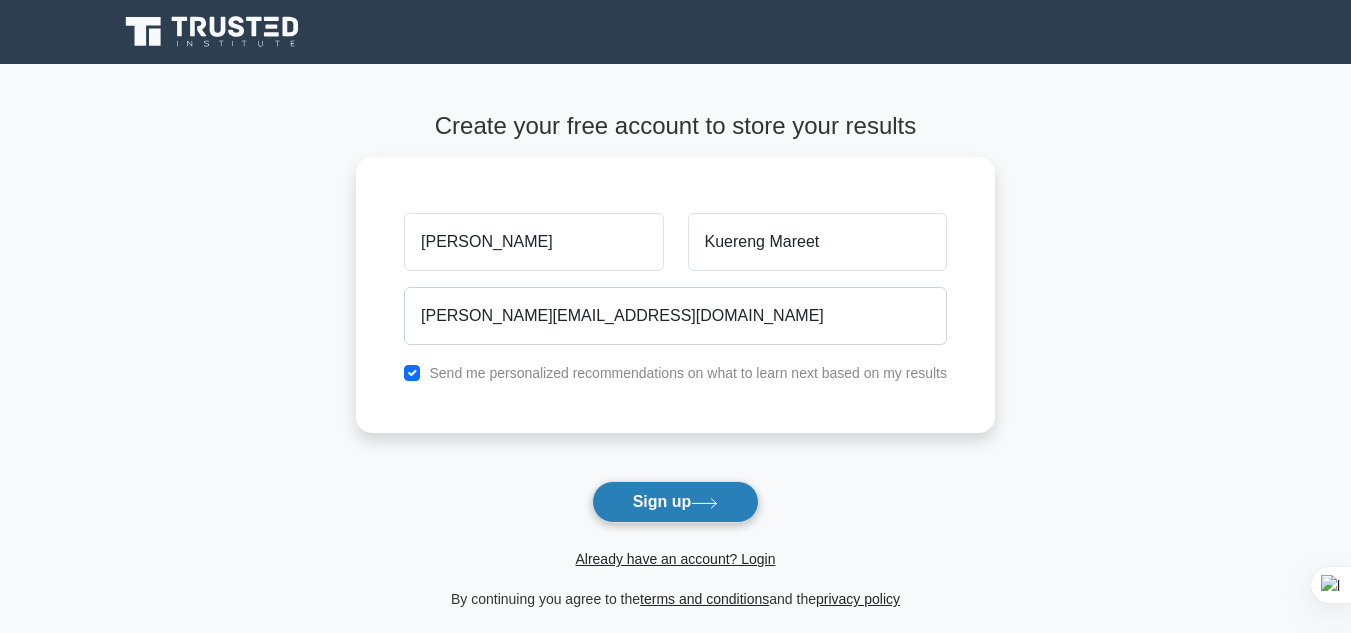 click on "Sign up" at bounding box center (676, 502) 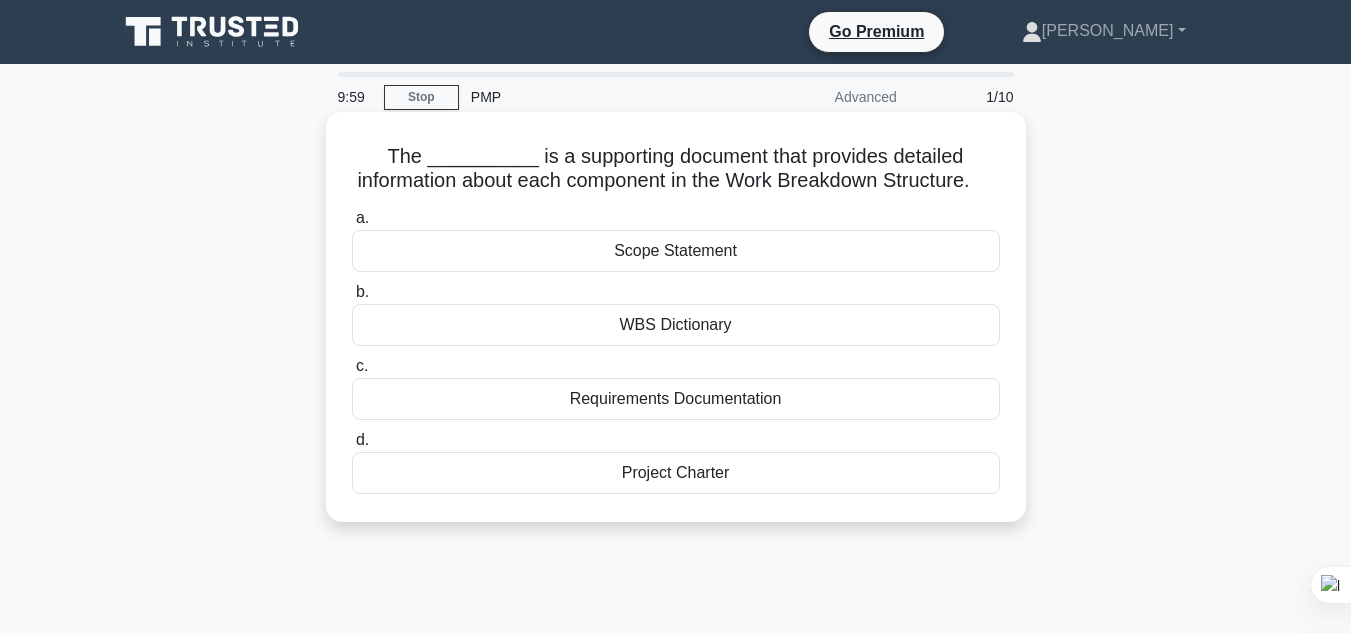 scroll, scrollTop: 0, scrollLeft: 0, axis: both 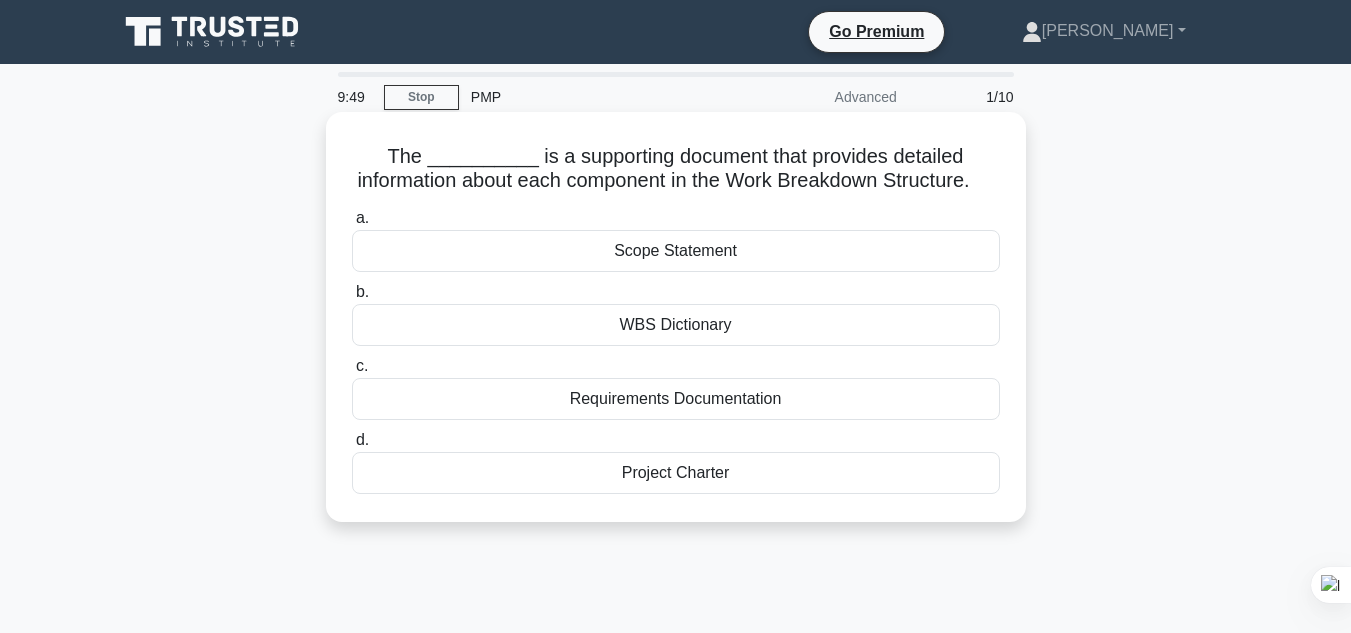 click on "WBS Dictionary" at bounding box center [676, 325] 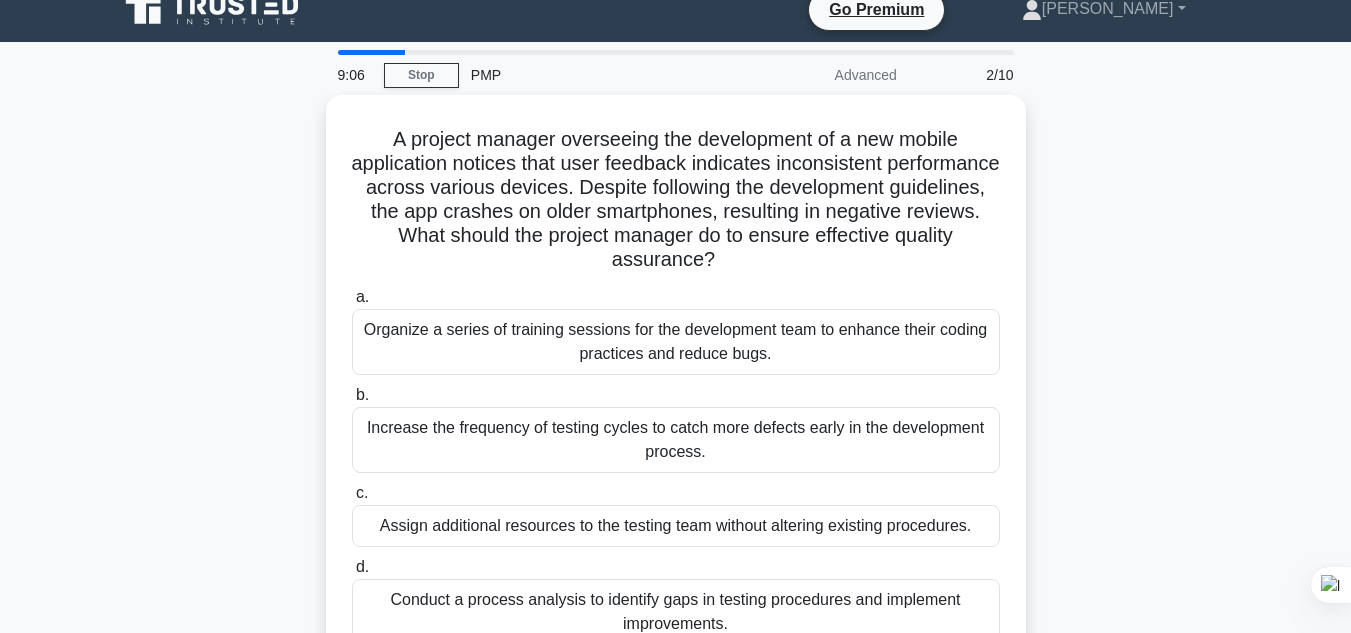 scroll, scrollTop: 80, scrollLeft: 0, axis: vertical 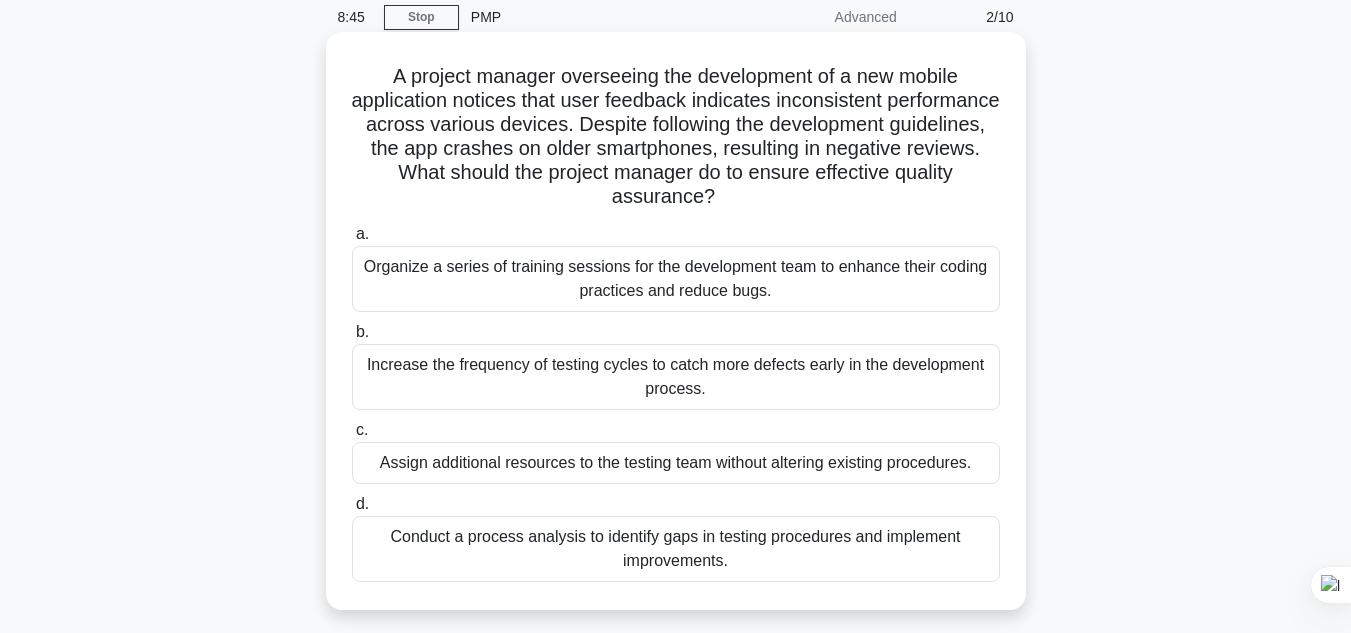 click on "Conduct a process analysis to identify gaps in testing procedures and implement improvements." at bounding box center (676, 549) 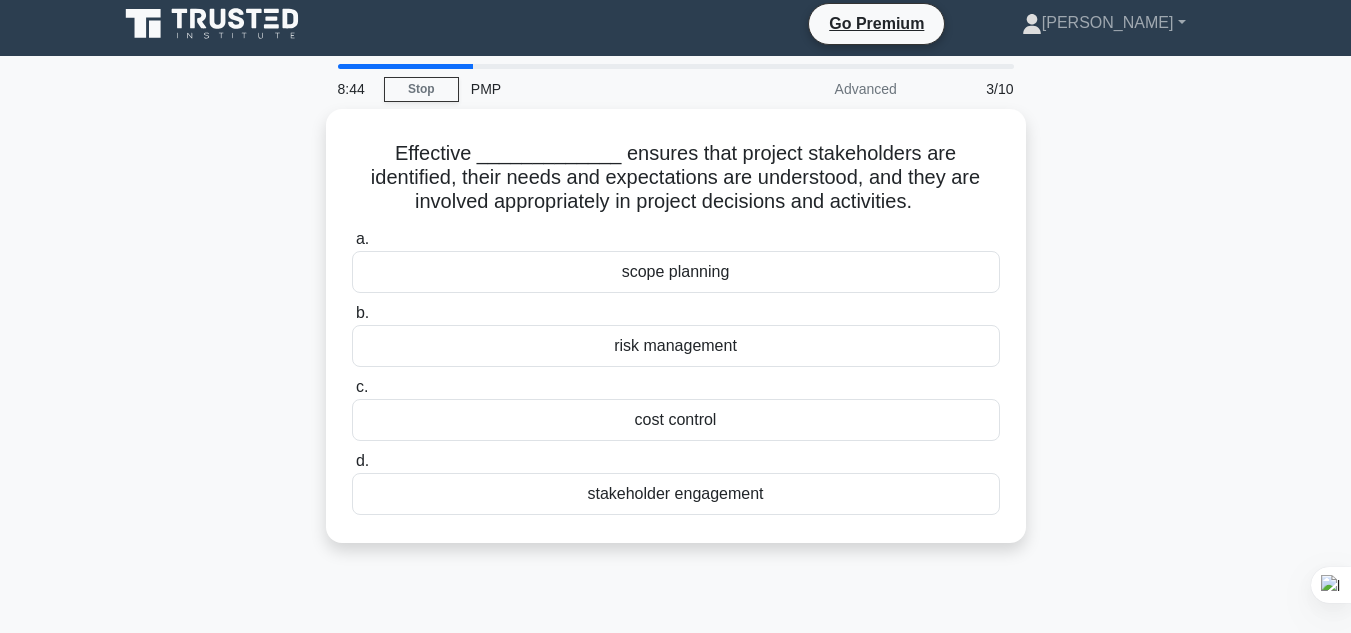 scroll, scrollTop: 0, scrollLeft: 0, axis: both 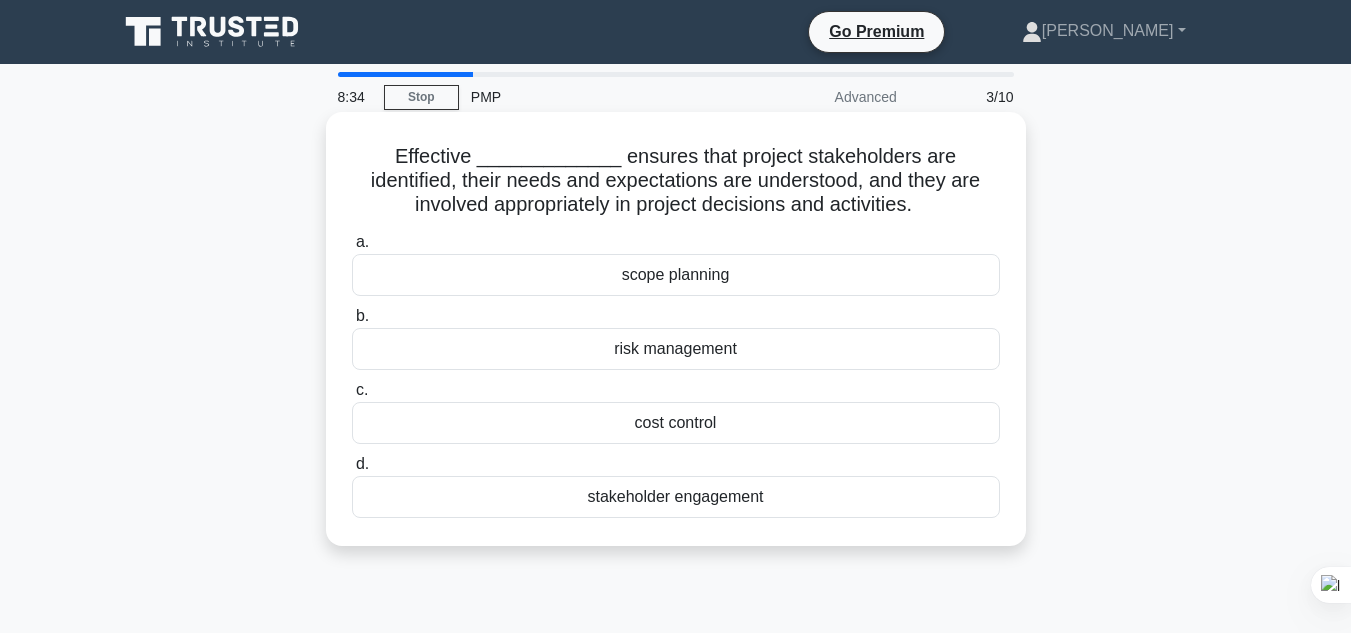 click on "stakeholder engagement" at bounding box center (676, 497) 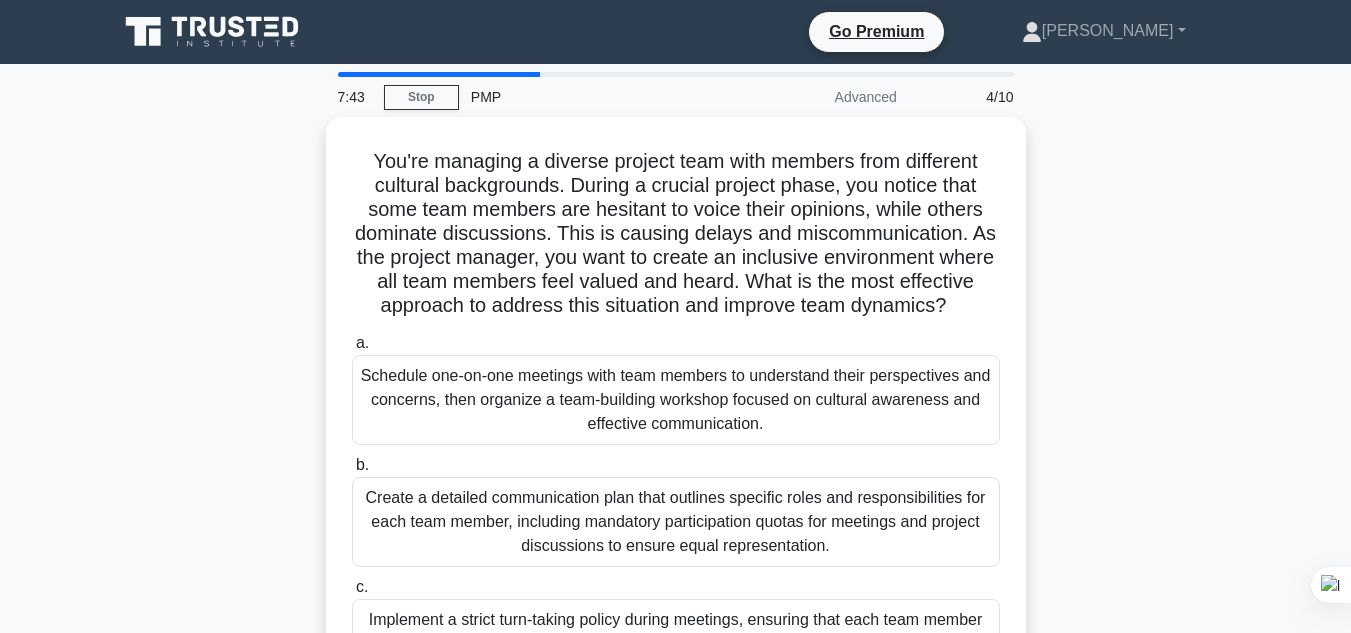 scroll, scrollTop: 40, scrollLeft: 0, axis: vertical 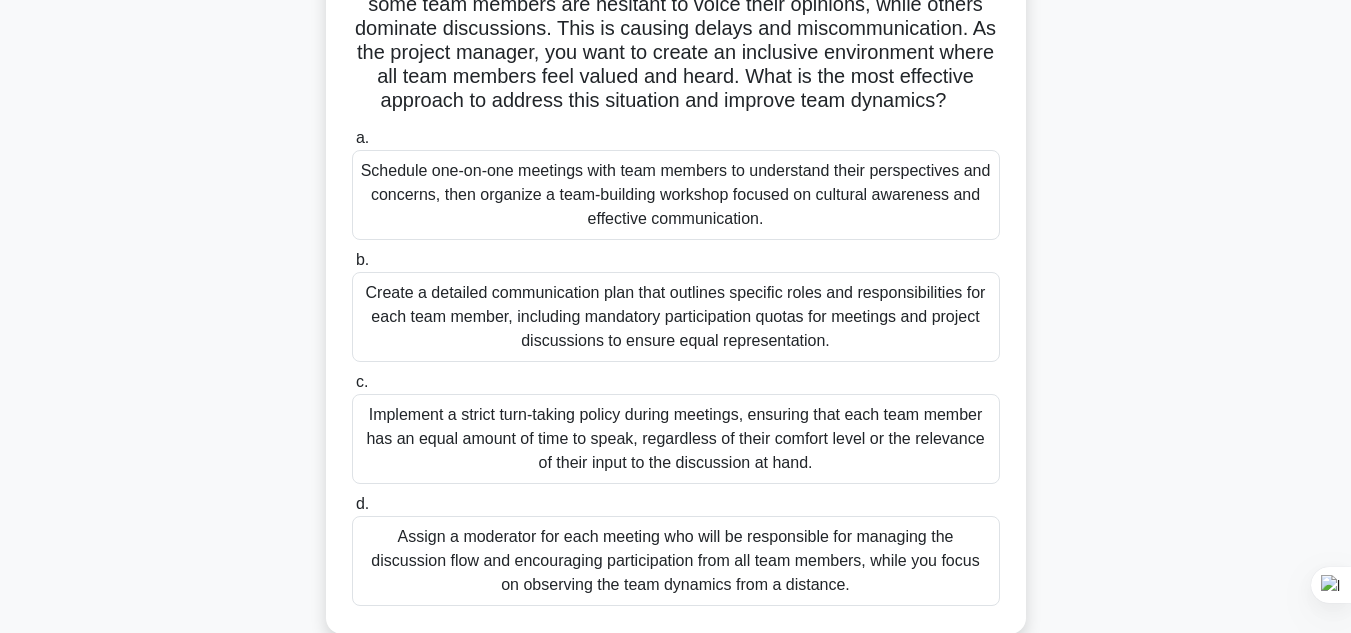 click on "Schedule one-on-one meetings with team members to understand their perspectives and concerns, then organize a team-building workshop focused on cultural awareness and effective communication." at bounding box center (676, 195) 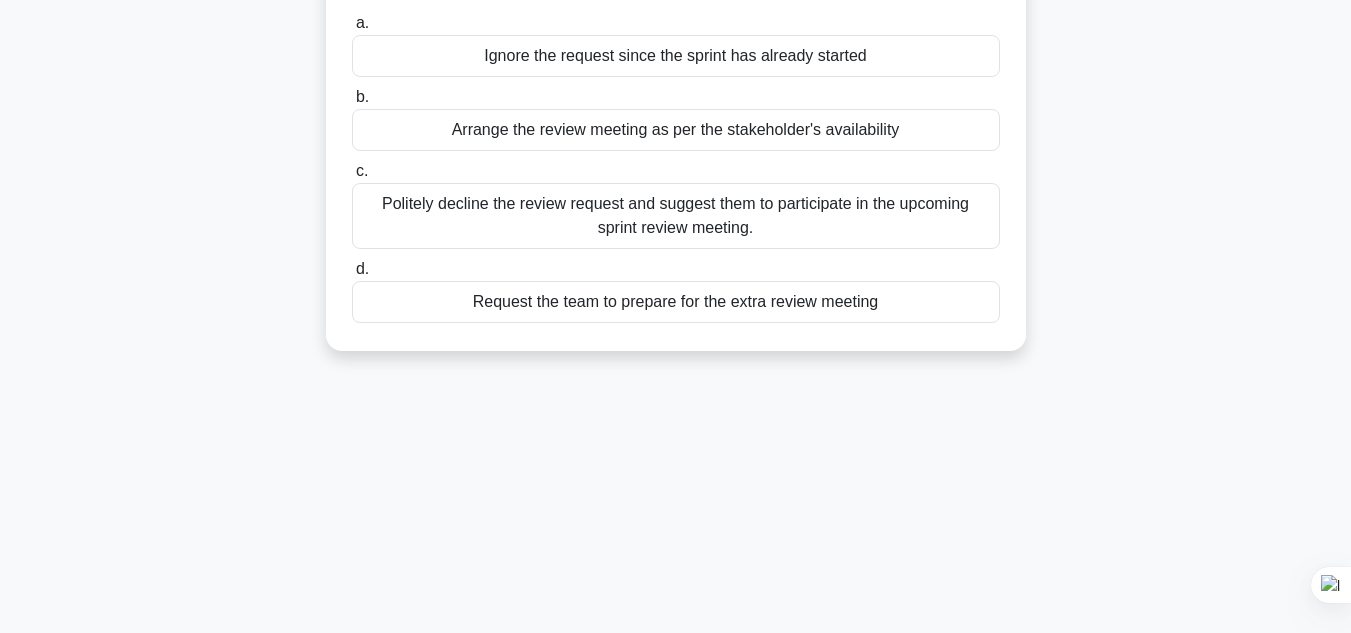 scroll, scrollTop: 0, scrollLeft: 0, axis: both 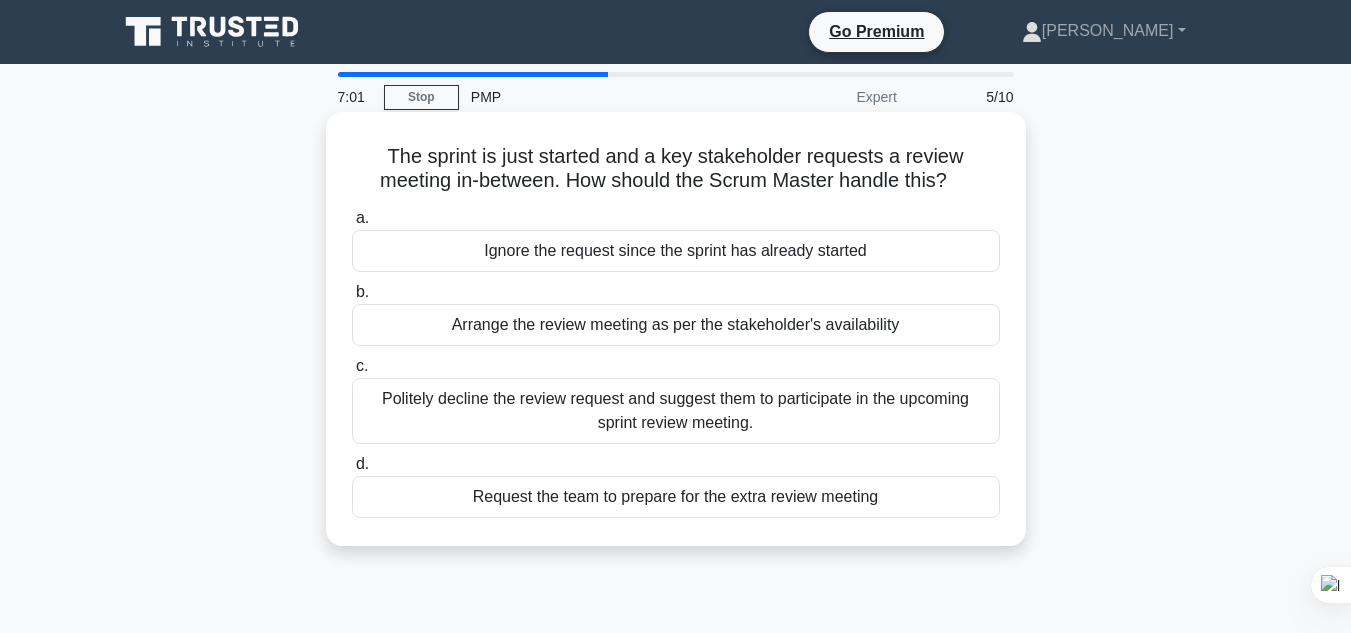 click on "Politely decline the review request and suggest them to participate in the upcoming sprint review meeting." at bounding box center [676, 411] 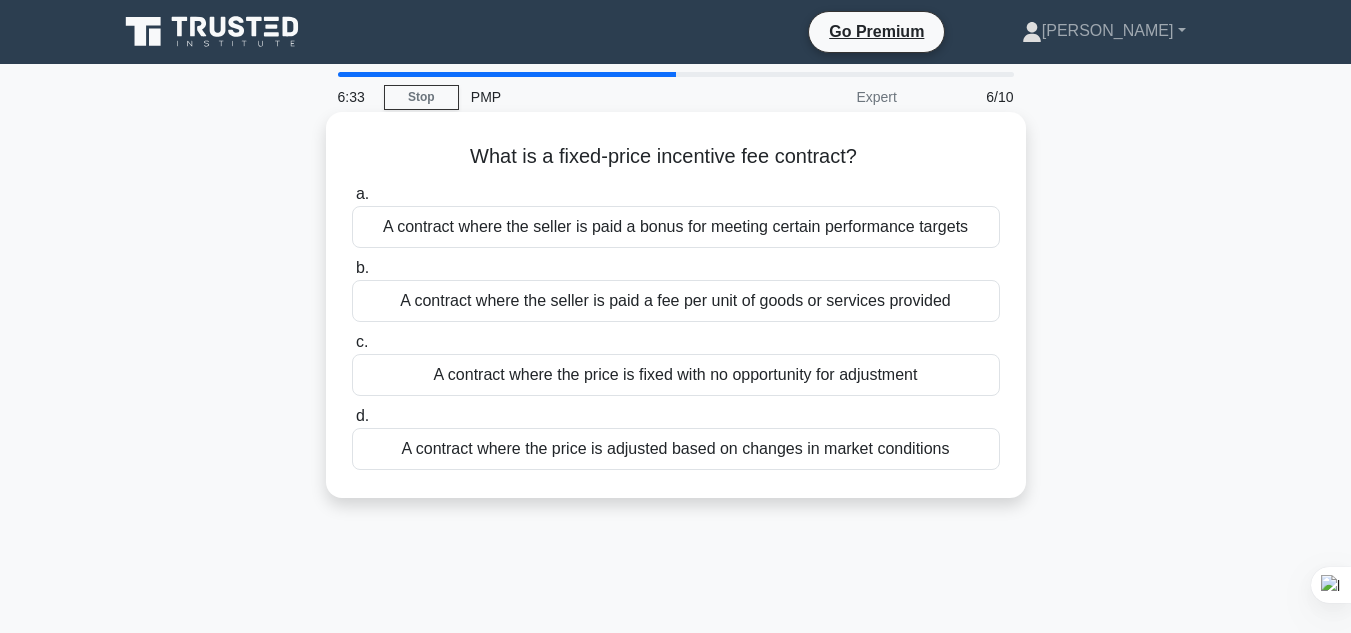 drag, startPoint x: 458, startPoint y: 149, endPoint x: 966, endPoint y: 471, distance: 601.4549 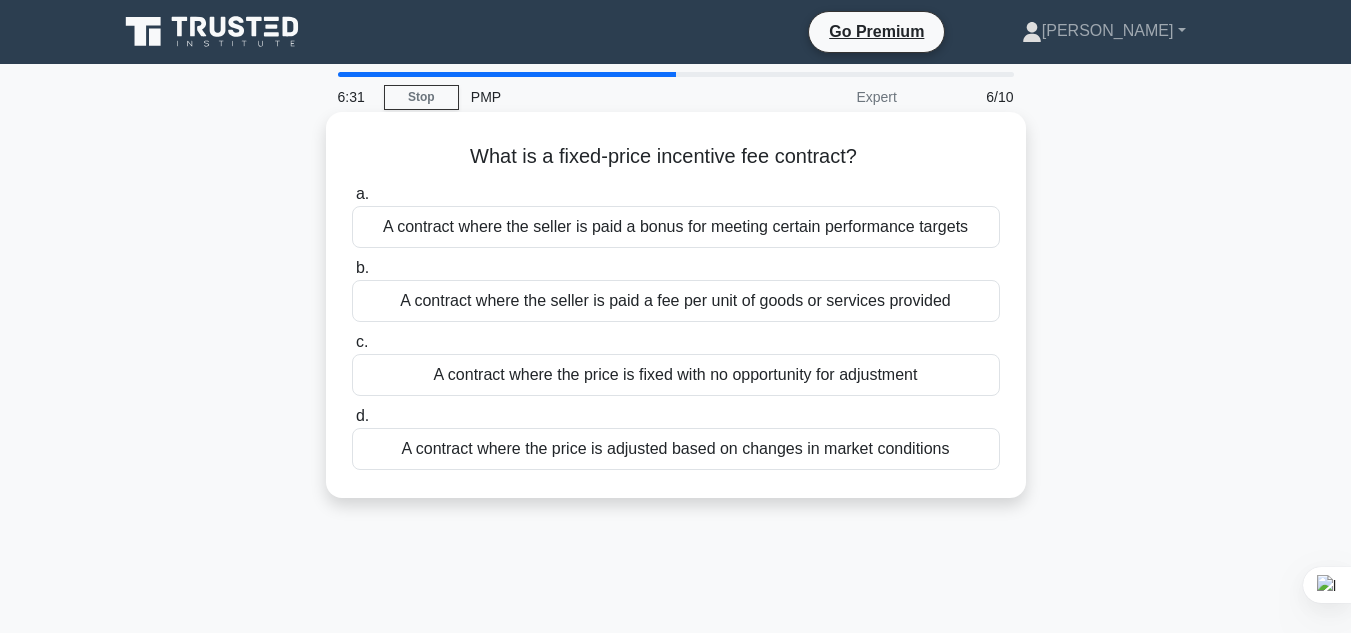 copy on "What is a fixed-price incentive fee contract?
.spinner_0XTQ{transform-origin:center;animation:spinner_y6GP .75s linear infinite}@keyframes spinner_y6GP{100%{transform:rotate(360deg)}}
a.
A contract where the seller is paid a bonus for meeting certain performance targets
b.
A contract where the seller is paid a fee per unit of goods or services provided
c.
A contract where the price is fixed with no opportunity for adjustment
d.
A contract where the price is adjusted based on changes in market conditions" 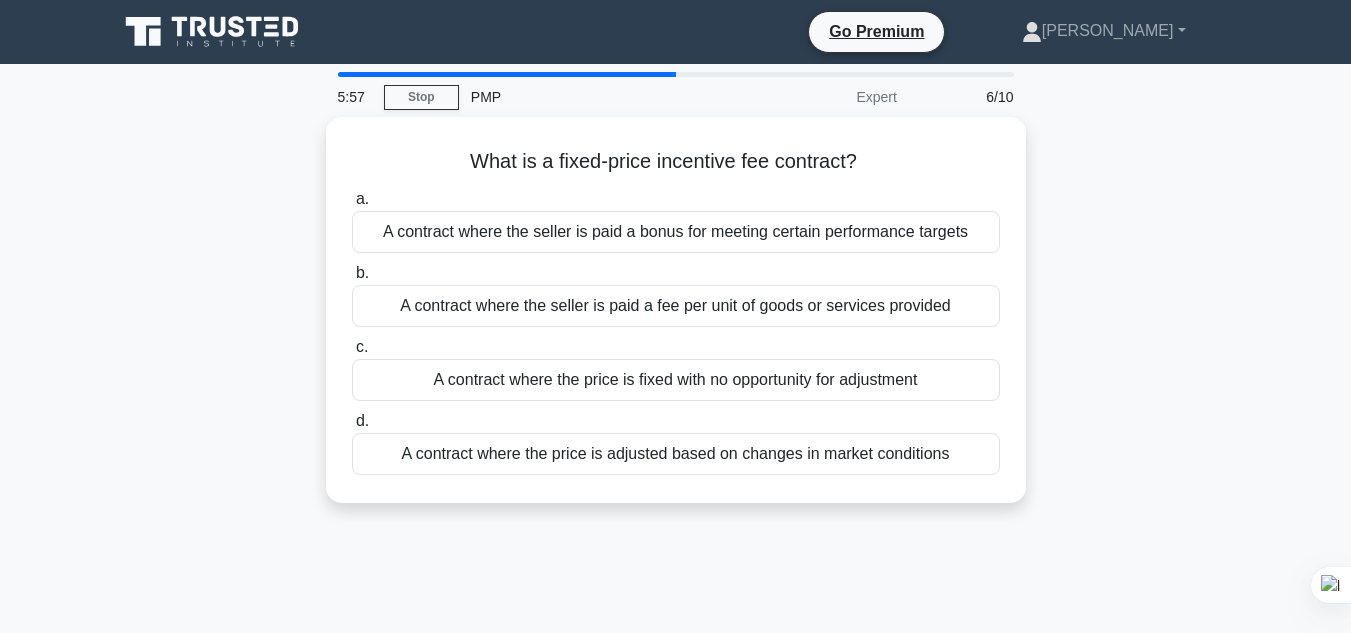 click on "What is a fixed-price incentive fee contract?
.spinner_0XTQ{transform-origin:center;animation:spinner_y6GP .75s linear infinite}@keyframes spinner_y6GP{100%{transform:rotate(360deg)}}
a.
A contract where the seller is paid a bonus for meeting certain performance targets
b. c. d." at bounding box center [676, 322] 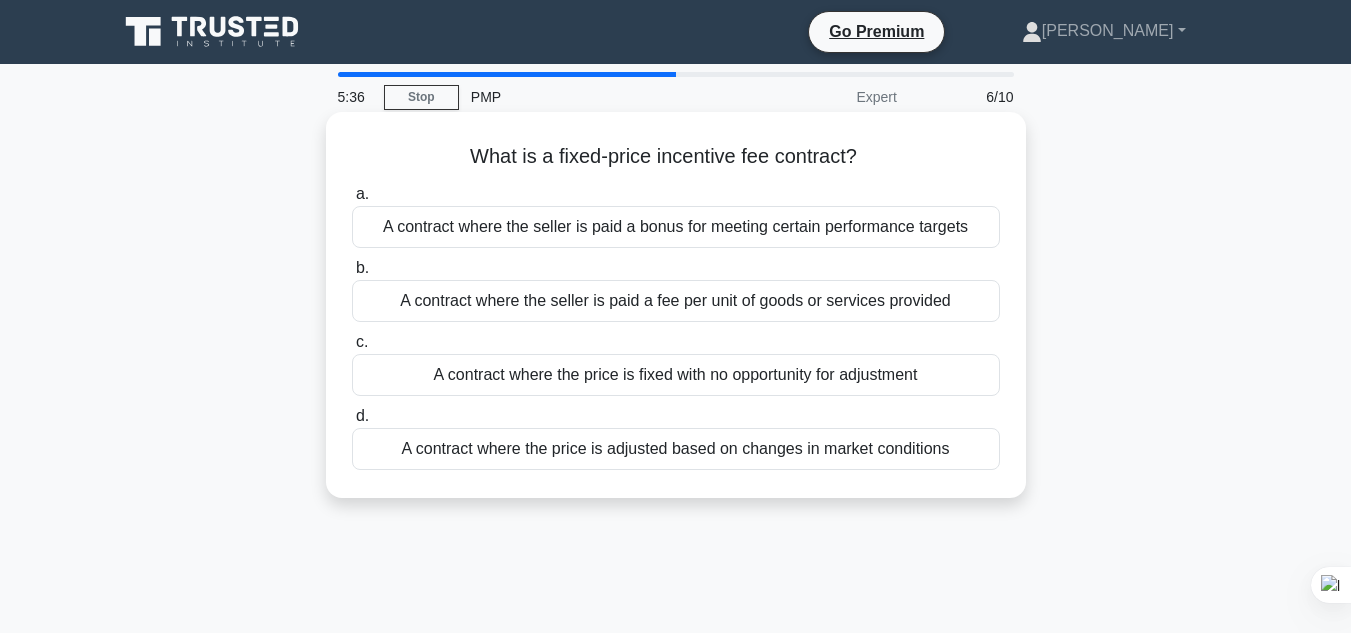 click on "A contract where the seller is paid a bonus for meeting certain performance targets" at bounding box center [676, 227] 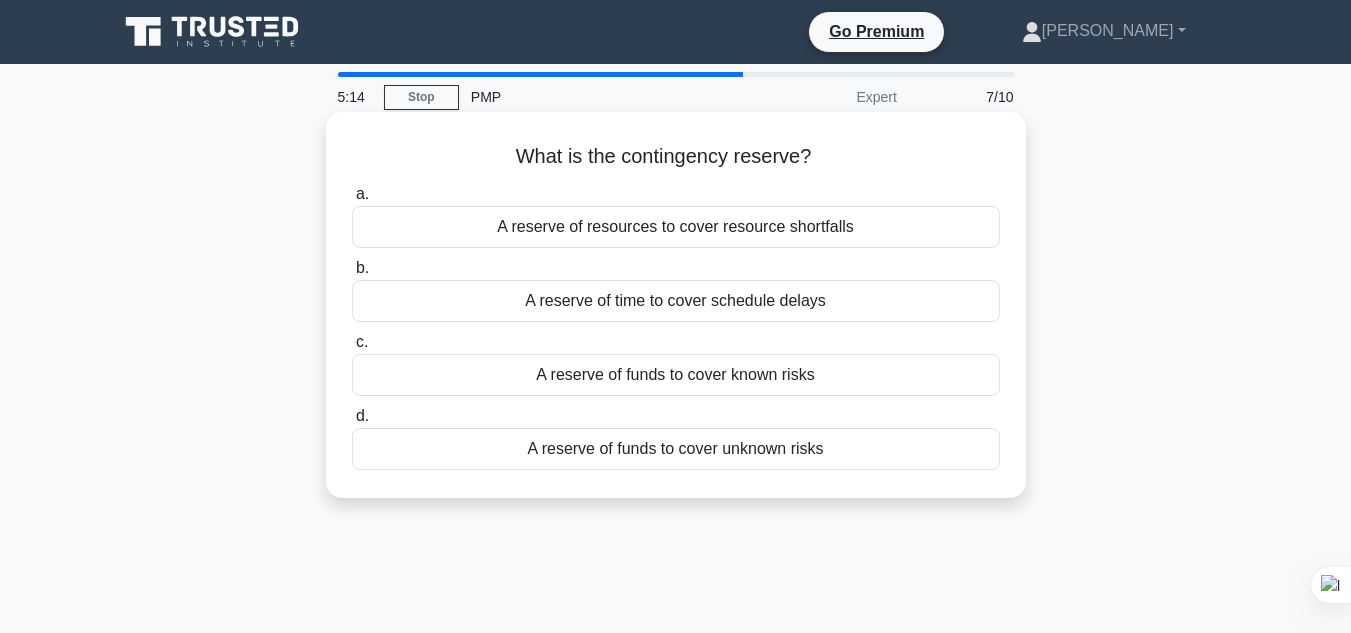 click on "A reserve of funds to cover unknown risks" at bounding box center (676, 449) 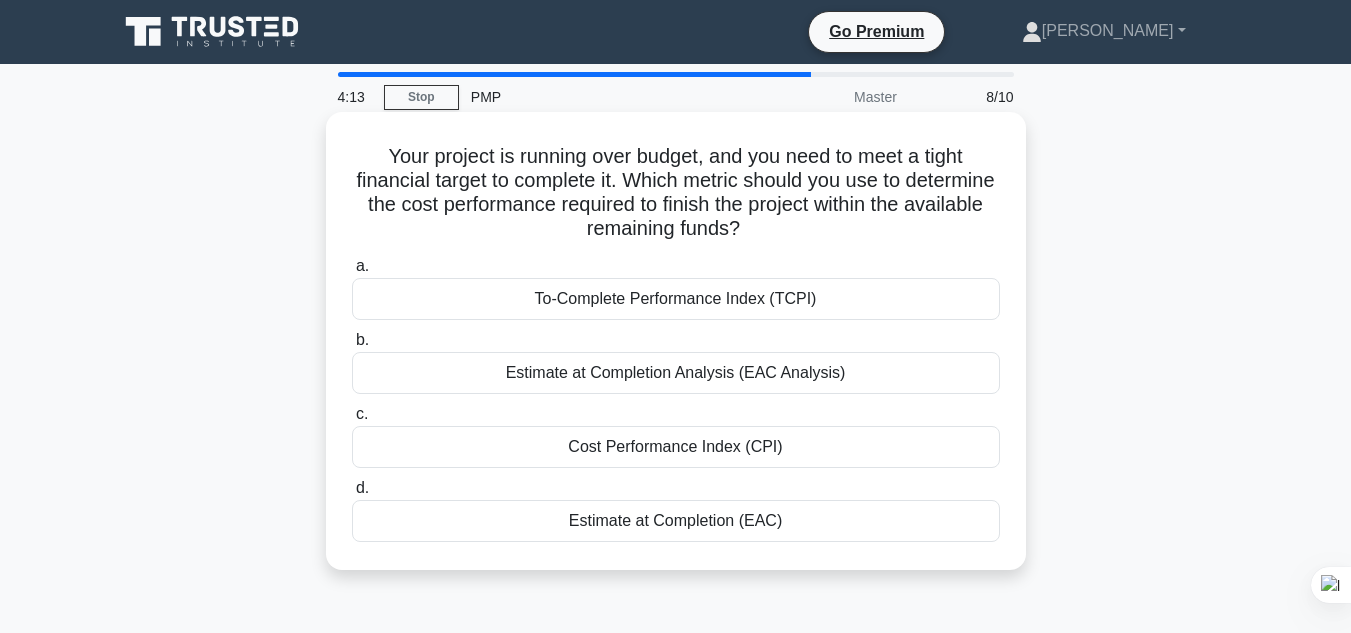 click on "To-Complete Performance Index (TCPI)" at bounding box center (676, 299) 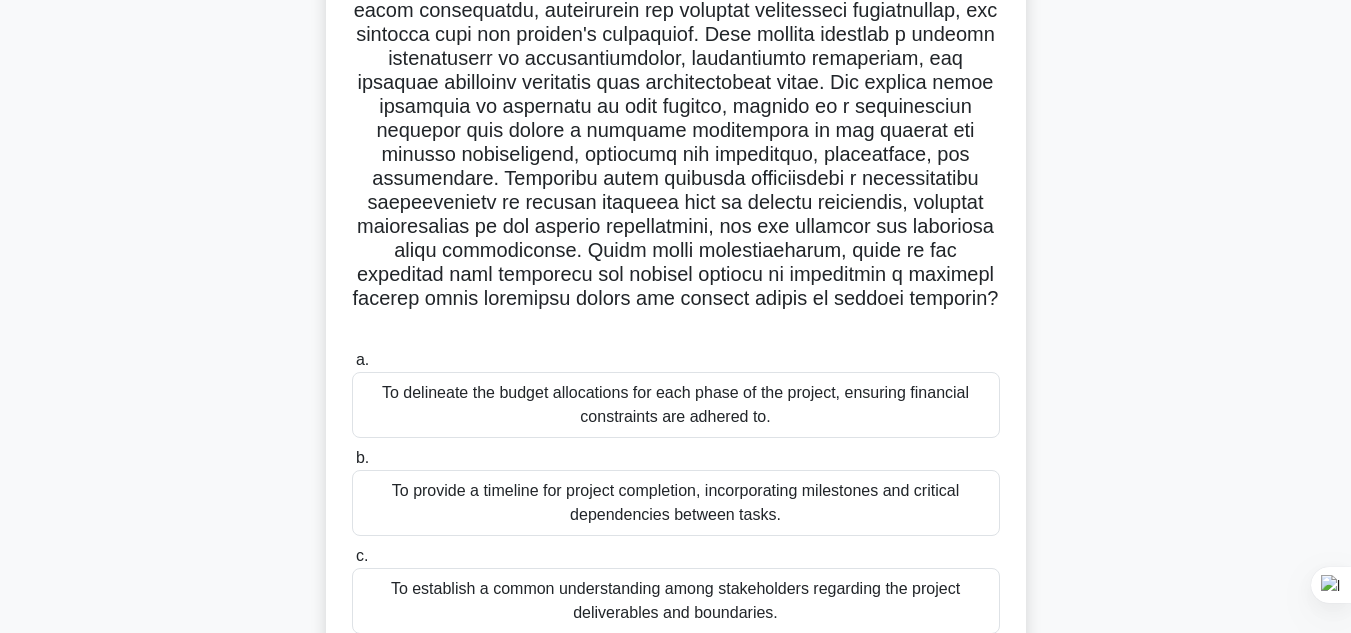 scroll, scrollTop: 200, scrollLeft: 0, axis: vertical 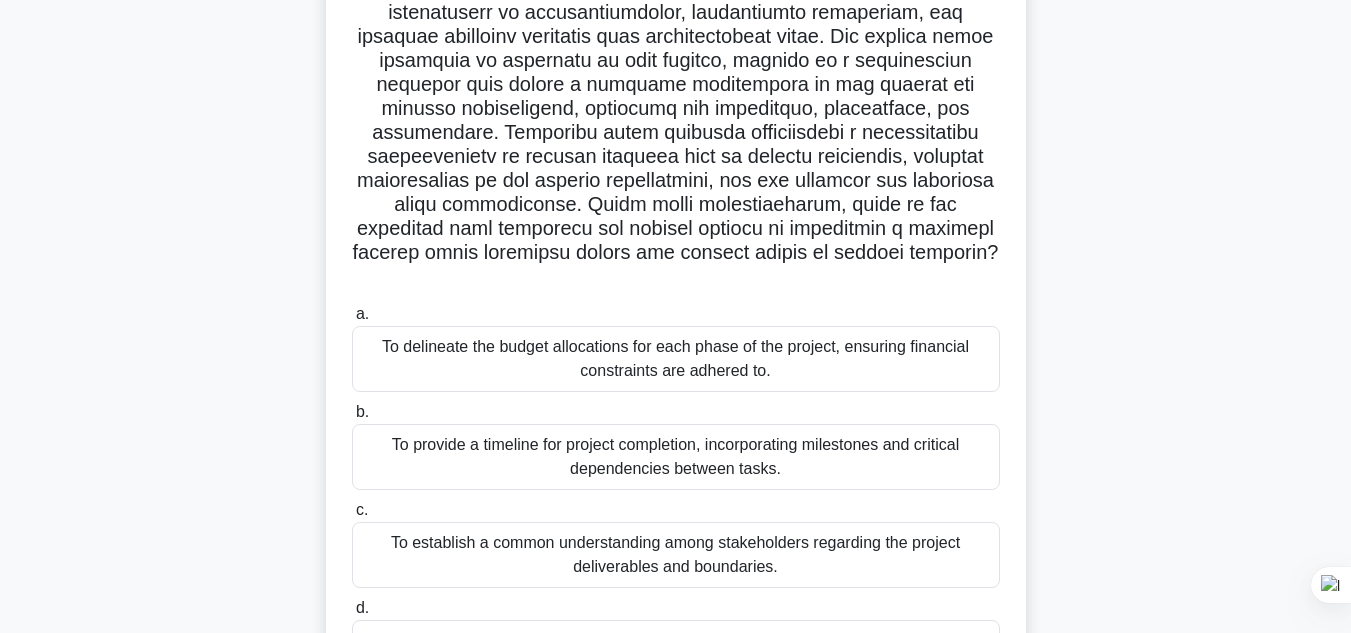 click on "To establish a common understanding among stakeholders regarding the project deliverables and boundaries." at bounding box center [676, 555] 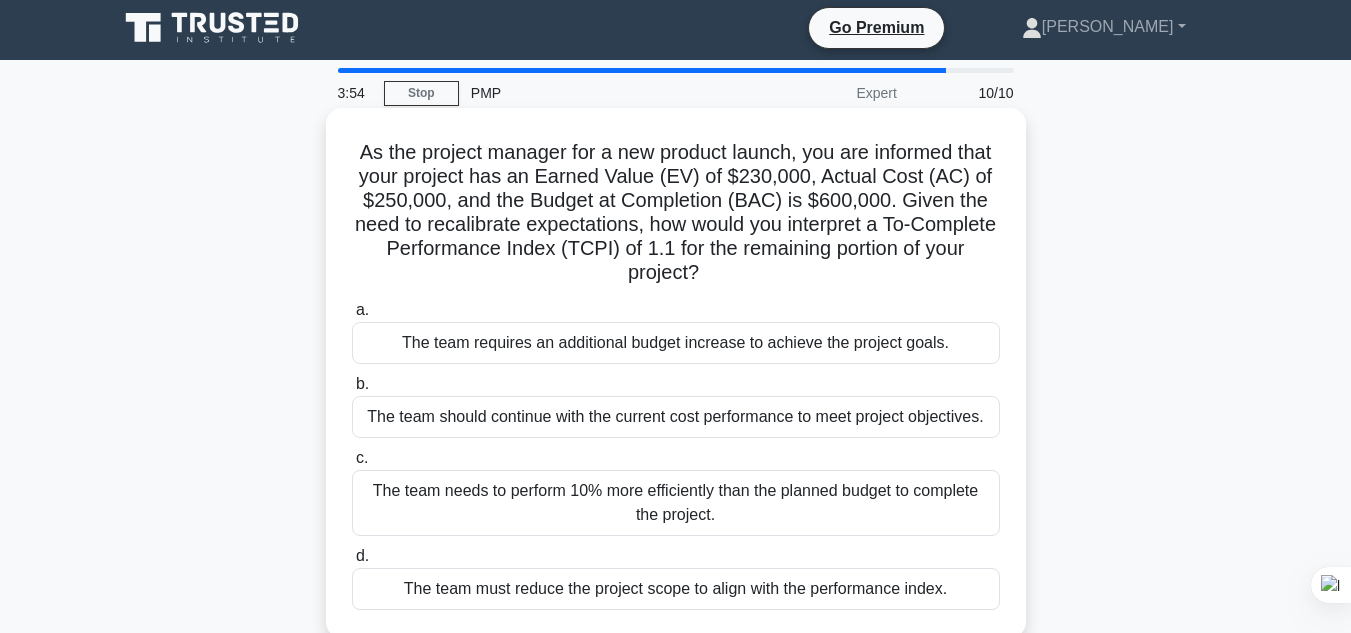 scroll, scrollTop: 0, scrollLeft: 0, axis: both 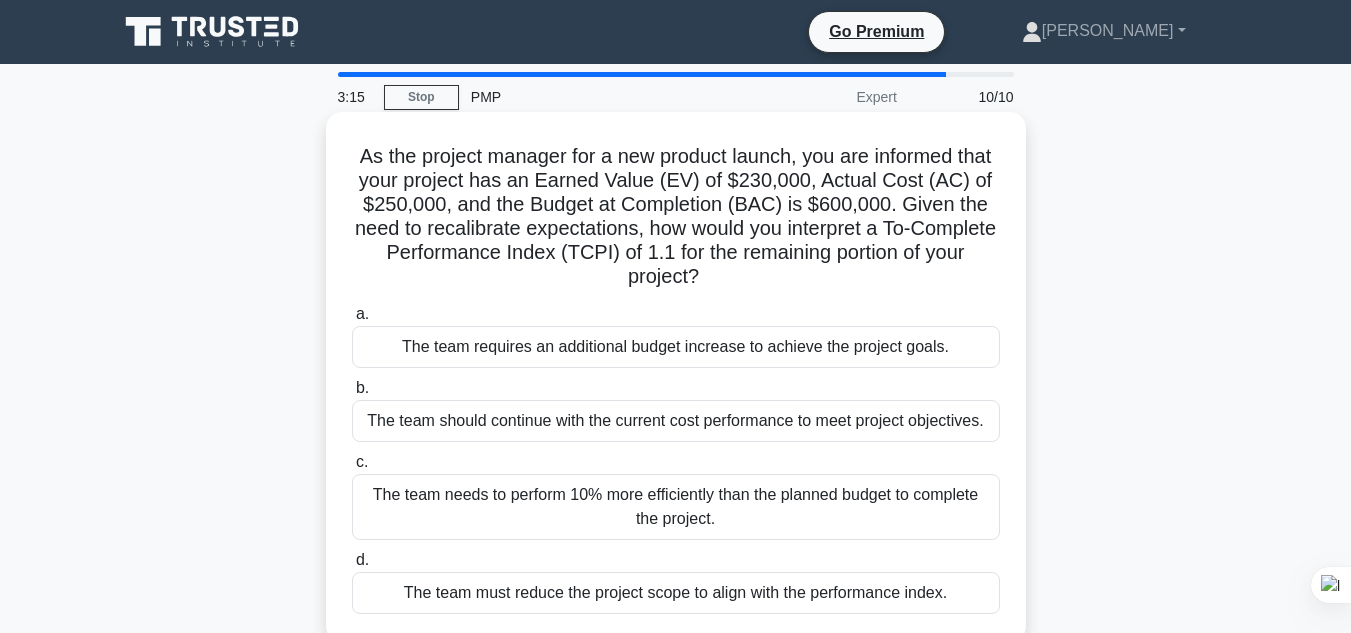 click on "The team needs to perform 10% more efficiently than the planned budget to complete the project." at bounding box center (676, 507) 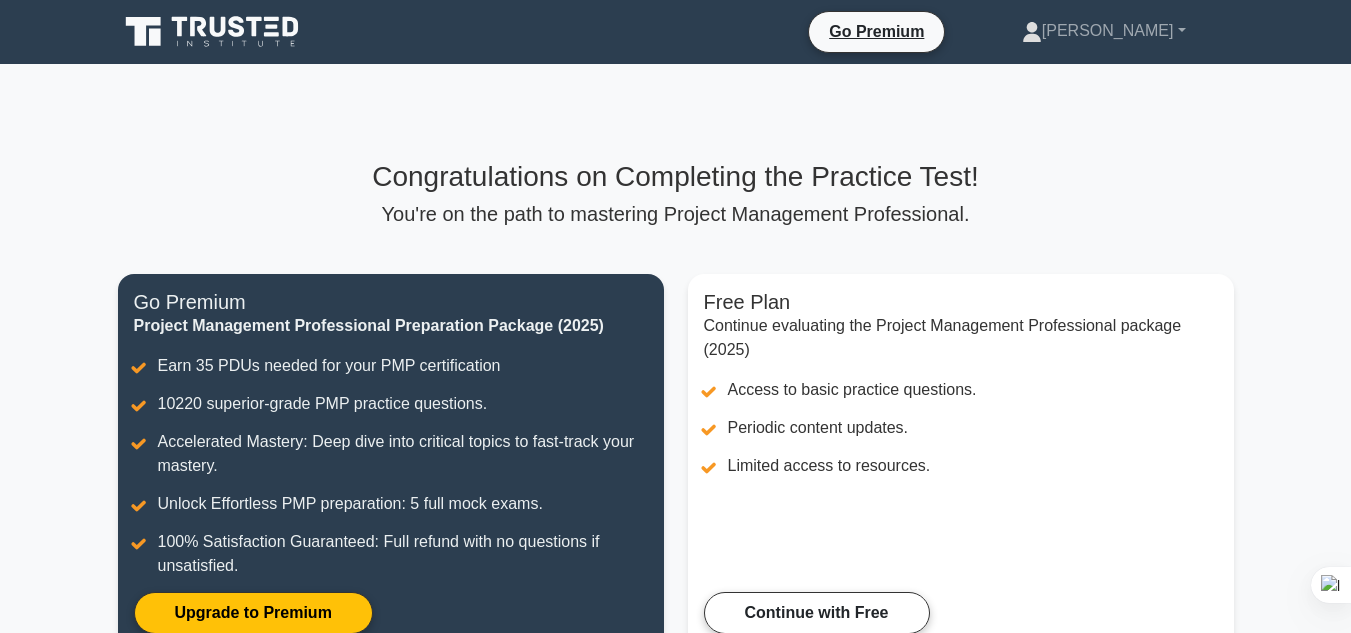 scroll, scrollTop: 0, scrollLeft: 0, axis: both 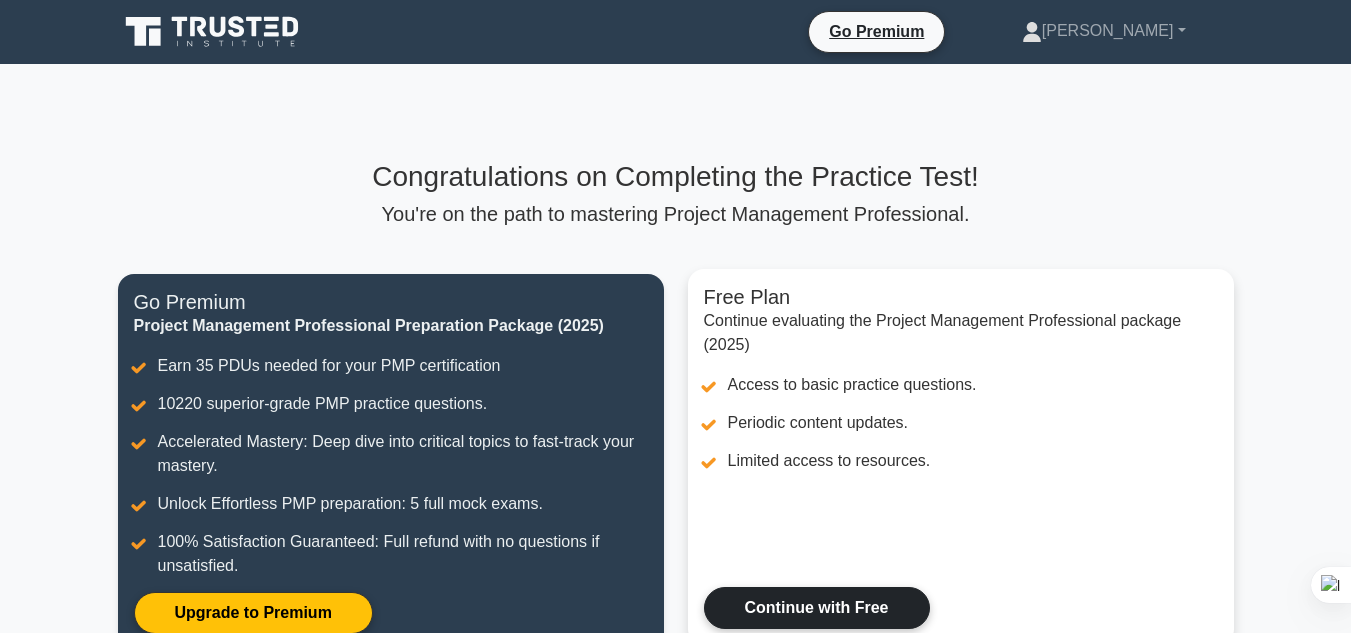 click on "Continue with Free" at bounding box center (817, 608) 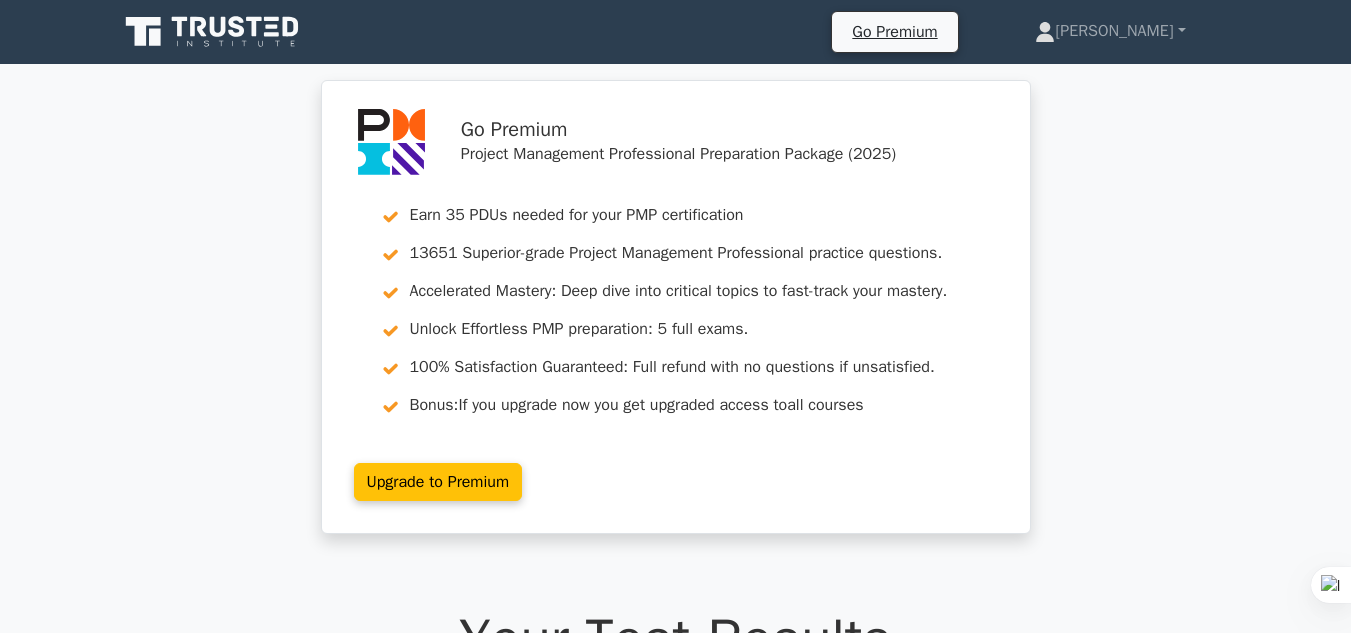 scroll, scrollTop: 0, scrollLeft: 0, axis: both 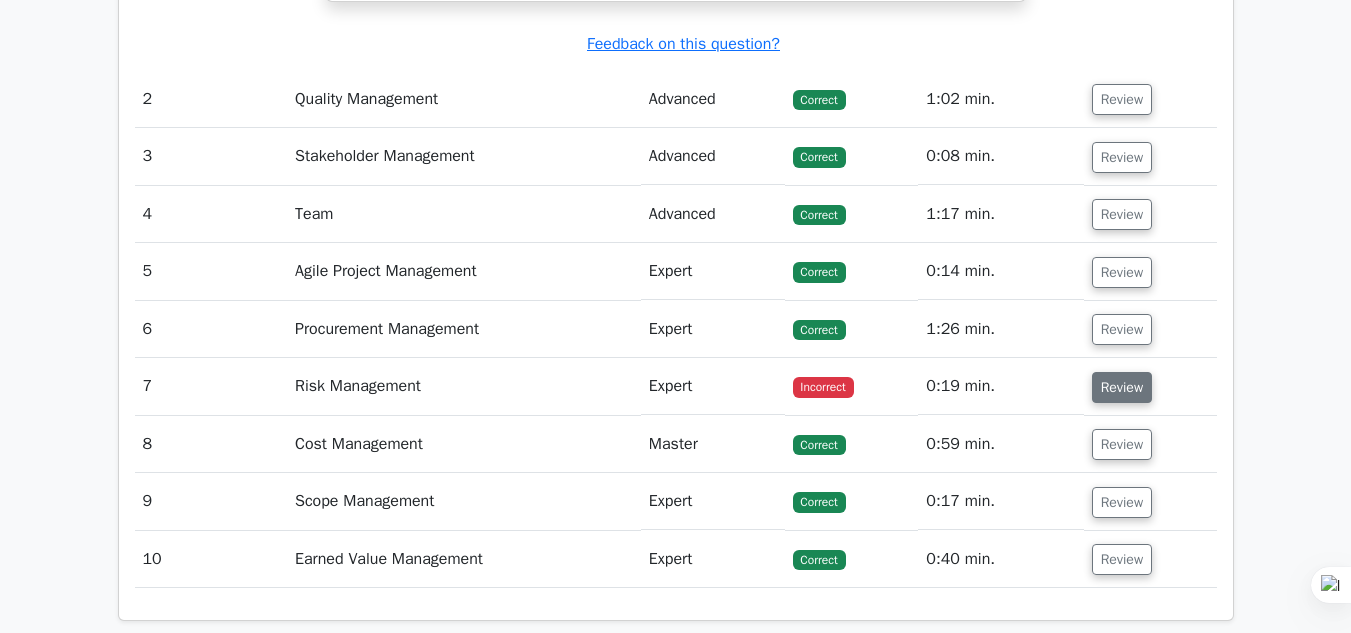 click on "Review" at bounding box center [1122, 387] 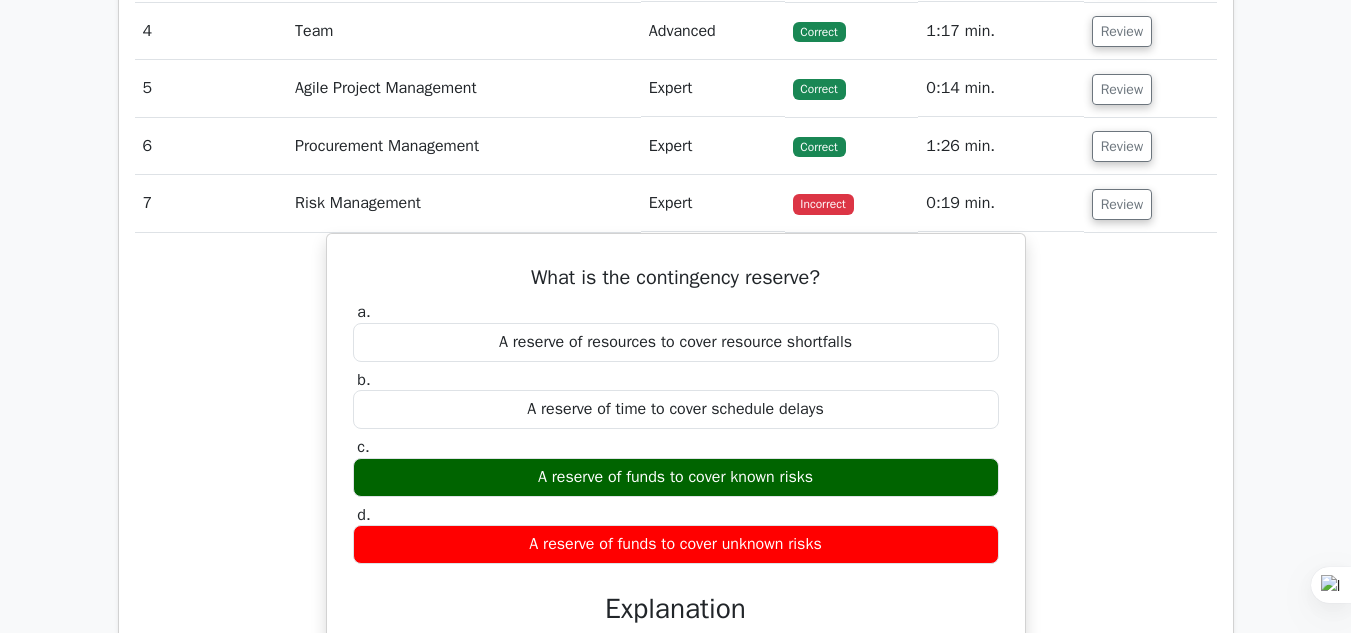 scroll, scrollTop: 3053, scrollLeft: 0, axis: vertical 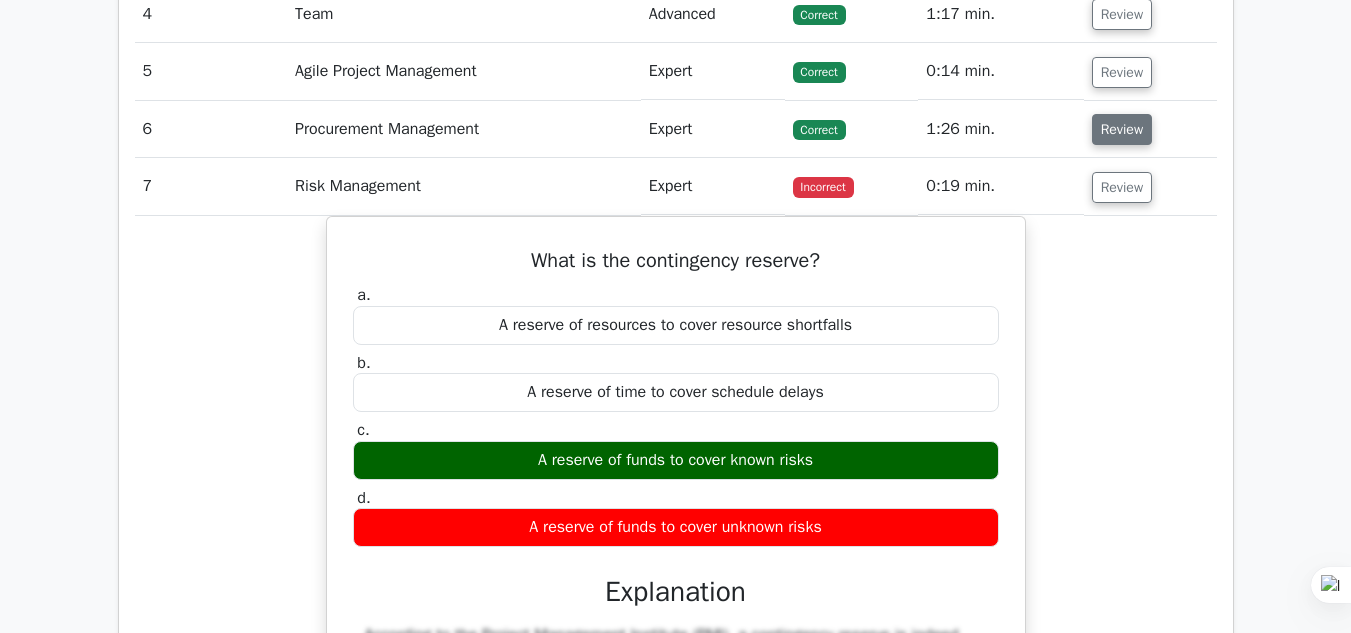 click on "Review" at bounding box center [1122, 129] 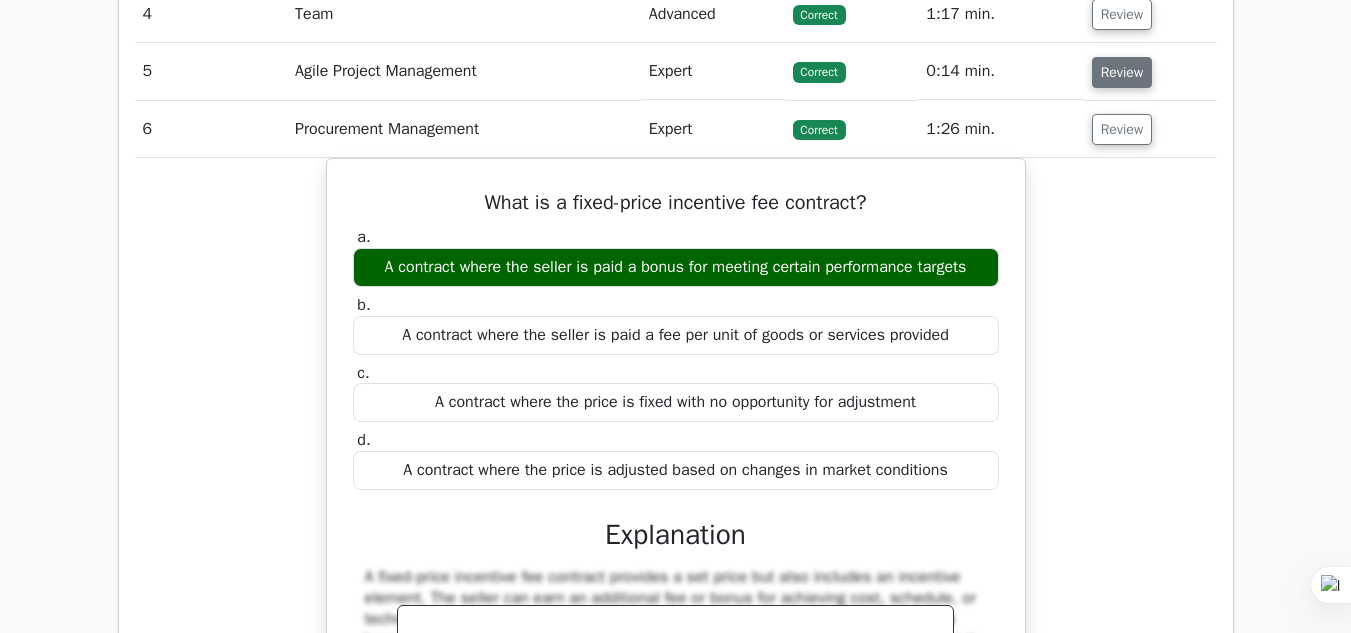 click on "Review" at bounding box center [1122, 72] 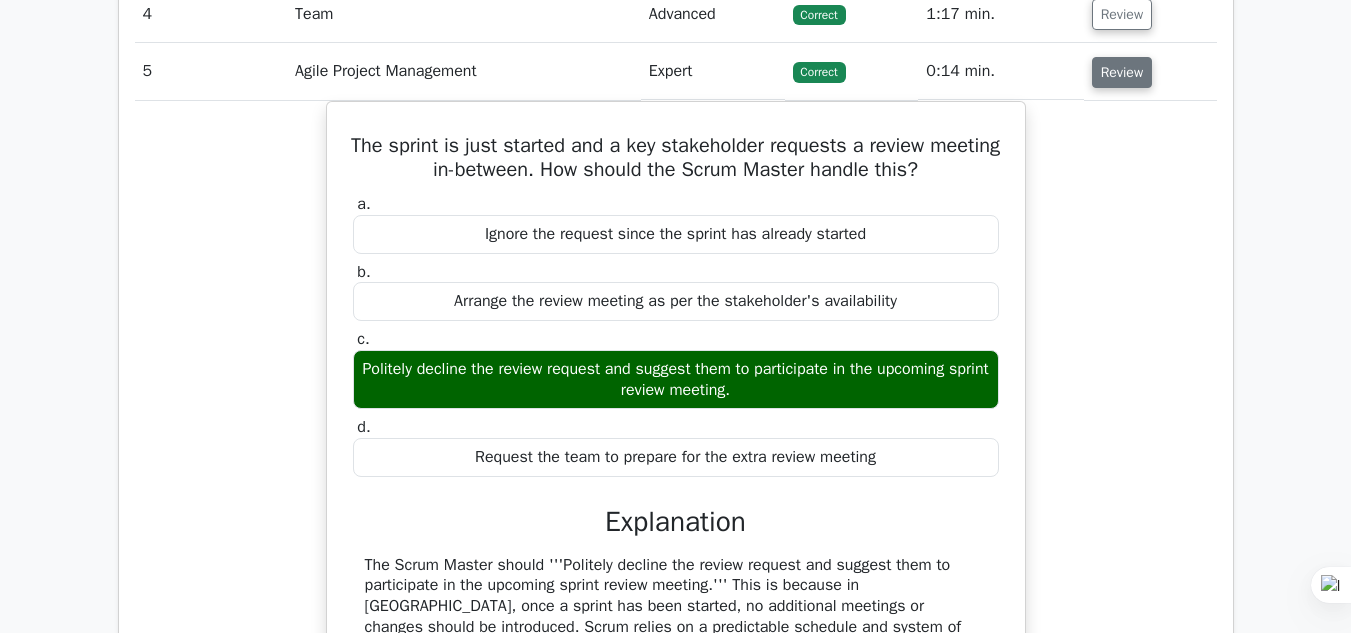 click on "Review" at bounding box center (1122, 72) 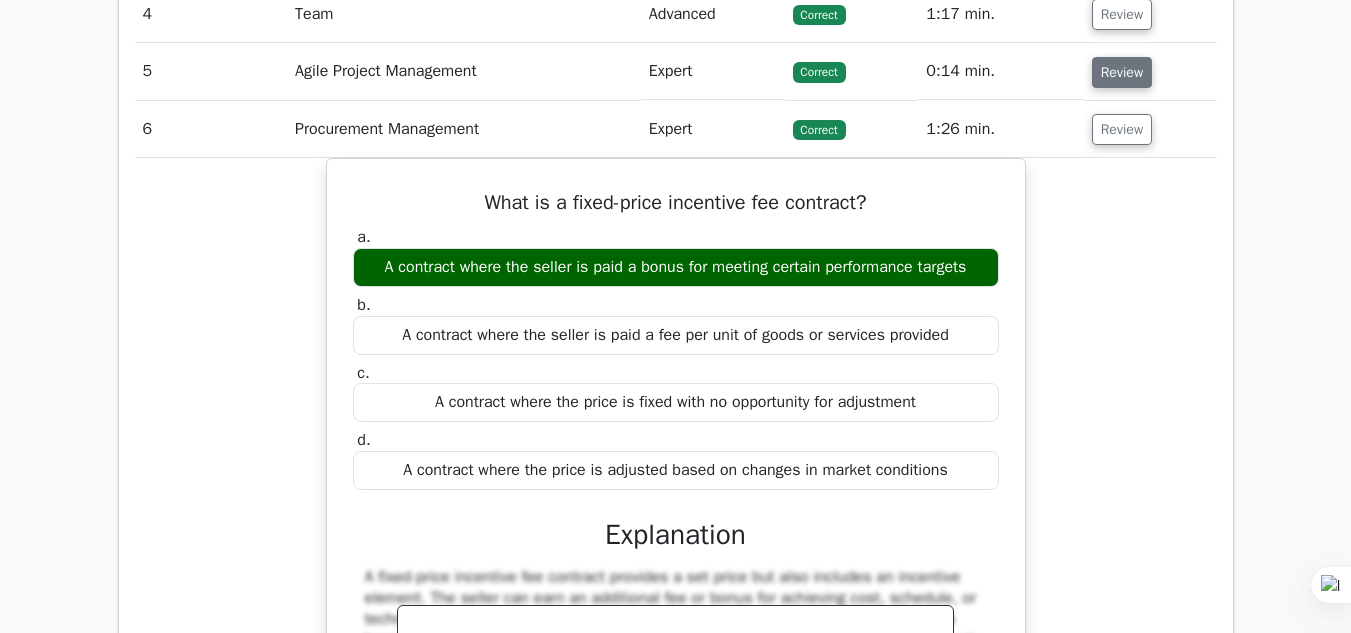 click on "Review" at bounding box center [1122, 72] 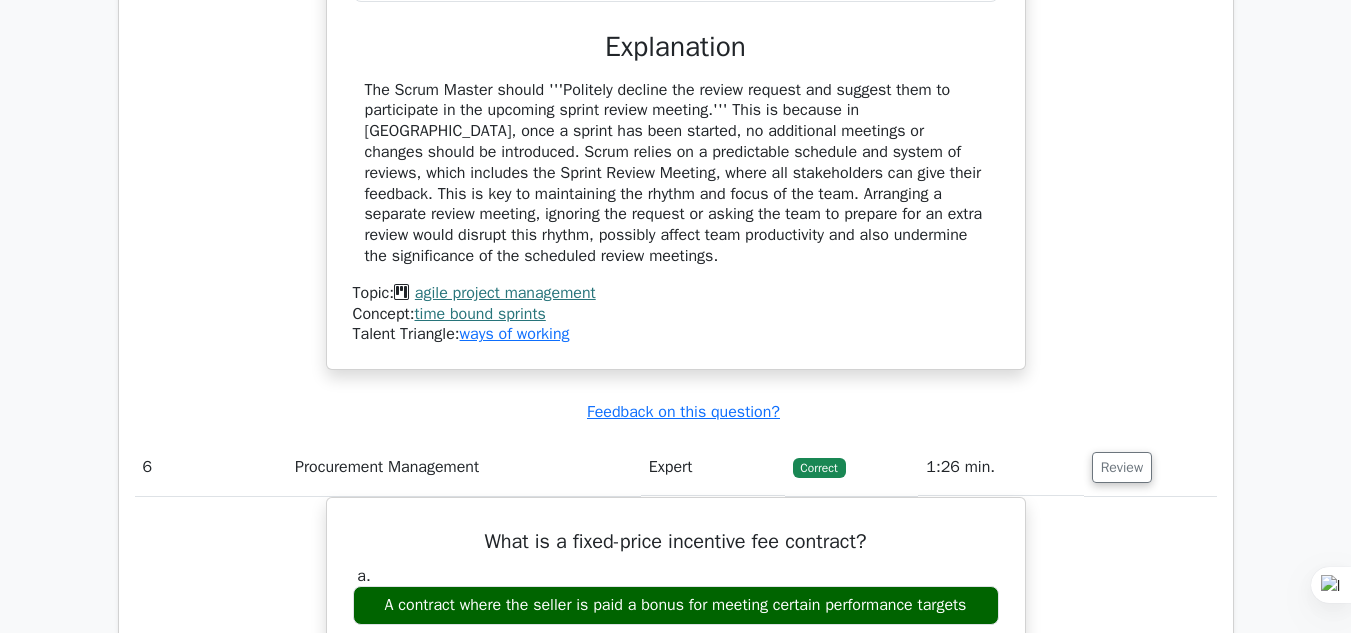 scroll, scrollTop: 3626, scrollLeft: 0, axis: vertical 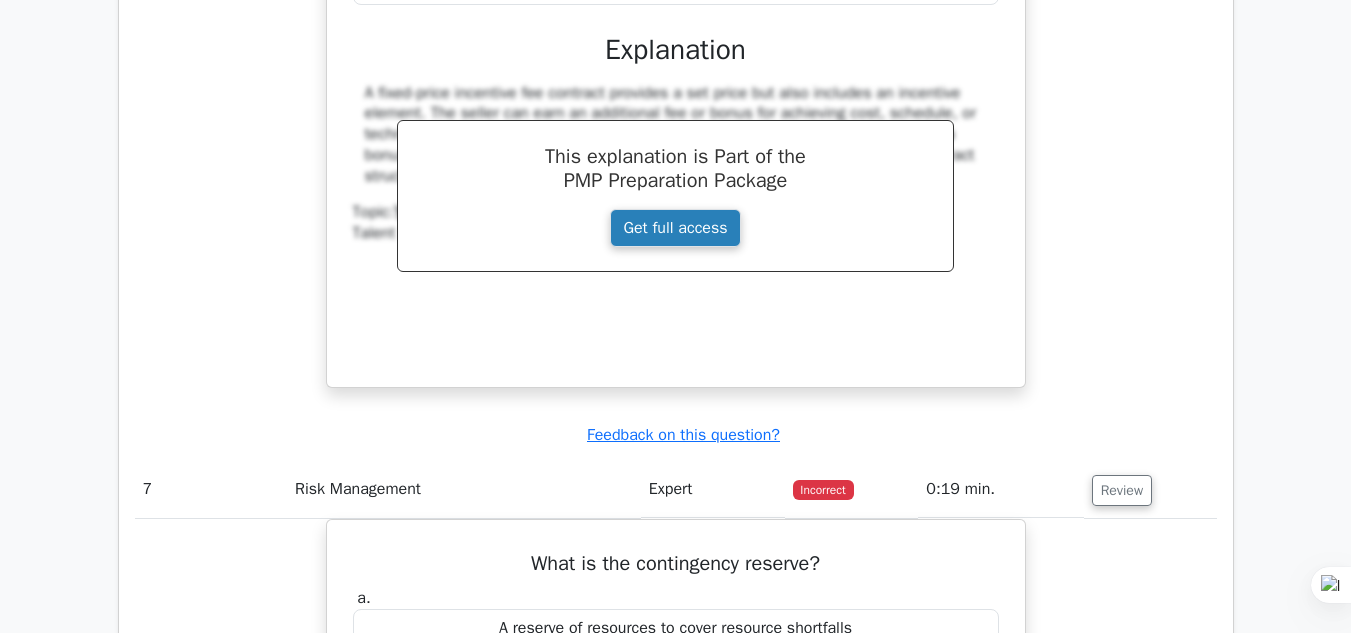 click on "Get full access" at bounding box center [675, 228] 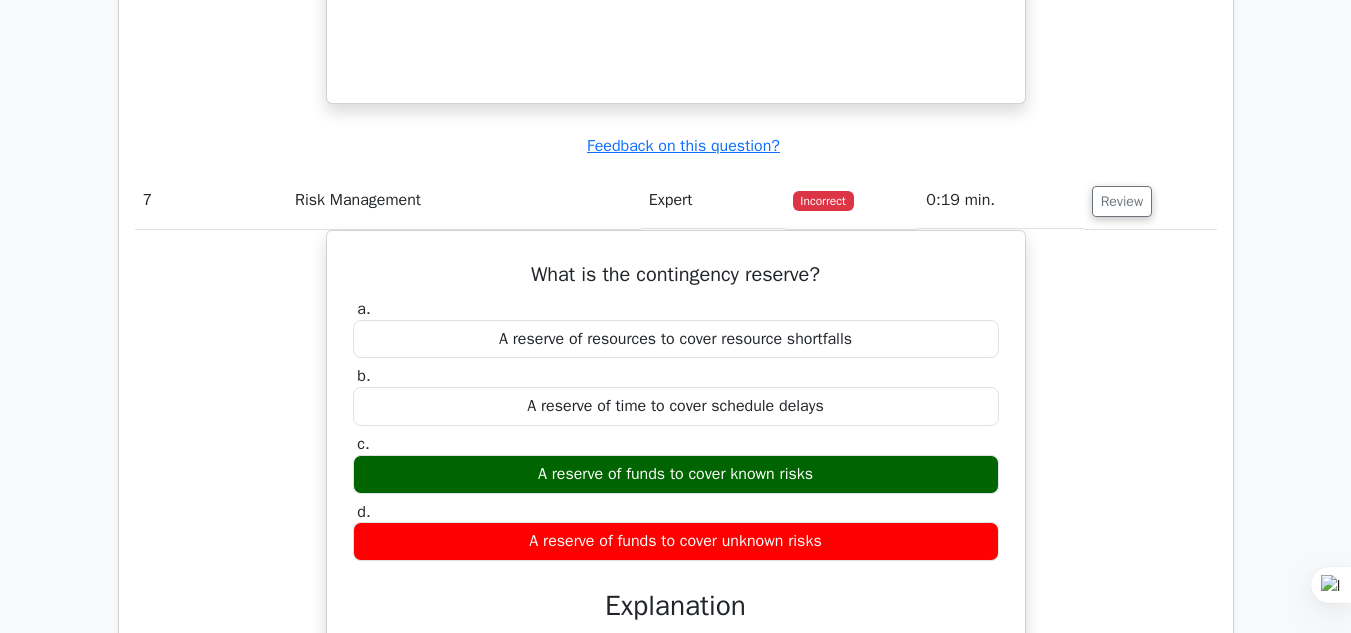 scroll, scrollTop: 4667, scrollLeft: 0, axis: vertical 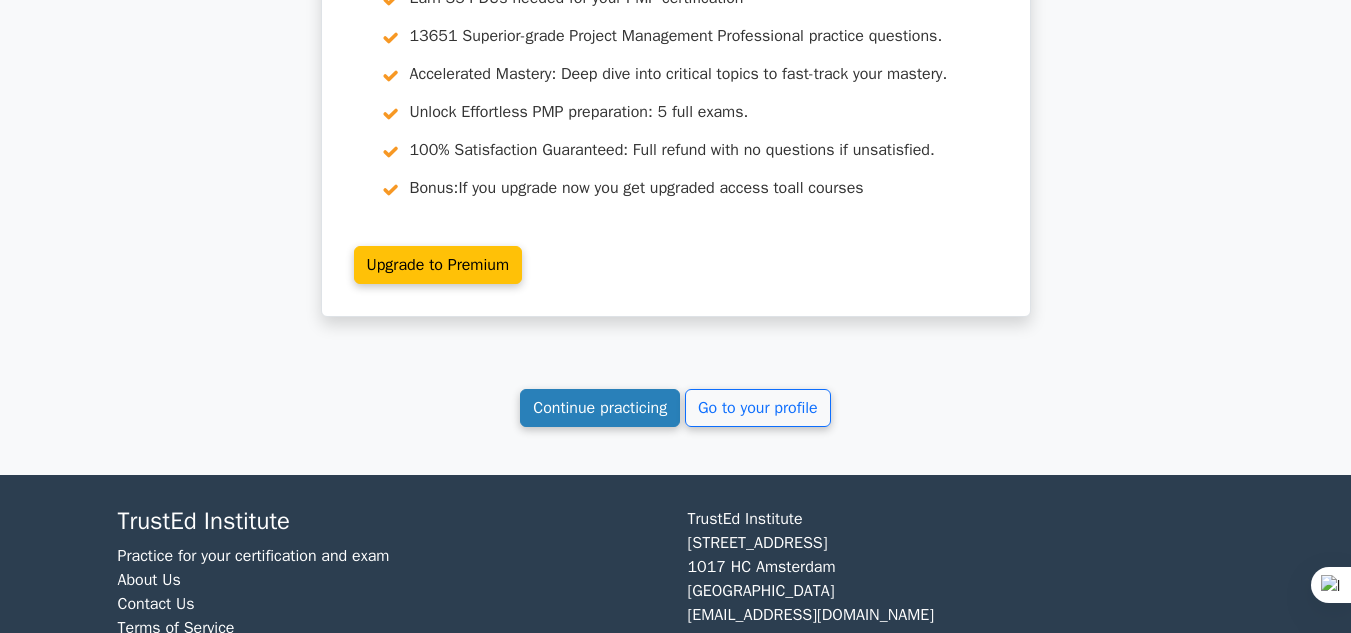 click on "Continue practicing" at bounding box center (600, 408) 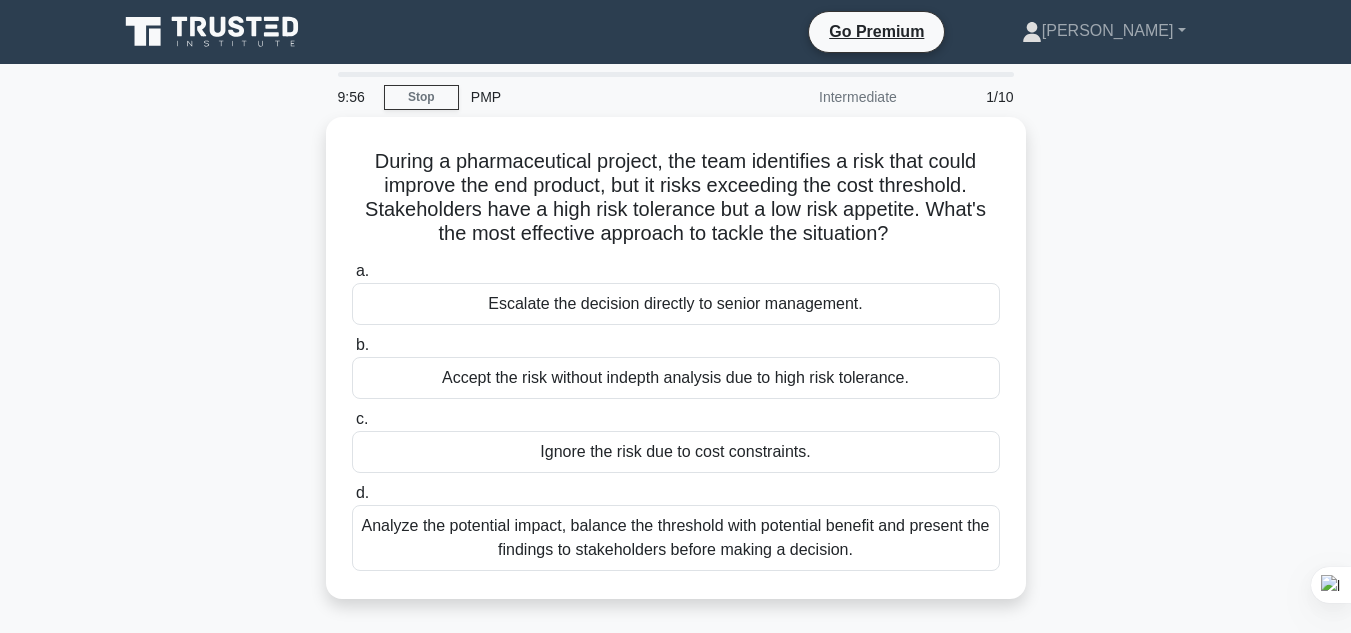 scroll, scrollTop: 0, scrollLeft: 0, axis: both 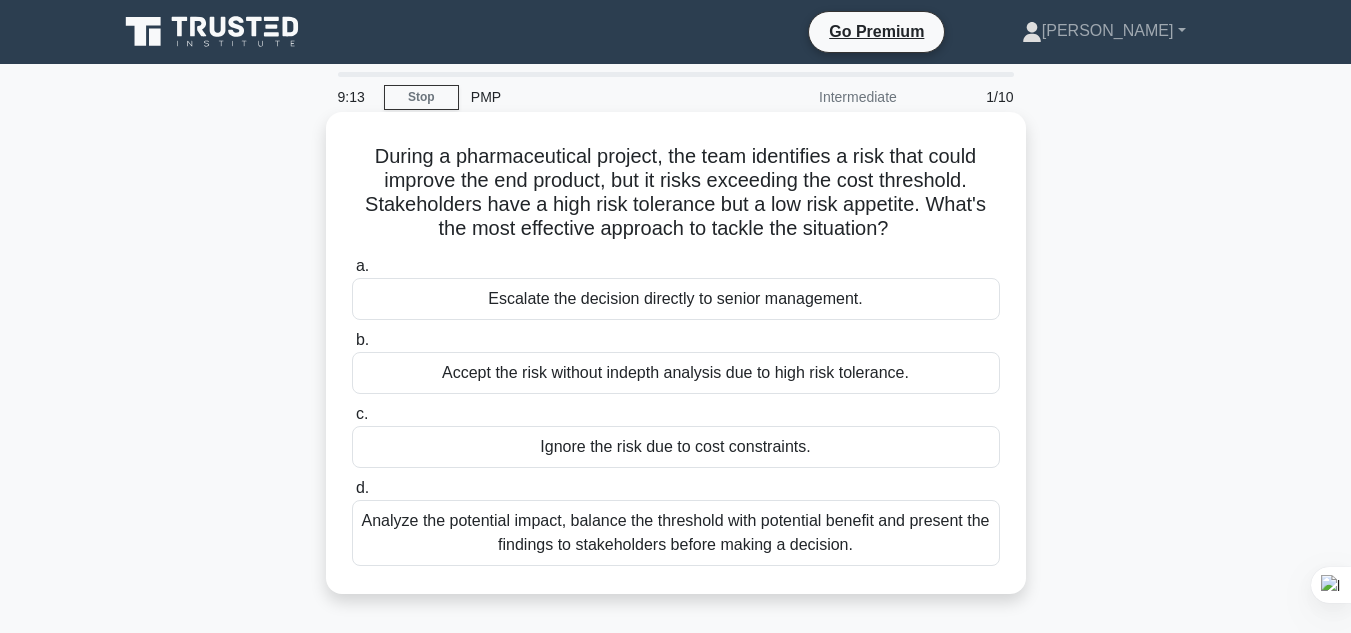 click on "Analyze the potential impact, balance the threshold with potential benefit and present the findings to stakeholders before making a decision." at bounding box center [676, 533] 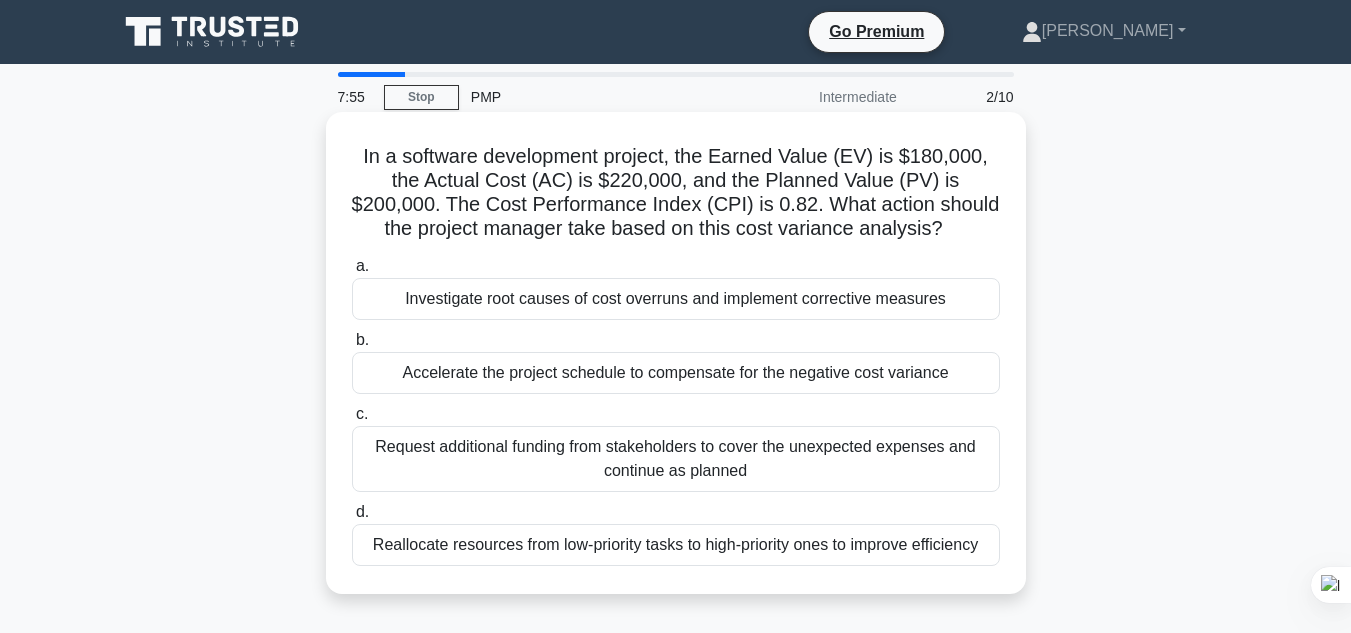 drag, startPoint x: 358, startPoint y: 154, endPoint x: 649, endPoint y: 343, distance: 346.9899 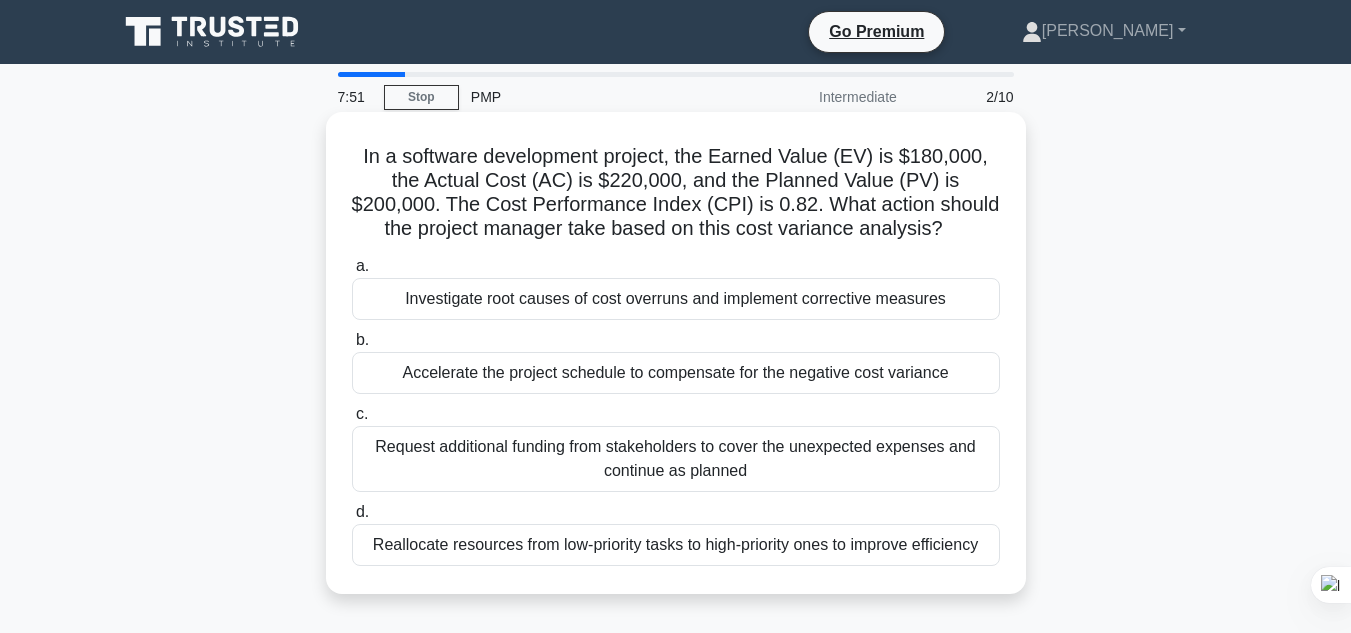 drag, startPoint x: 649, startPoint y: 343, endPoint x: 978, endPoint y: 580, distance: 405.47504 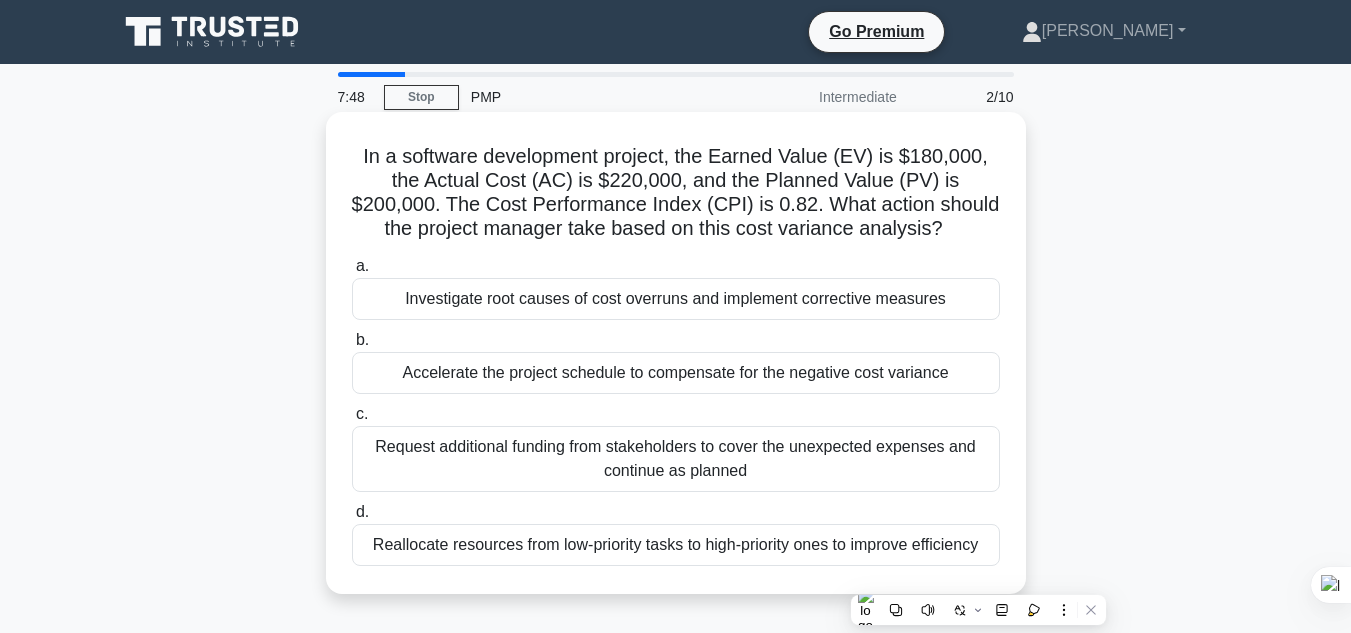 click on "In a software development project, the Earned Value (EV) is $180,000, the Actual Cost (AC) is $220,000, and the Planned Value (PV) is $200,000. The Cost Performance Index (CPI) is 0.82. What action should the project manager take based on this cost variance analysis?
.spinner_0XTQ{transform-origin:center;animation:spinner_y6GP .75s linear infinite}@keyframes spinner_y6GP{100%{transform:rotate(360deg)}}" at bounding box center [676, 193] 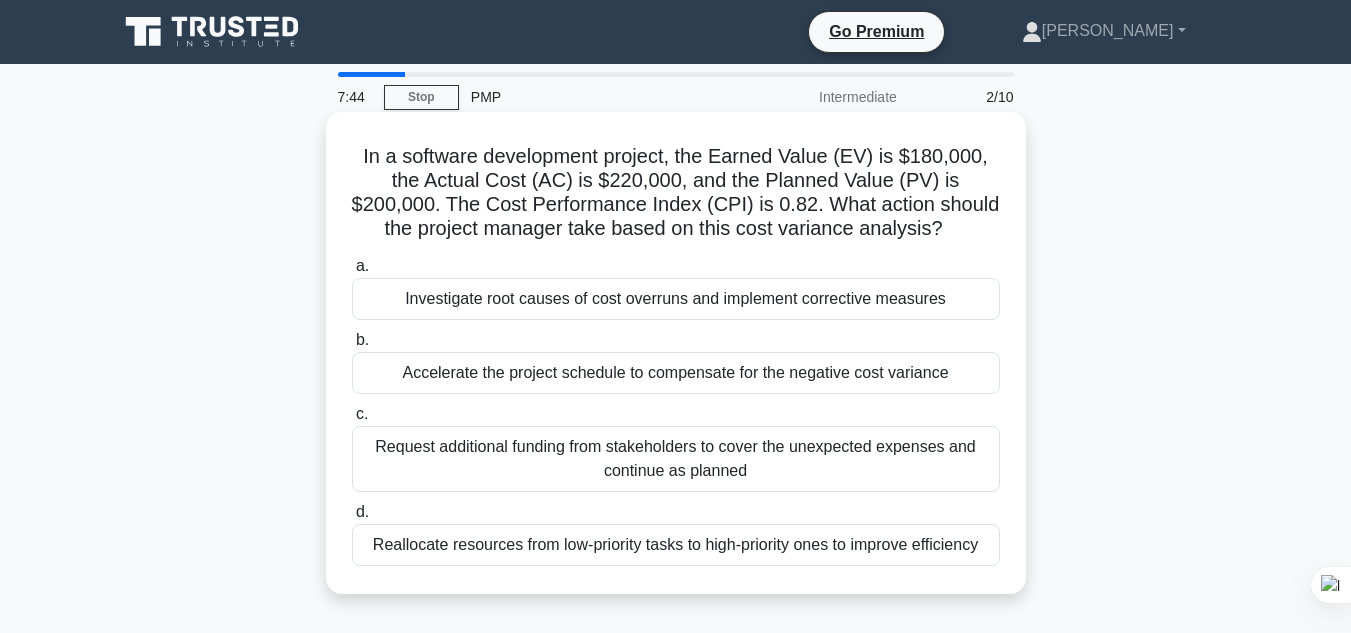 drag, startPoint x: 361, startPoint y: 153, endPoint x: 986, endPoint y: 575, distance: 754.128 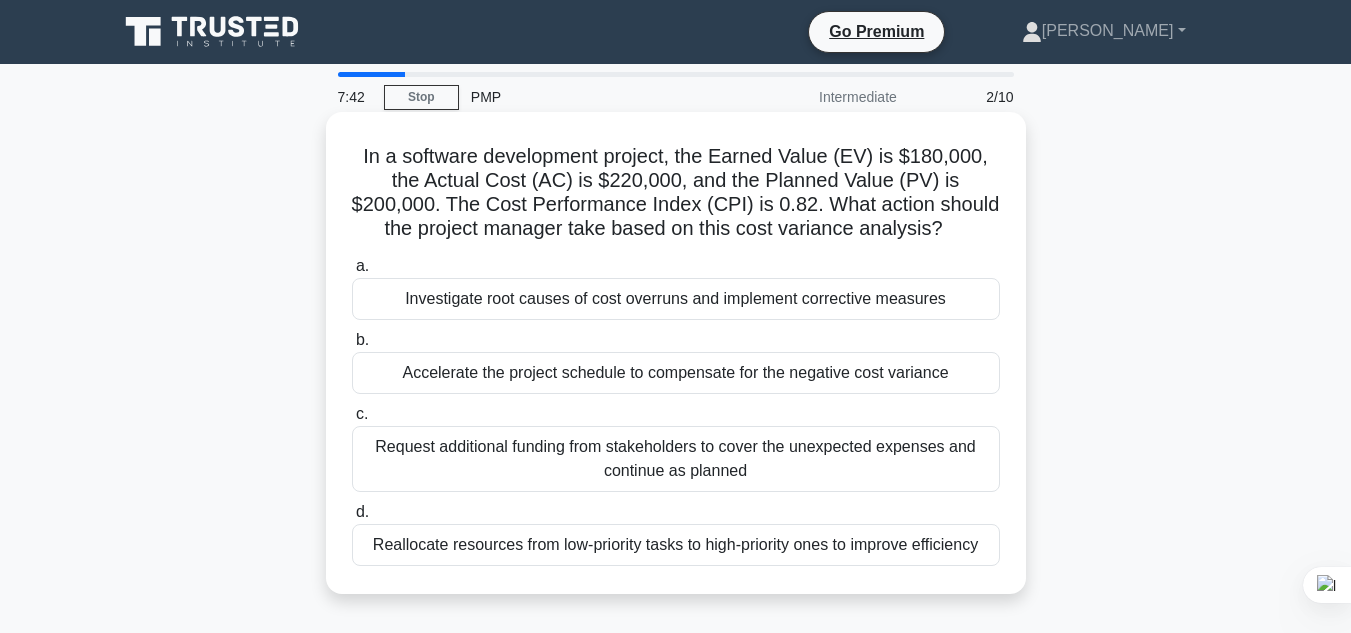 copy on "In a software development project, the Earned Value (EV) is $180,000, the Actual Cost (AC) is $220,000, and the Planned Value (PV) is $200,000. The Cost Performance Index (CPI) is 0.82. What action should the project manager take based on this cost variance analysis?
.spinner_0XTQ{transform-origin:center;animation:spinner_y6GP .75s linear infinite}@keyframes spinner_y6GP{100%{transform:rotate(360deg)}}
a.
Investigate root causes of cost overruns and implement corrective measures
b.
Accelerate the project schedule to compensate for the negative cost variance
c.
Request additional funding from stakeholders to cover the unexpected expenses and continue as planned
d.
Reallocate resources from low-priority task..." 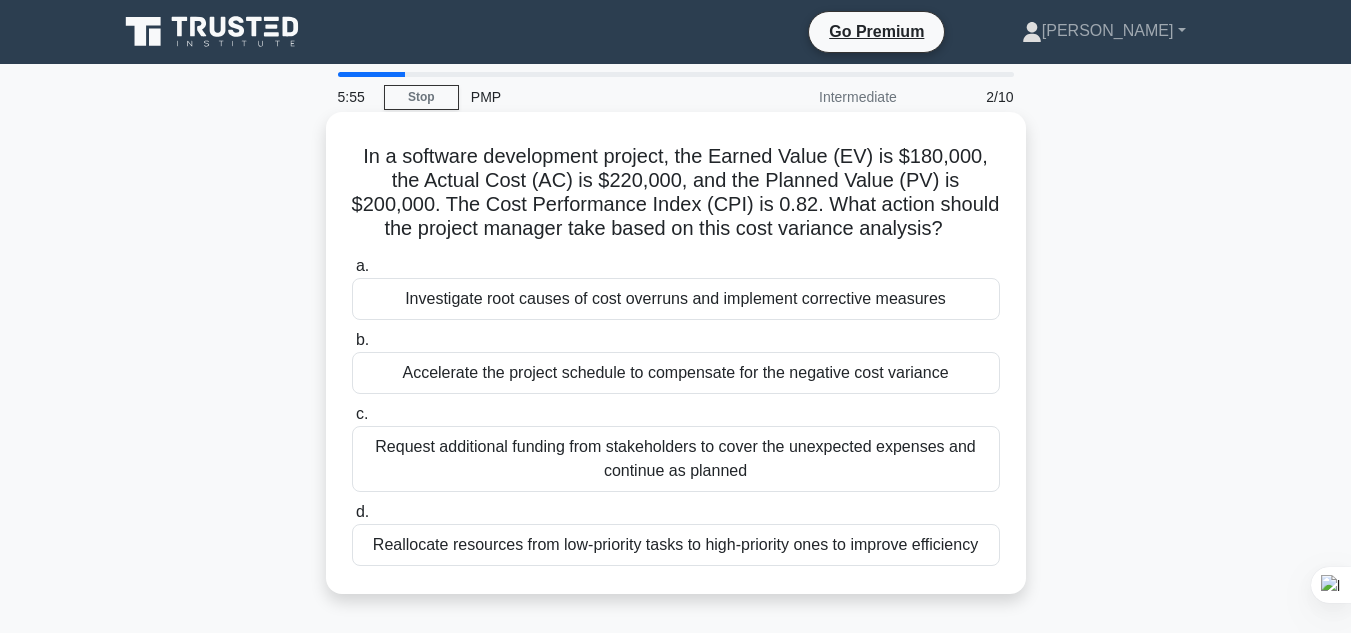 click on "Accelerate the project schedule to compensate for the negative cost variance" at bounding box center [676, 373] 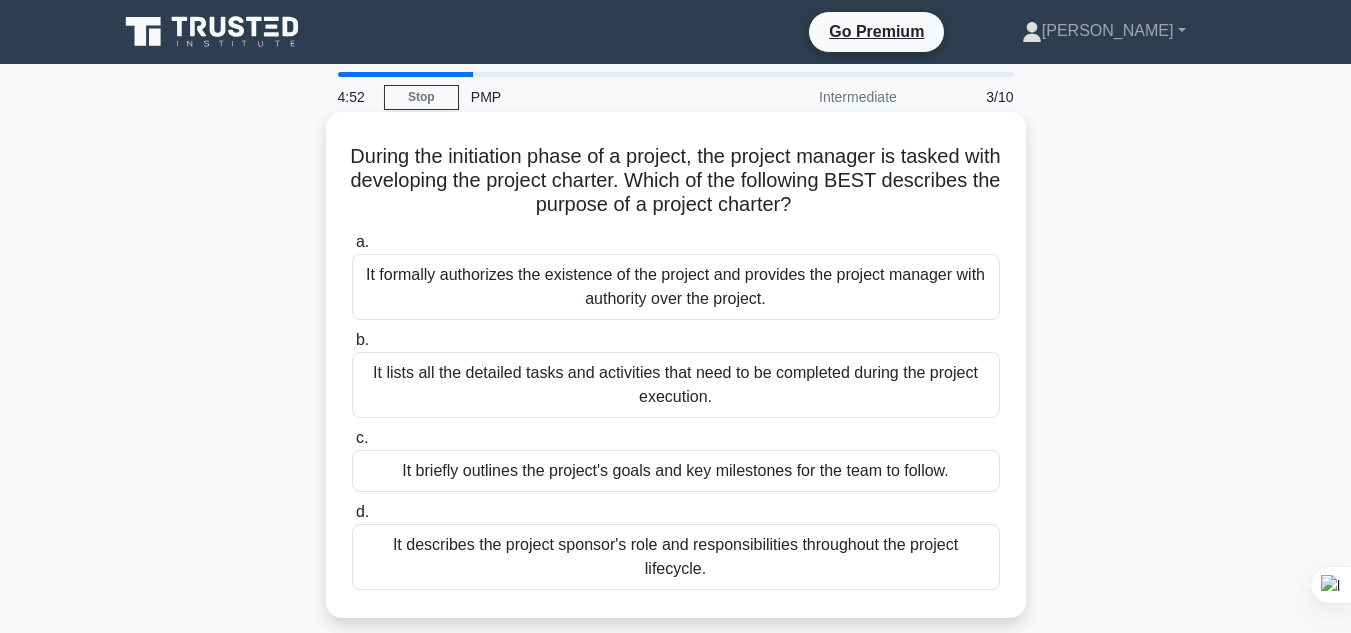 click on "It formally authorizes the existence of the project and provides the project manager with authority over the project." at bounding box center [676, 287] 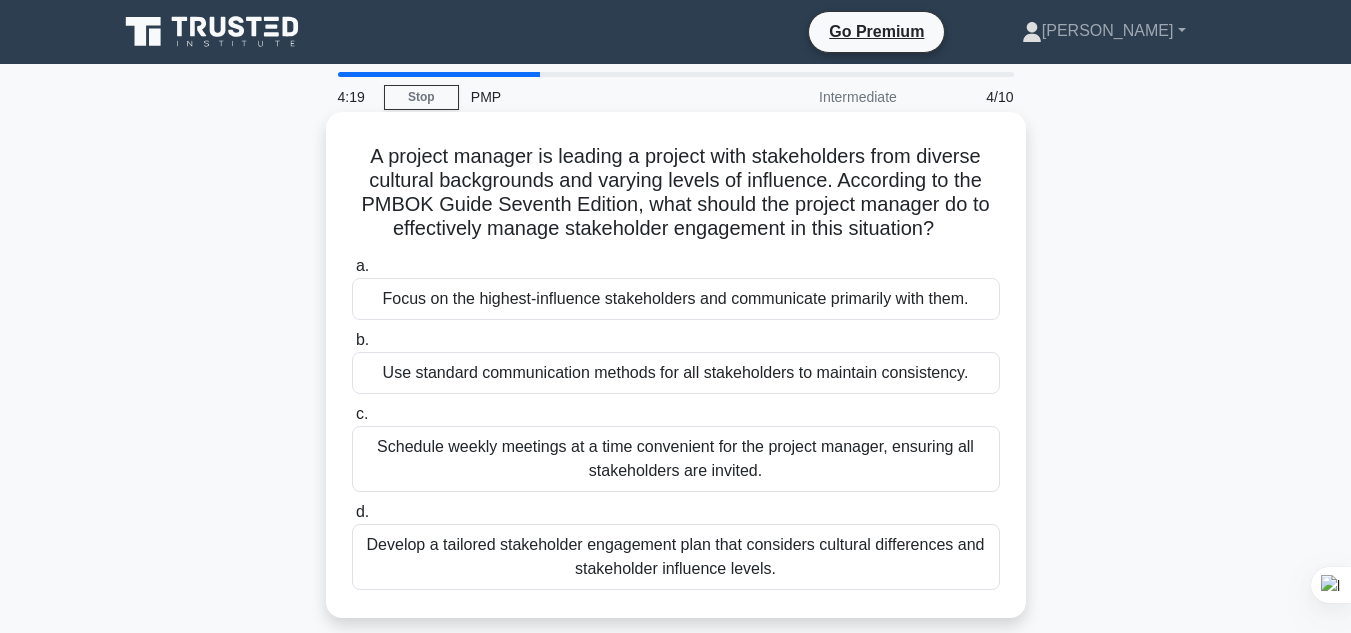 click on "Schedule weekly meetings at a time convenient for the project manager, ensuring all stakeholders are invited." at bounding box center [676, 459] 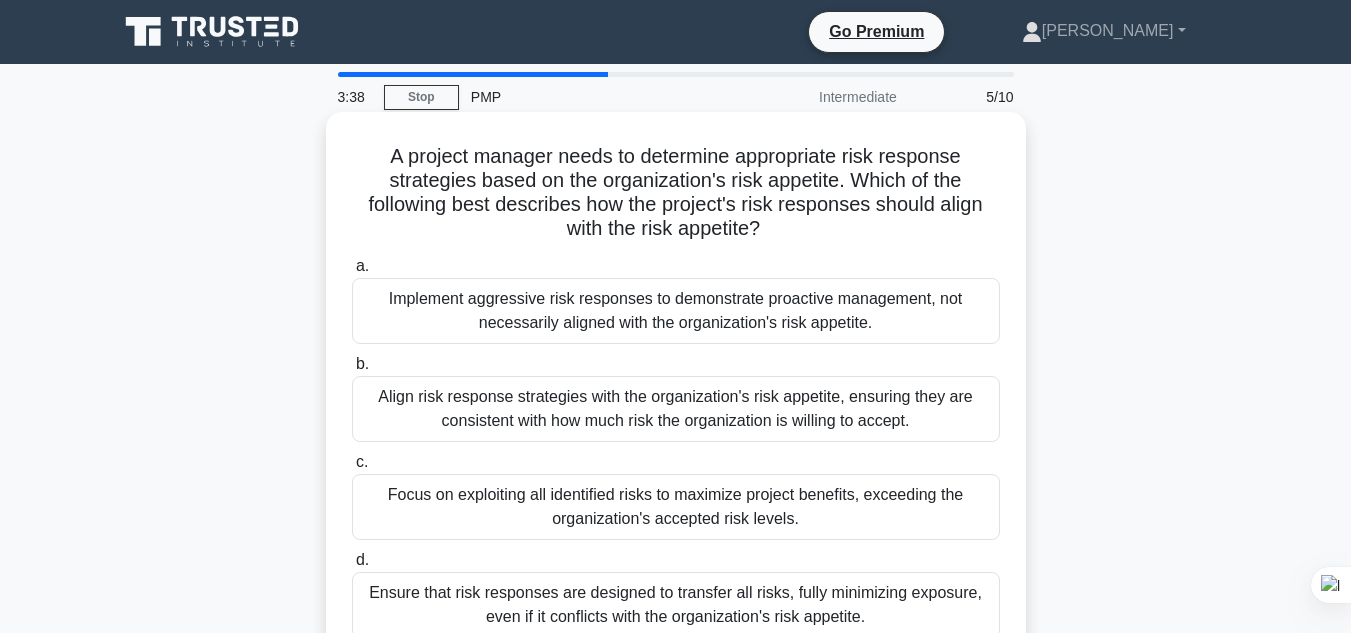 click on "Align risk response strategies with the organization's risk appetite, ensuring they are consistent with how much risk the organization is willing to accept." at bounding box center (676, 409) 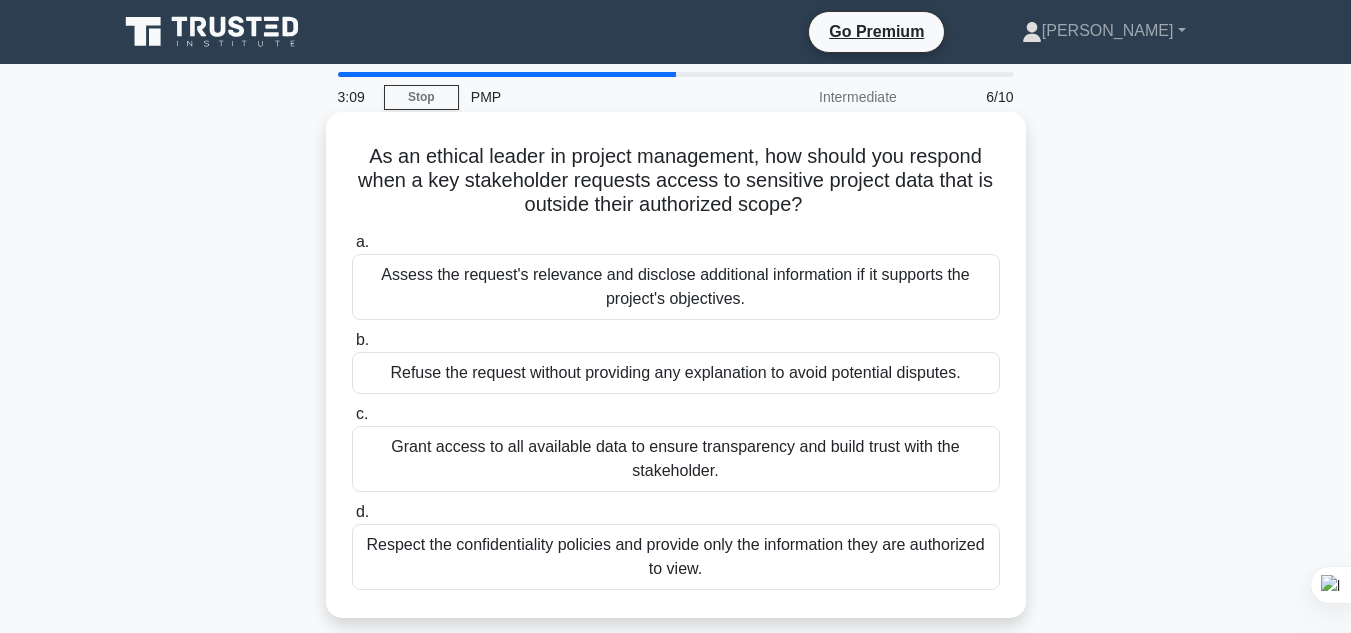 click on "Respect the confidentiality policies and provide only the information they are authorized to view." at bounding box center (676, 557) 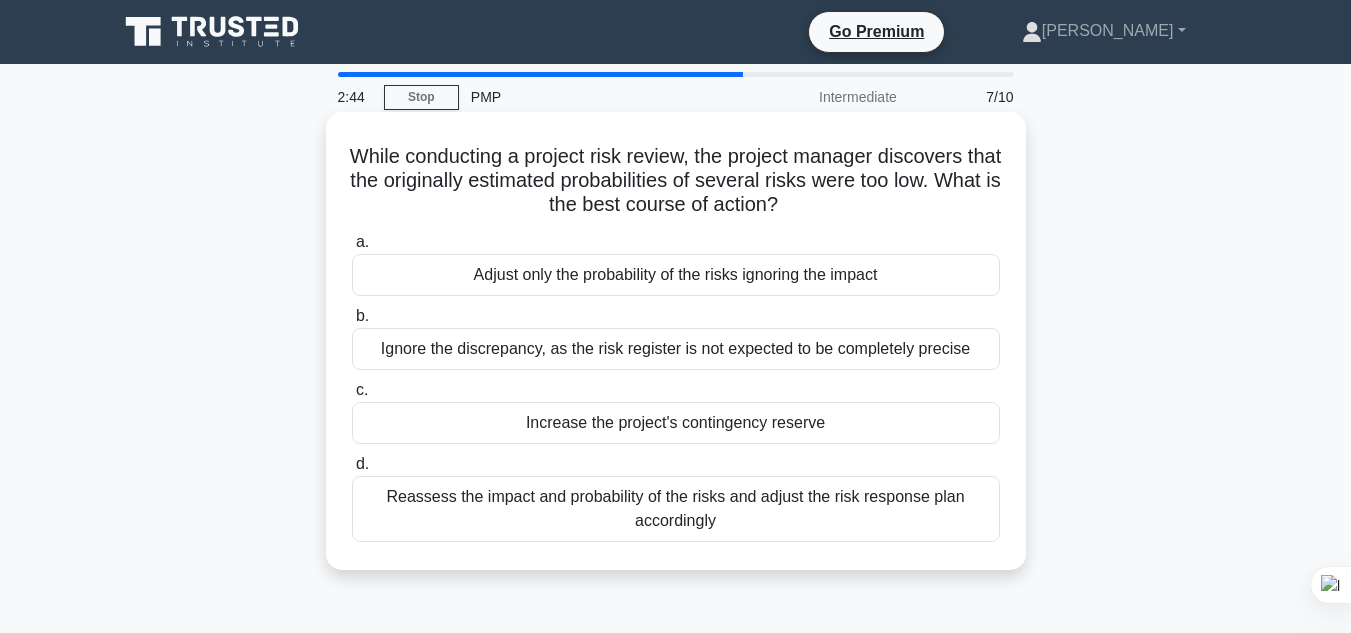 click on "Reassess the impact and probability of the risks and adjust the risk response plan accordingly" at bounding box center [676, 509] 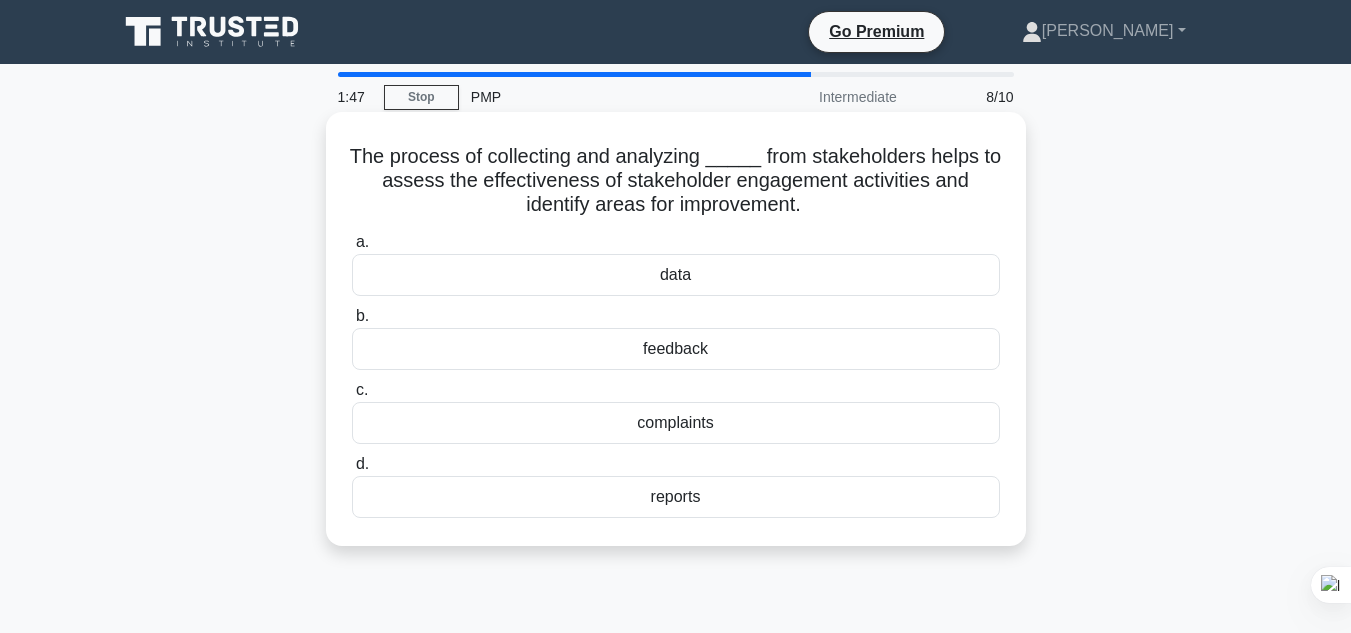 click on "feedback" at bounding box center (676, 349) 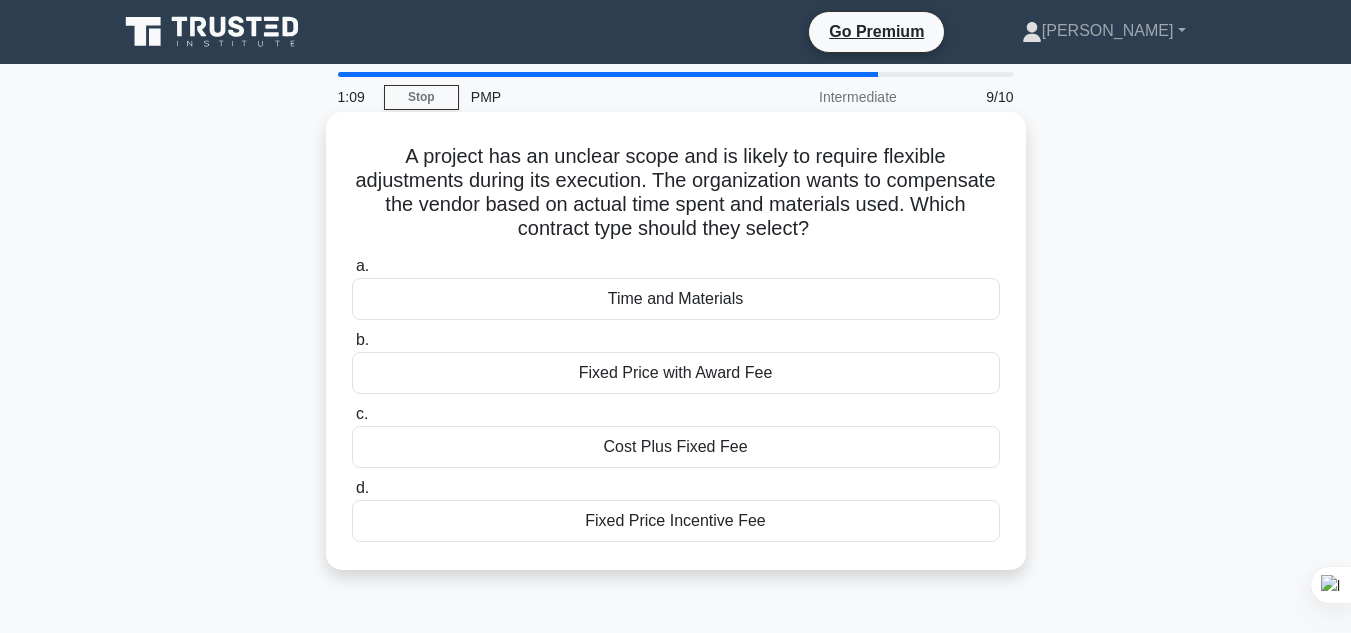 click on "Time and Materials" at bounding box center [676, 299] 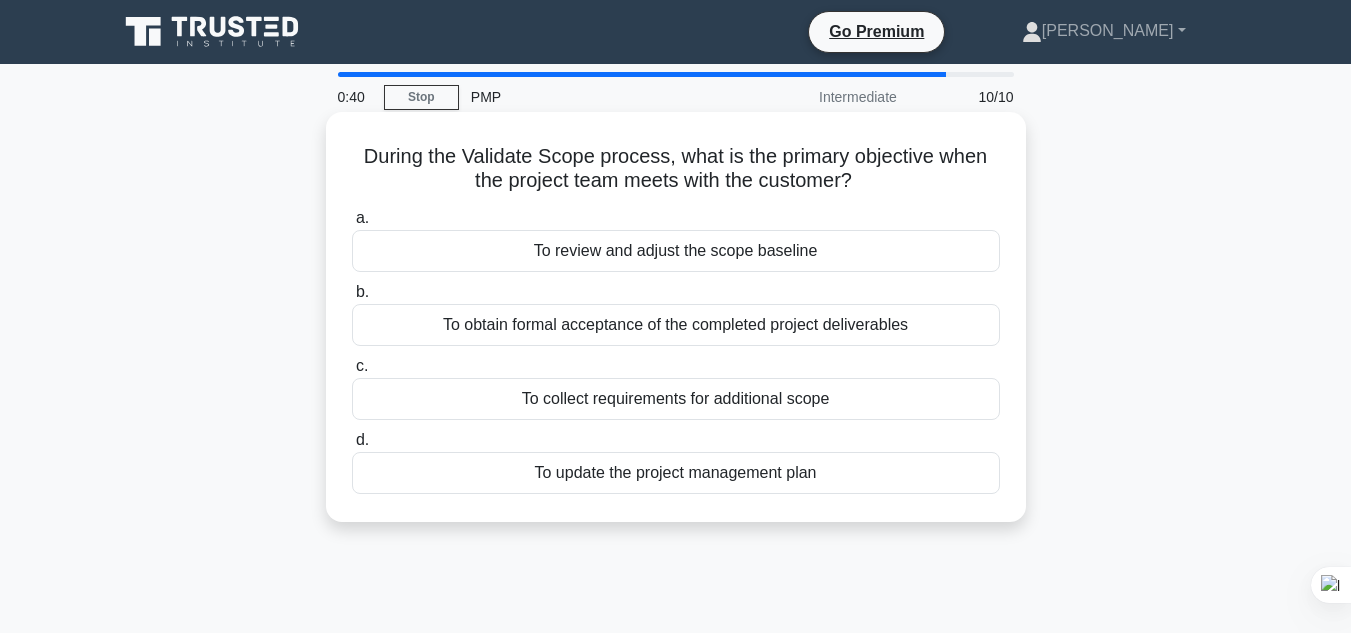 click on "c.
To collect requirements for additional scope" at bounding box center (676, 387) 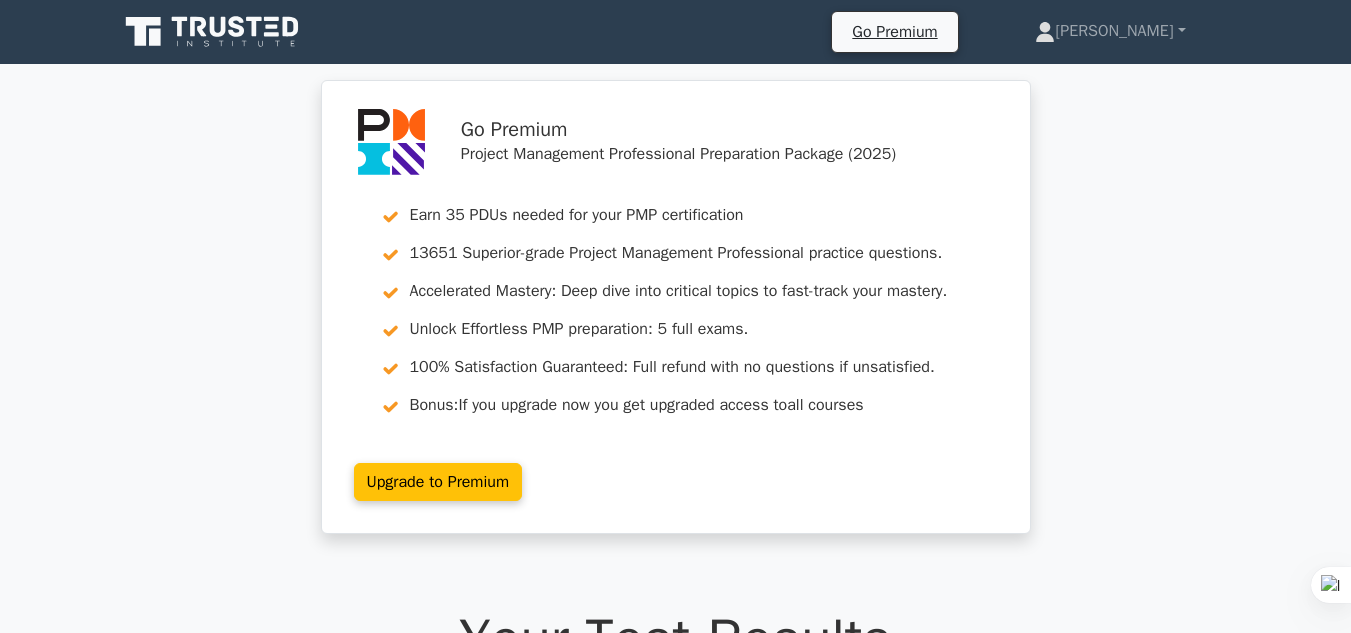 scroll, scrollTop: 0, scrollLeft: 0, axis: both 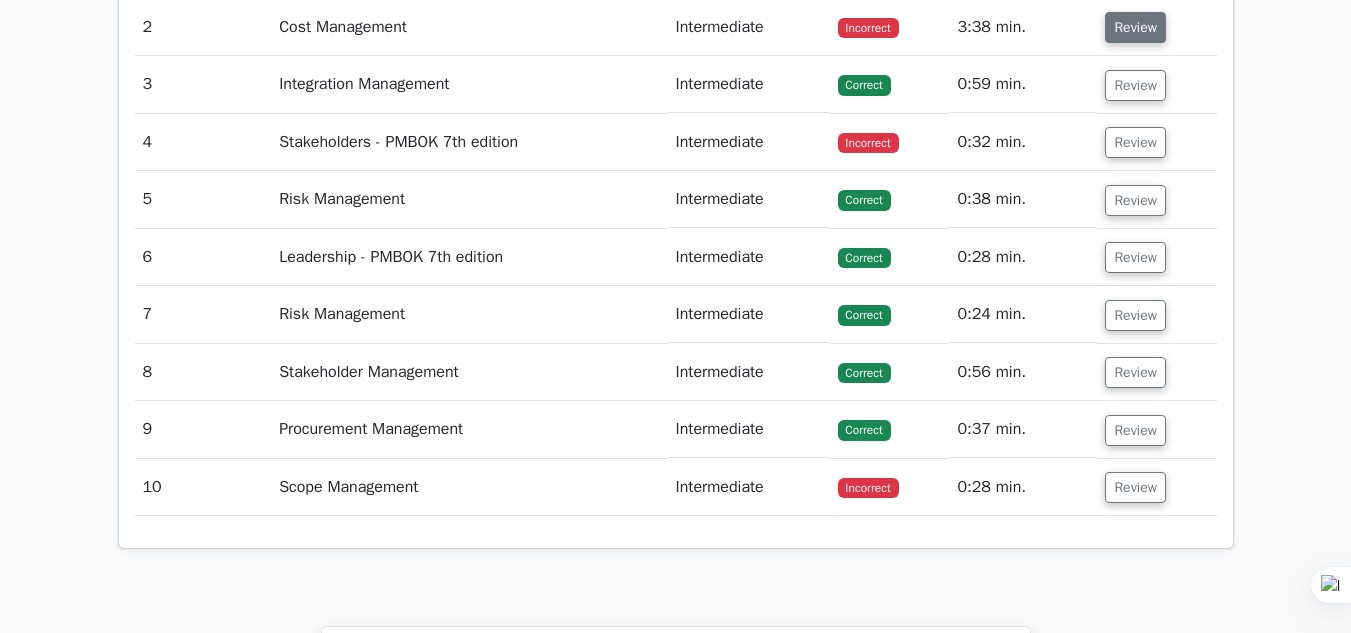 click on "Review" at bounding box center [1135, 27] 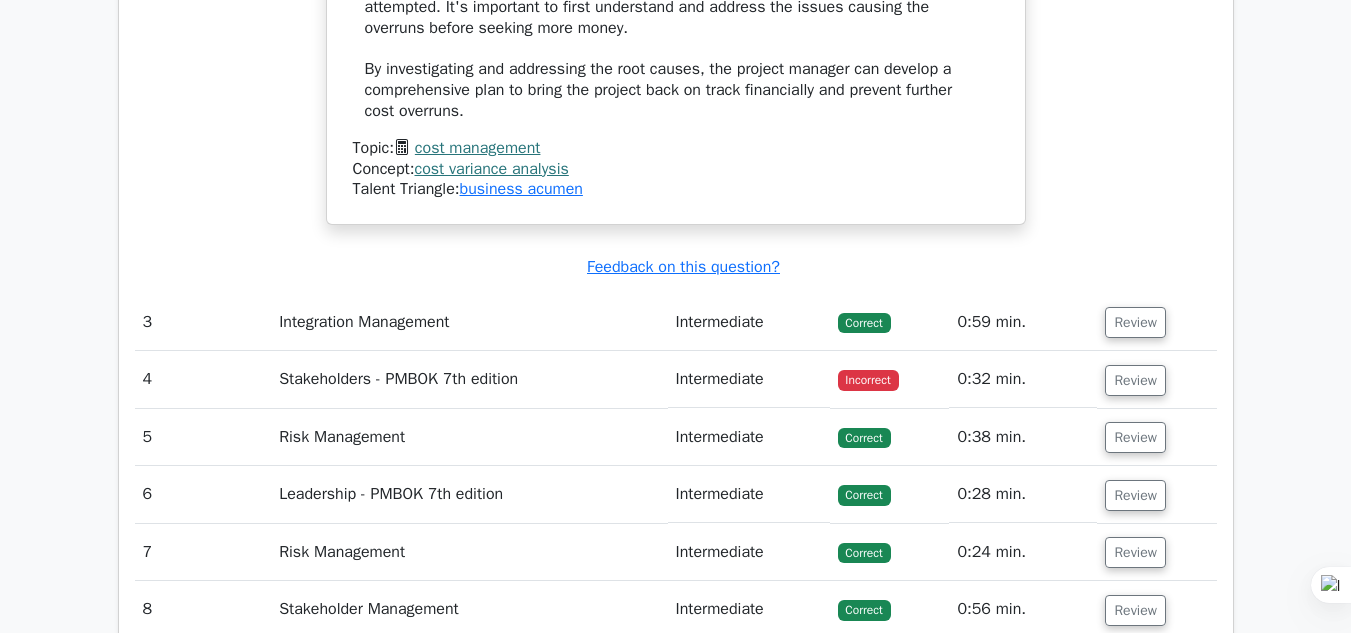 scroll, scrollTop: 3938, scrollLeft: 0, axis: vertical 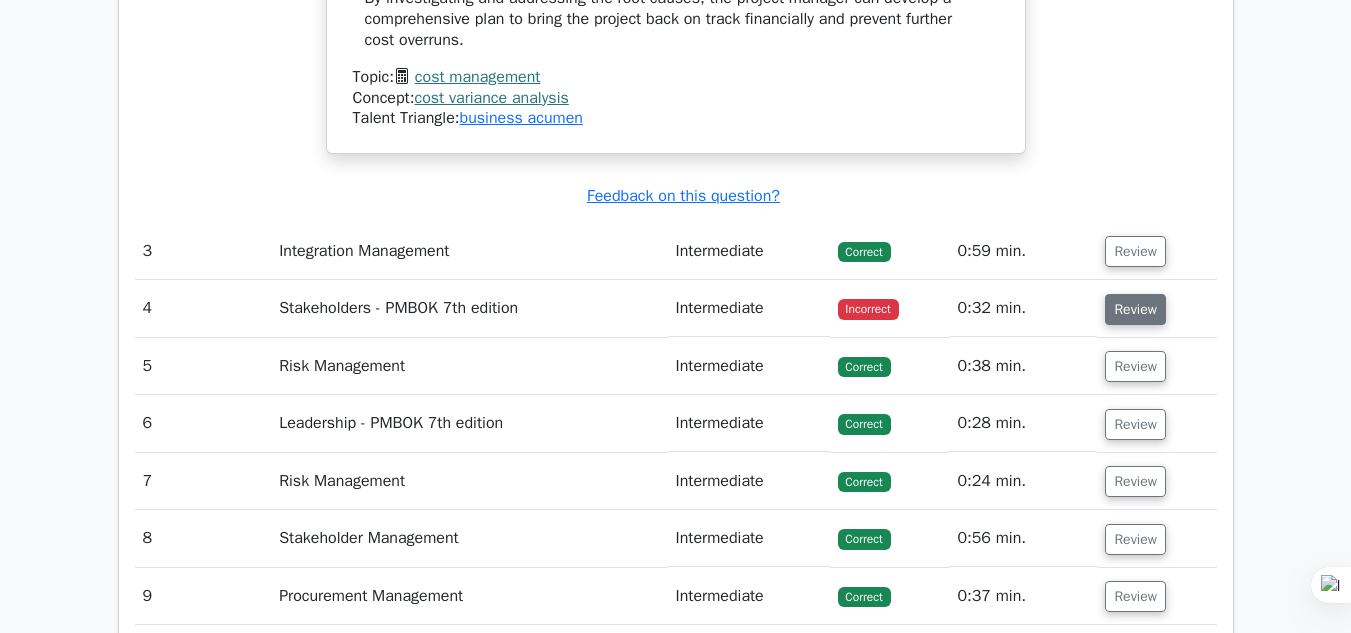 drag, startPoint x: 873, startPoint y: 310, endPoint x: 1153, endPoint y: 309, distance: 280.0018 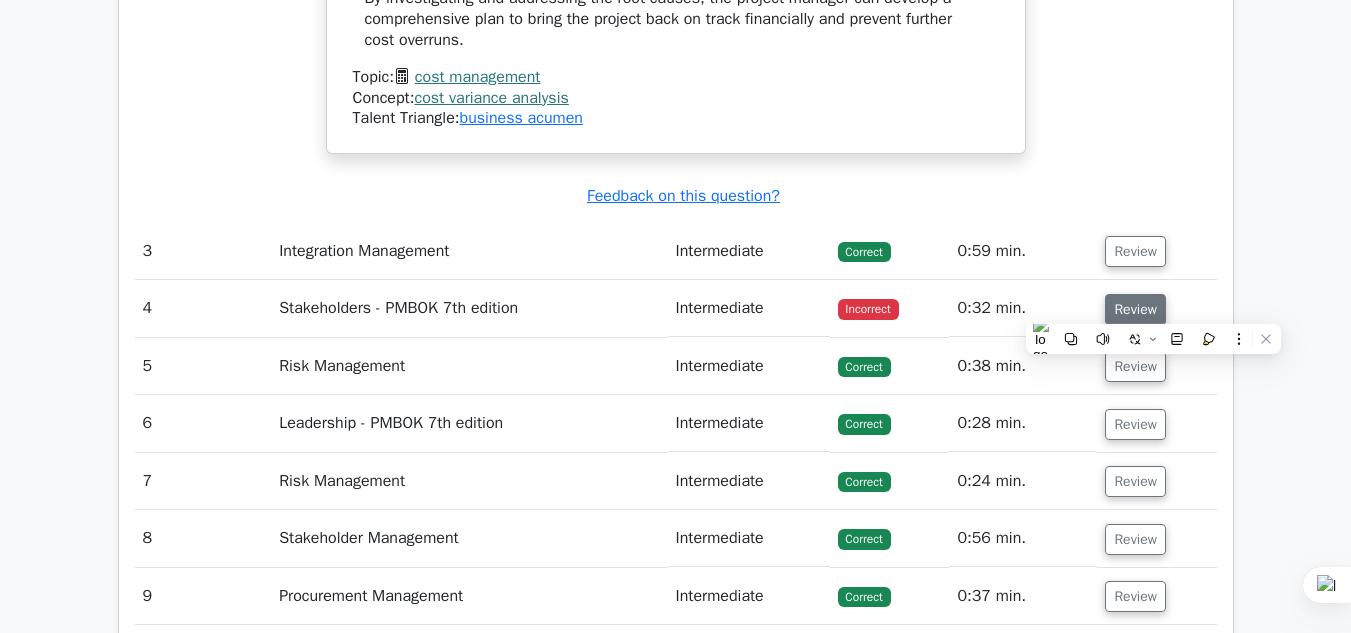 click on "Review" at bounding box center [1135, 309] 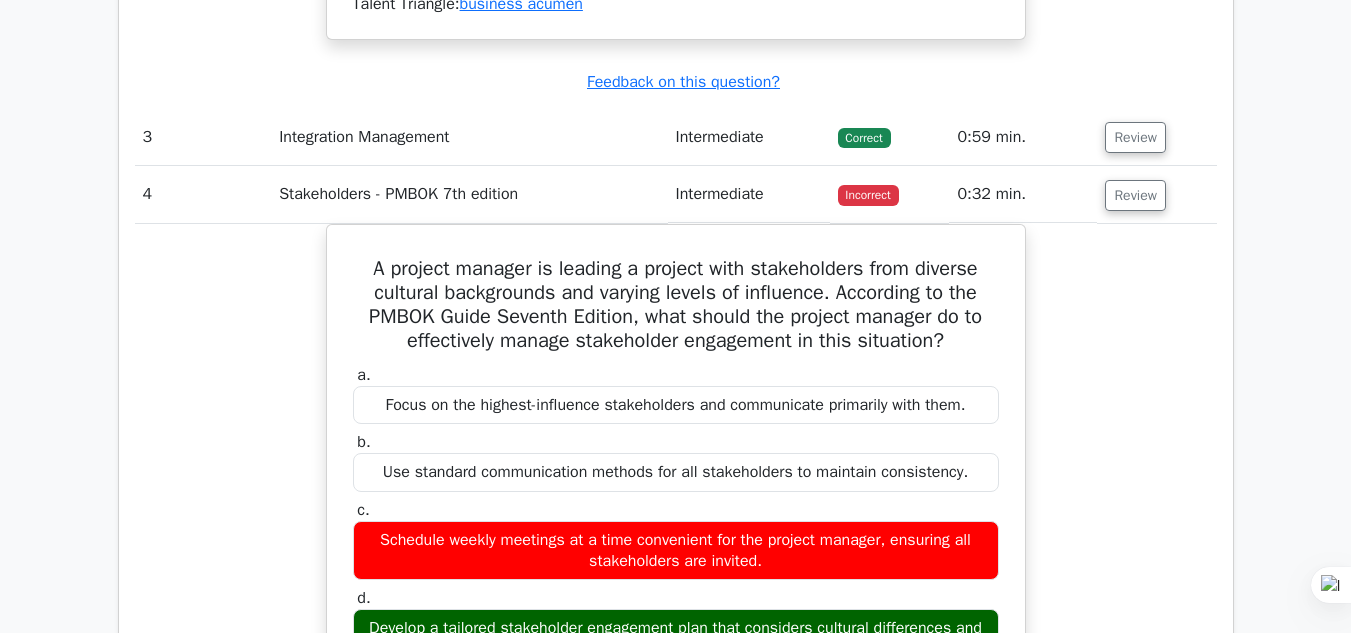 scroll, scrollTop: 4058, scrollLeft: 0, axis: vertical 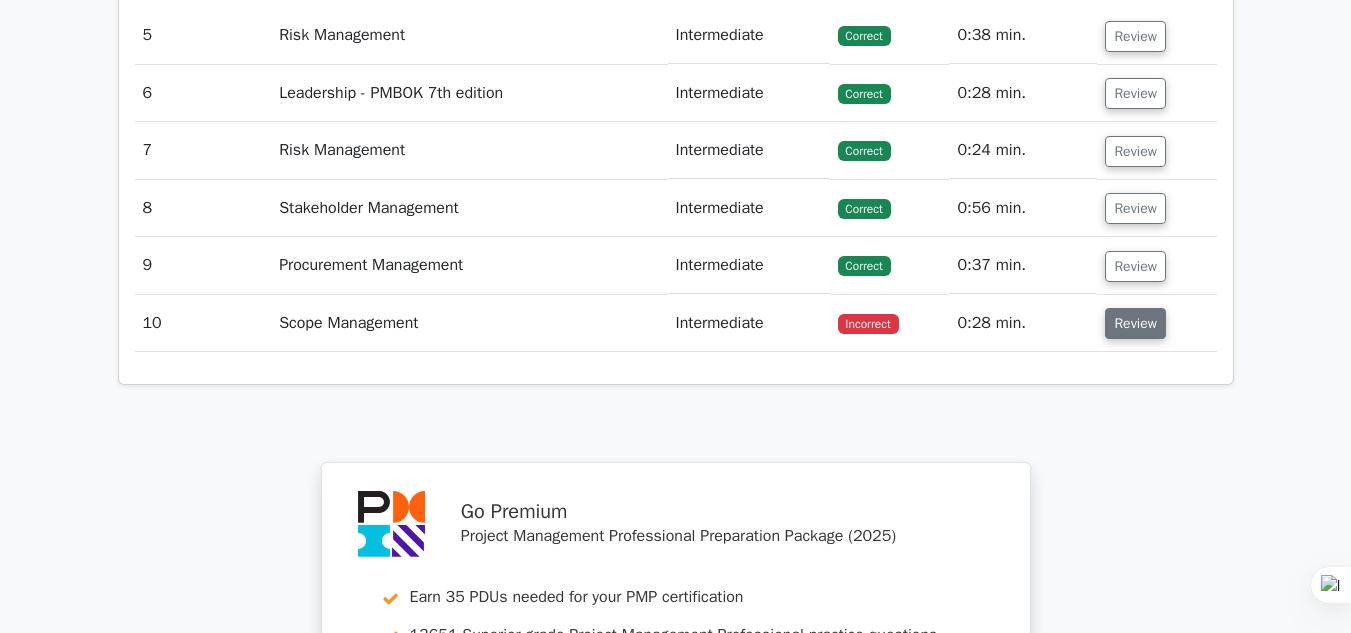 click on "Review" at bounding box center [1135, 323] 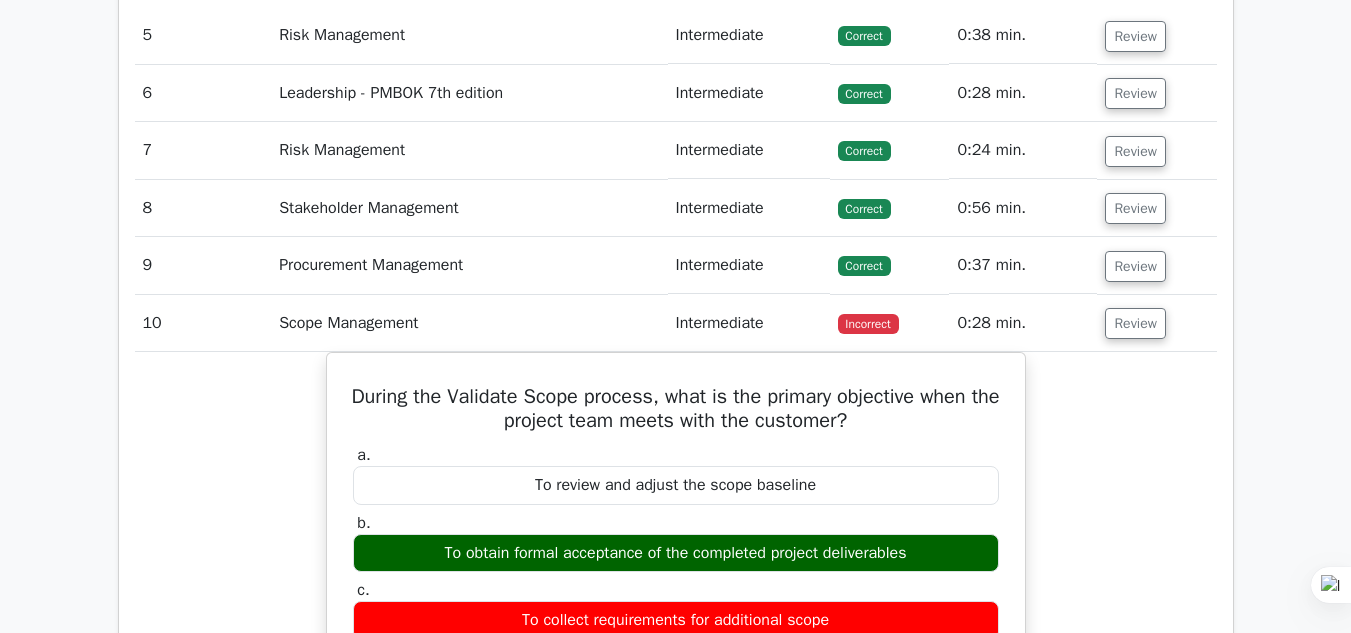 drag, startPoint x: 1157, startPoint y: 335, endPoint x: 1209, endPoint y: 491, distance: 164.43843 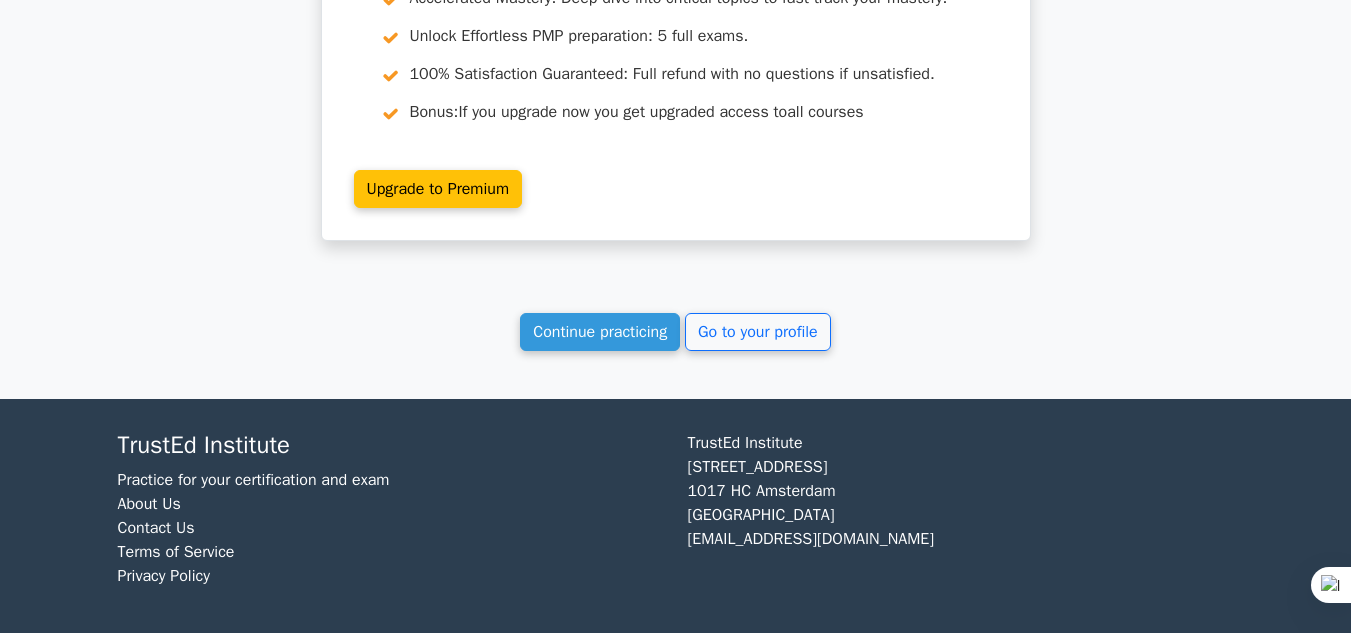 scroll, scrollTop: 6796, scrollLeft: 0, axis: vertical 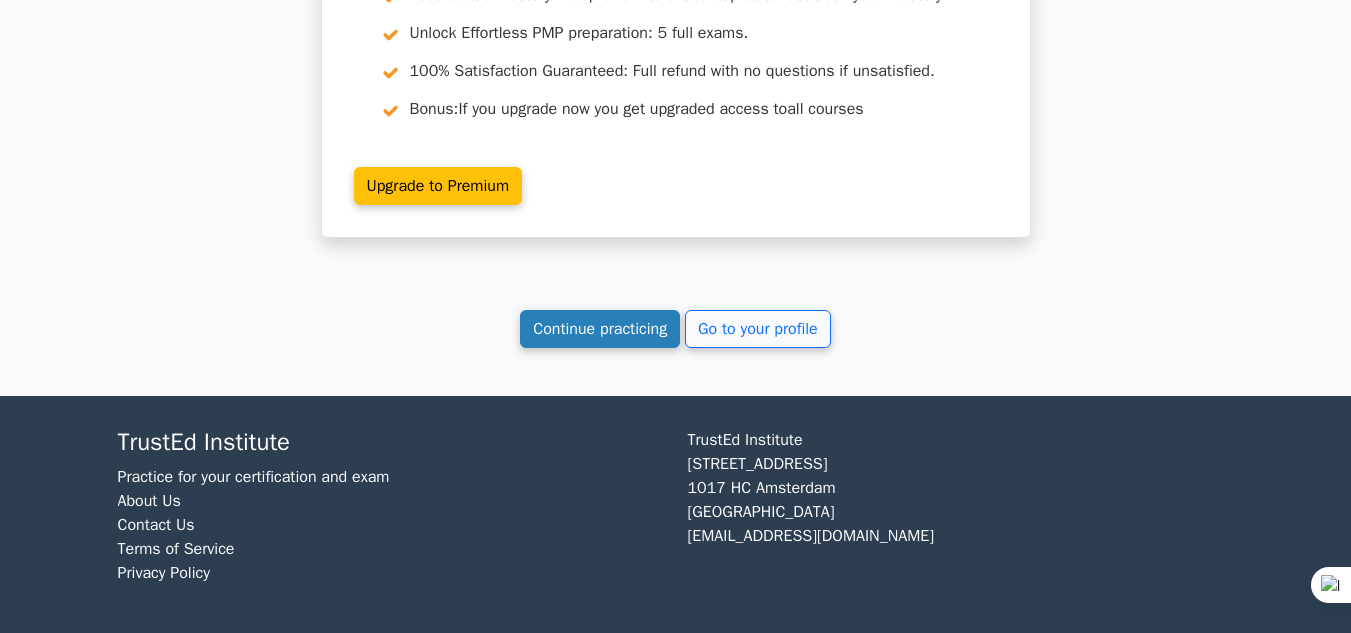 click on "Continue practicing" at bounding box center [600, 329] 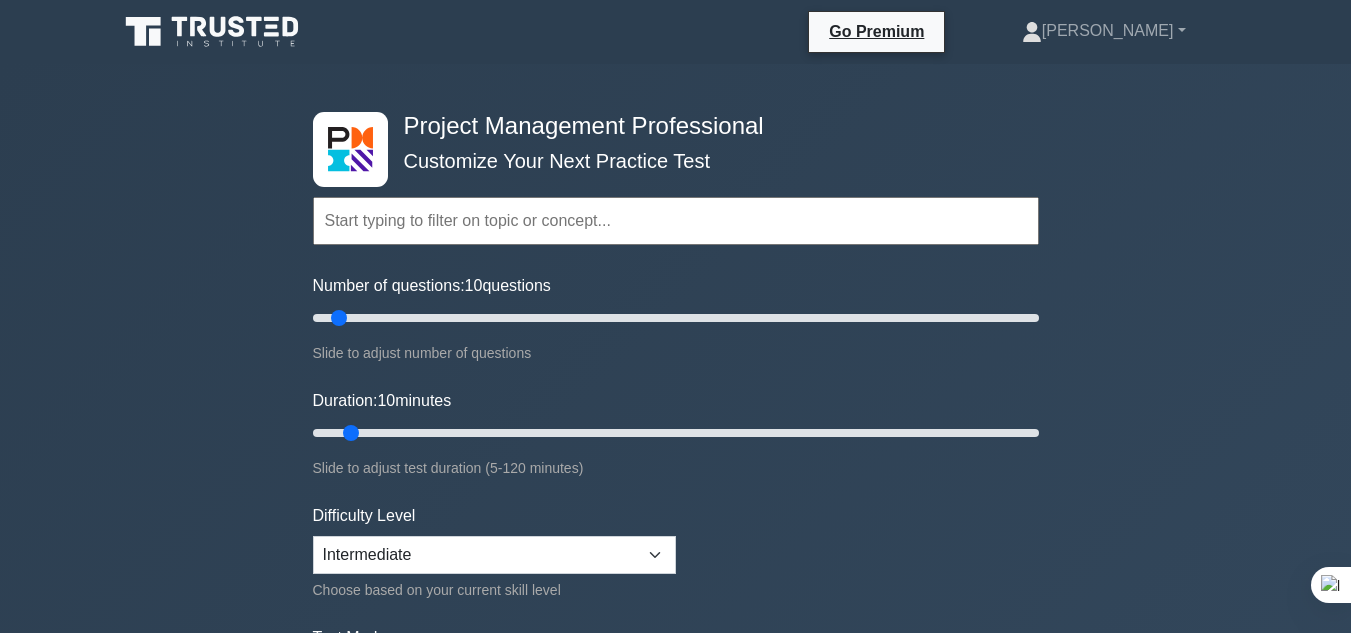 scroll, scrollTop: 0, scrollLeft: 0, axis: both 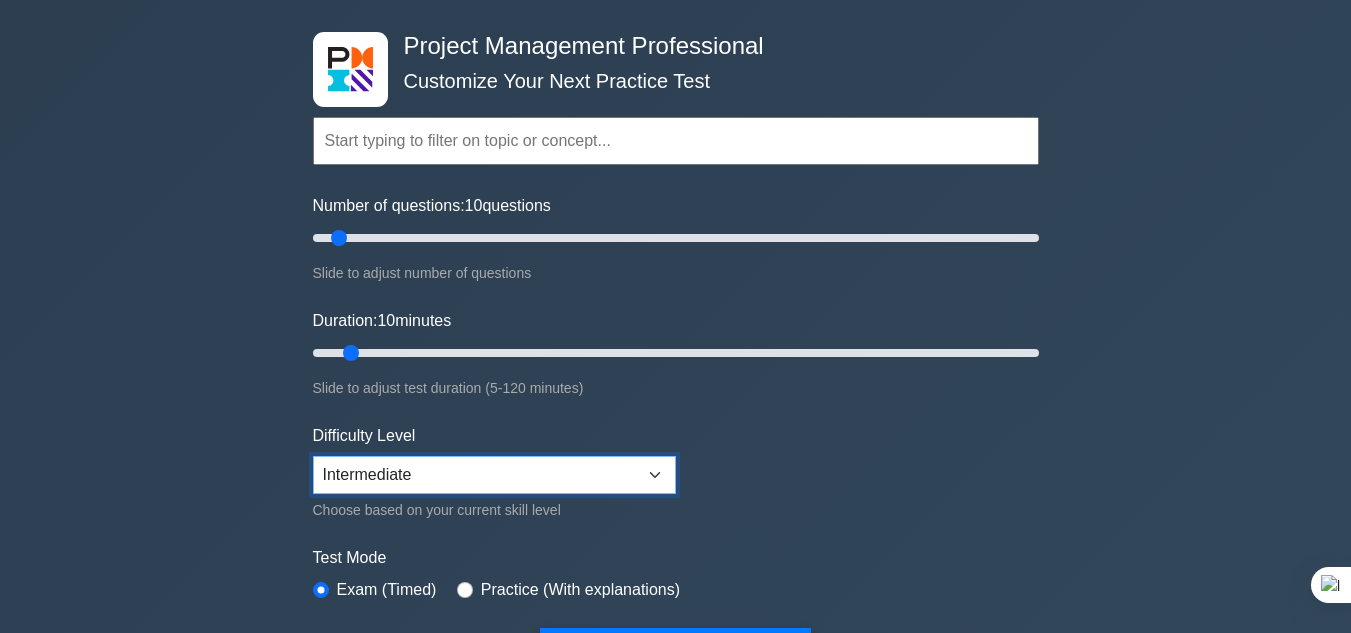 click on "Beginner
Intermediate
Expert" at bounding box center (494, 475) 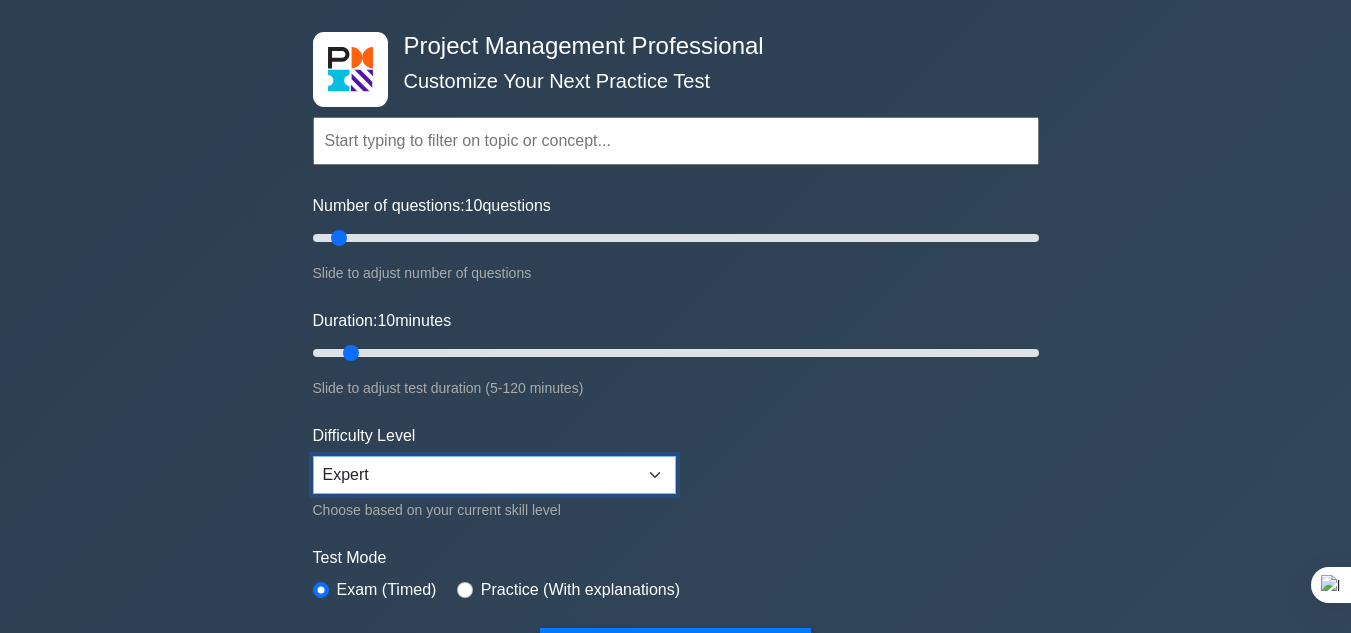 click on "Beginner
Intermediate
Expert" at bounding box center (494, 475) 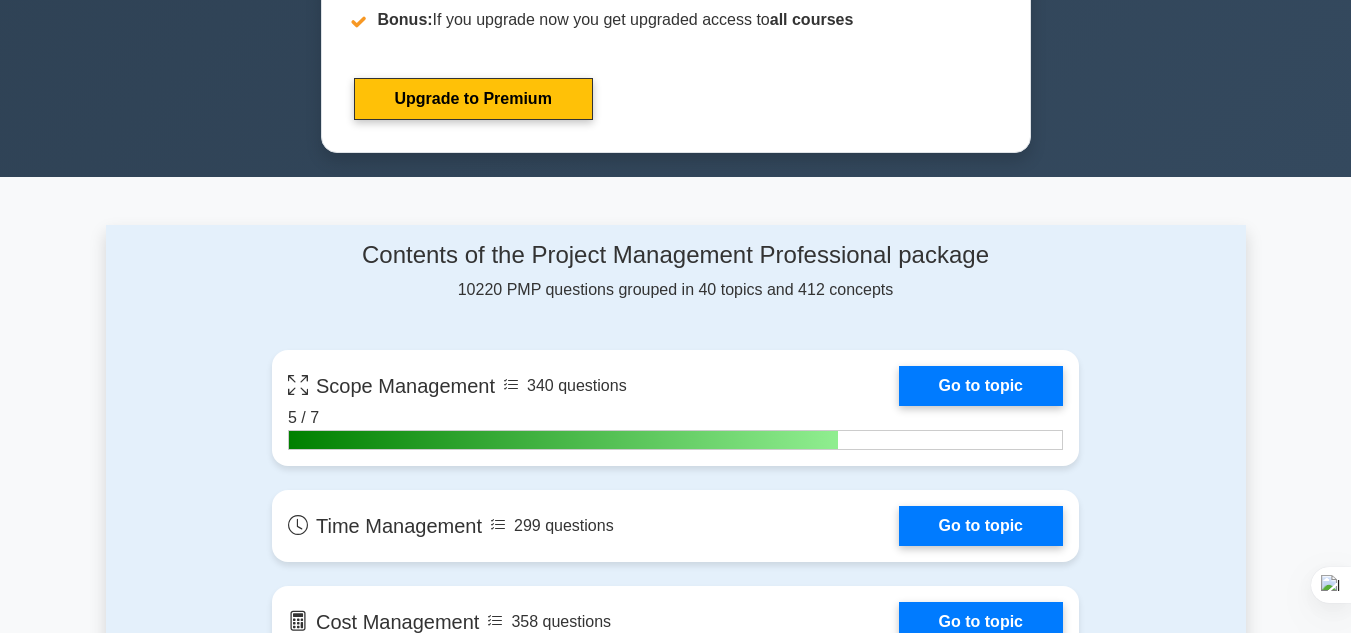 scroll, scrollTop: 1146, scrollLeft: 0, axis: vertical 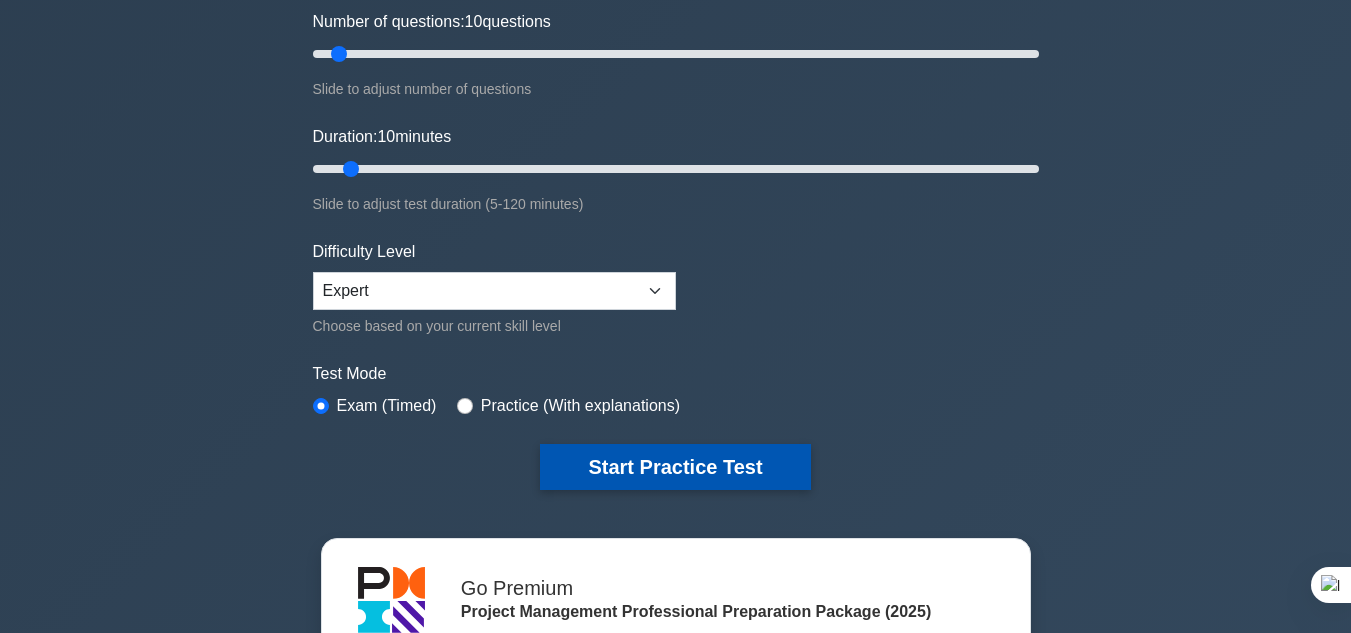 click on "Start Practice Test" at bounding box center (675, 467) 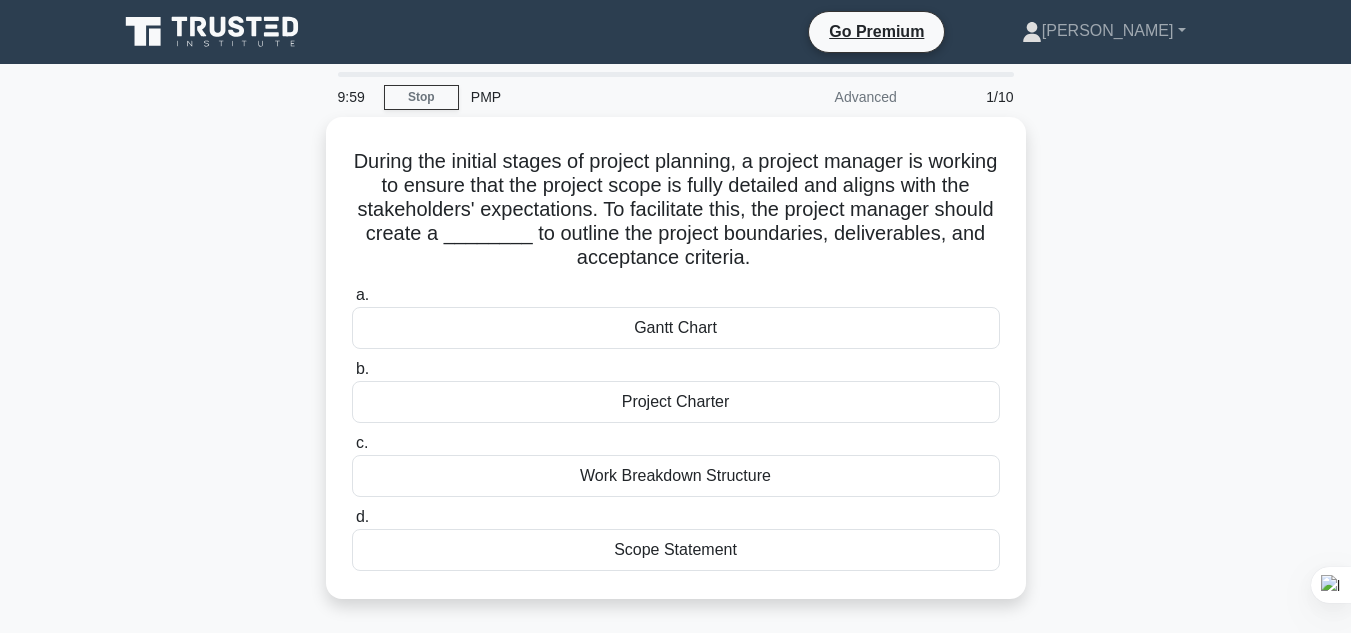 scroll, scrollTop: 0, scrollLeft: 0, axis: both 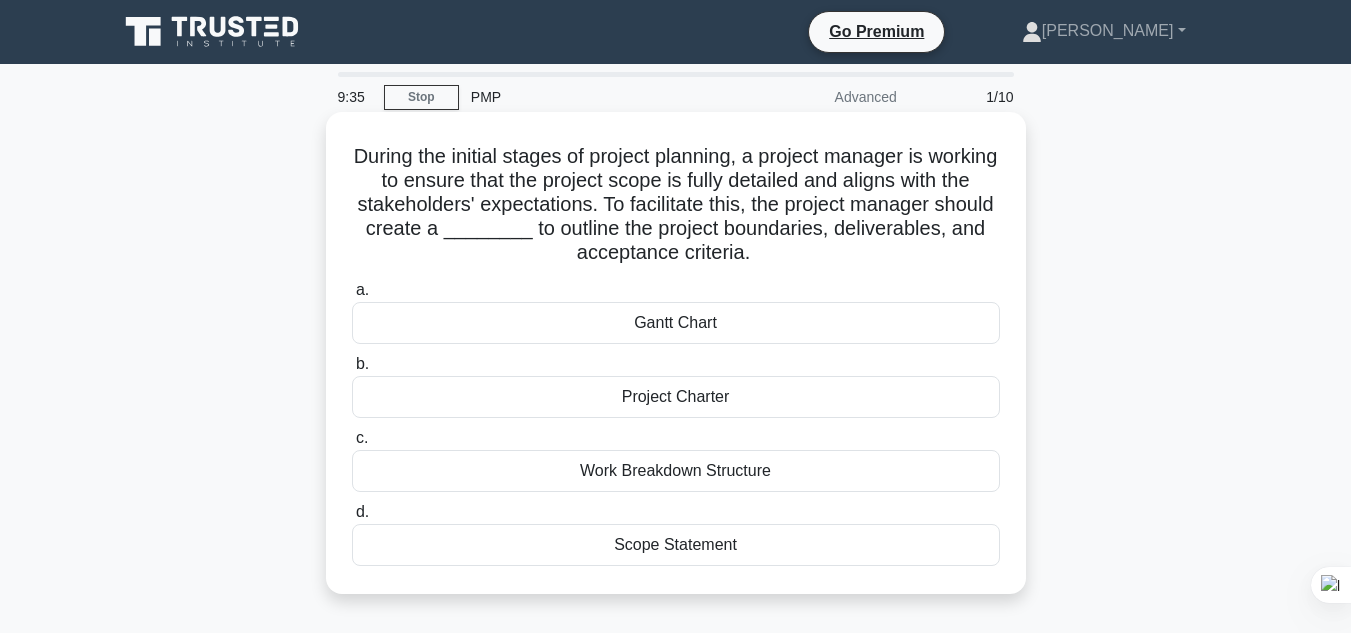 click on "Project Charter" at bounding box center (676, 397) 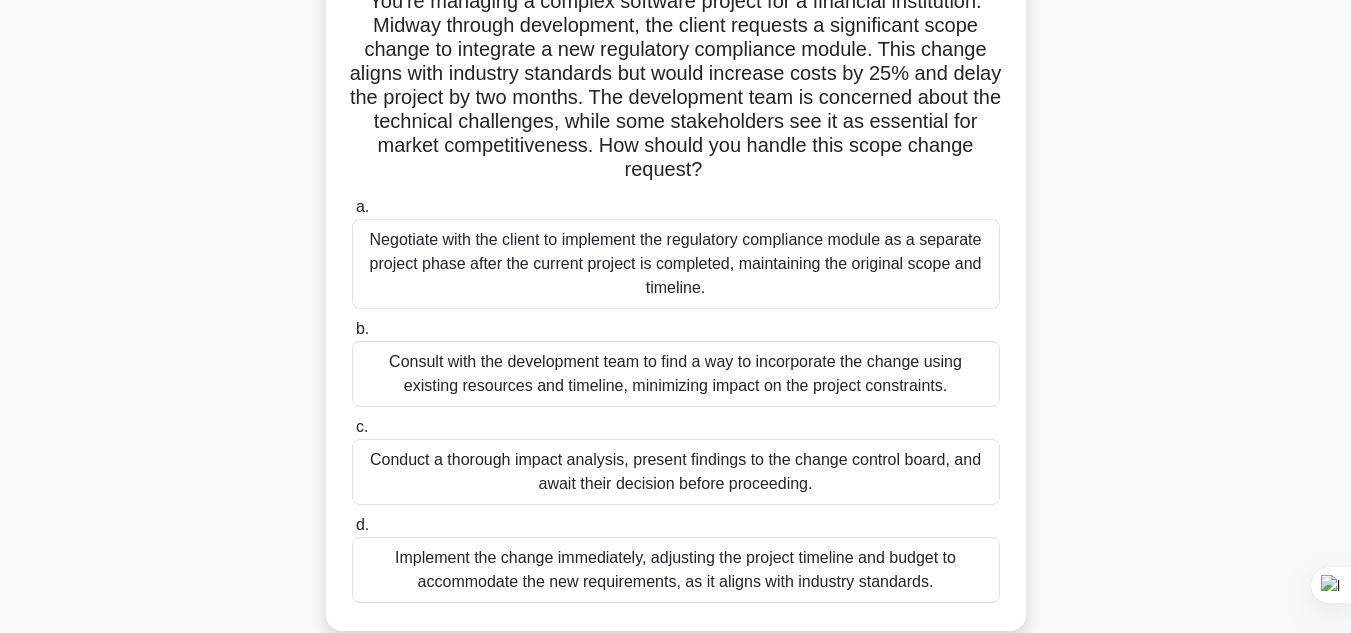 scroll, scrollTop: 200, scrollLeft: 0, axis: vertical 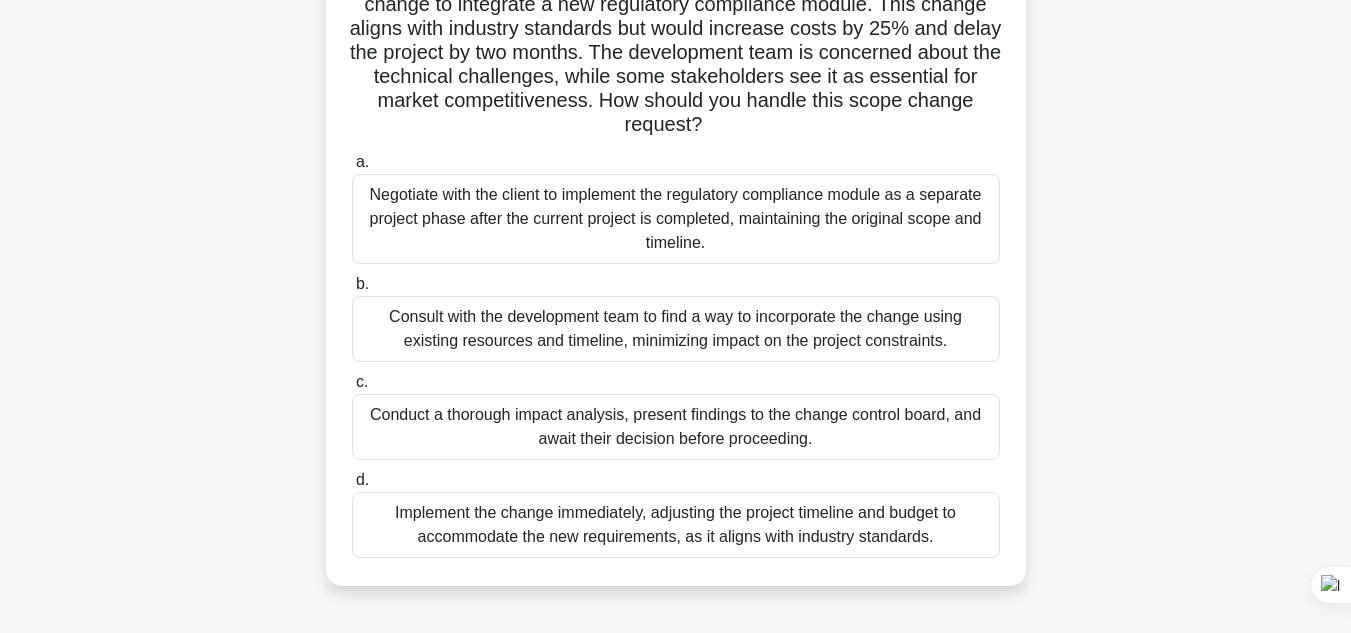 click on "Conduct a thorough impact analysis, present findings to the change control board, and await their decision before proceeding." at bounding box center (676, 427) 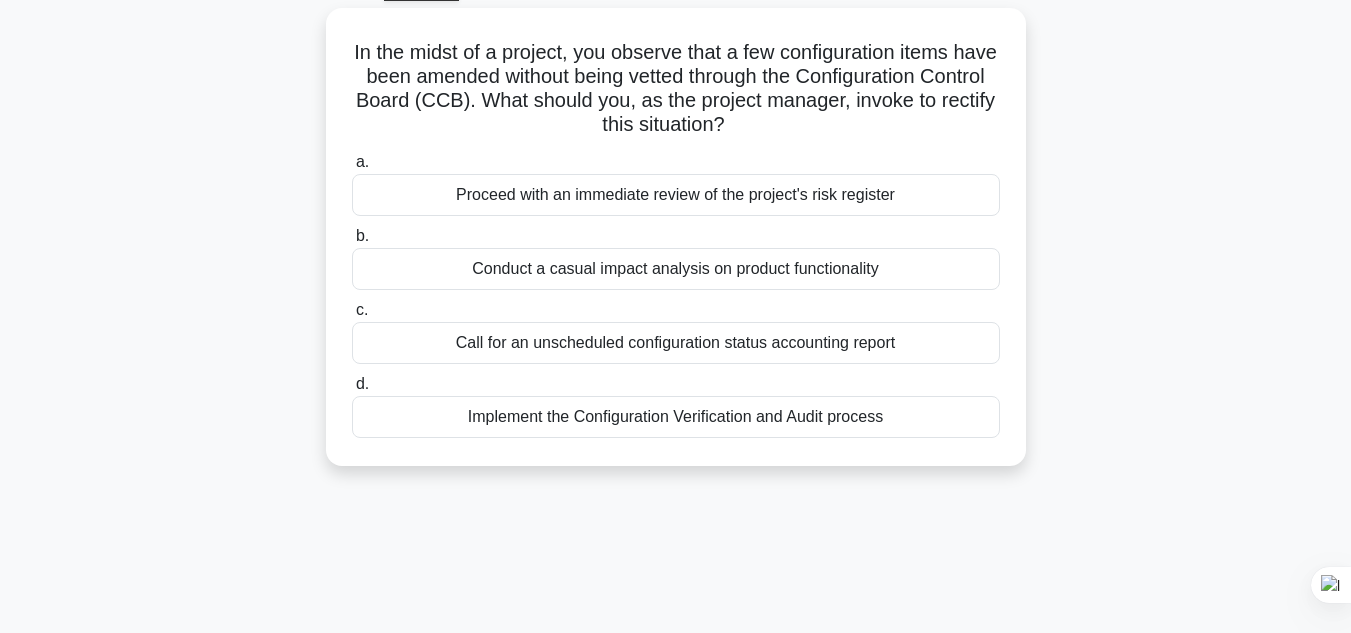 scroll, scrollTop: 74, scrollLeft: 0, axis: vertical 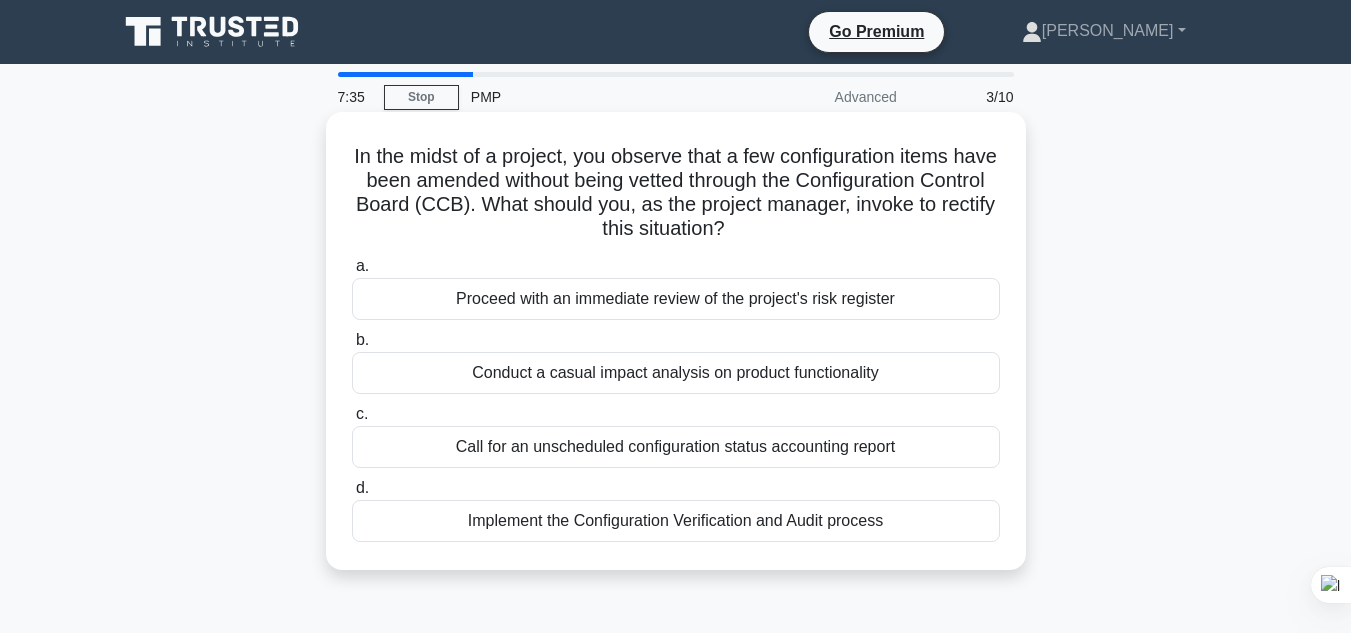 click on "Conduct a casual impact analysis on product functionality" at bounding box center (676, 373) 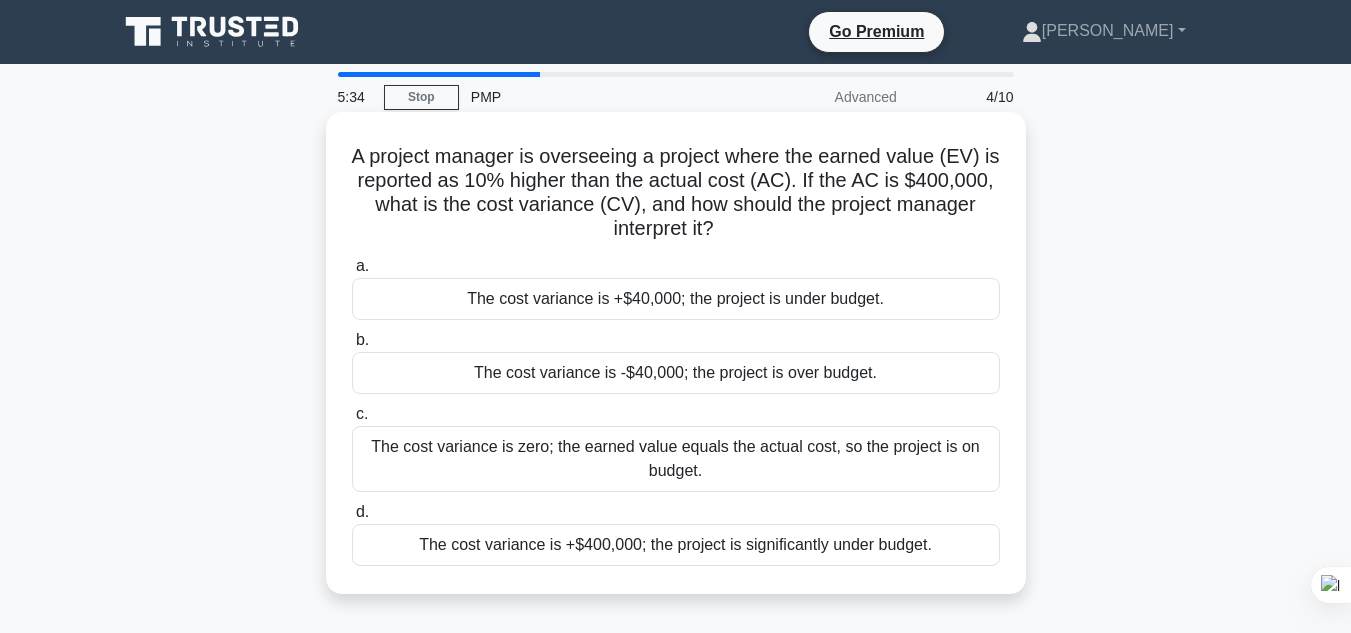 click on "The cost variance is +$40,000; the project is under budget." at bounding box center (676, 299) 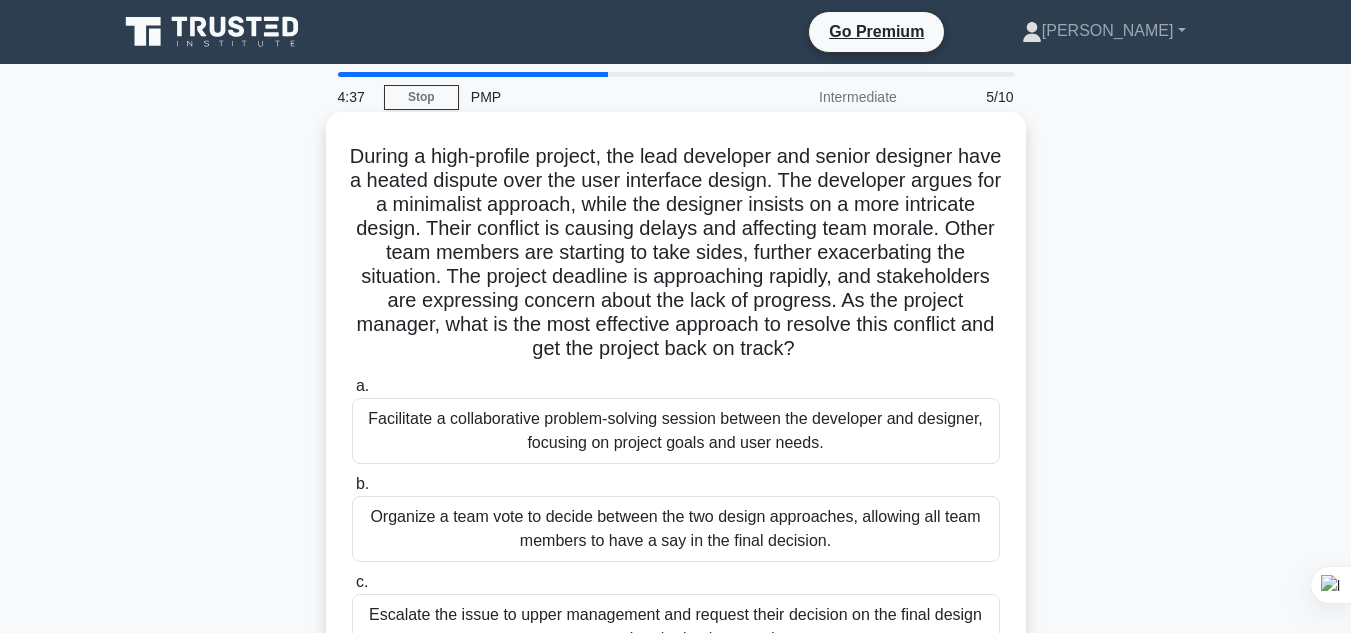 click on "Facilitate a collaborative problem-solving session between the developer and designer, focusing on project goals and user needs." at bounding box center [676, 431] 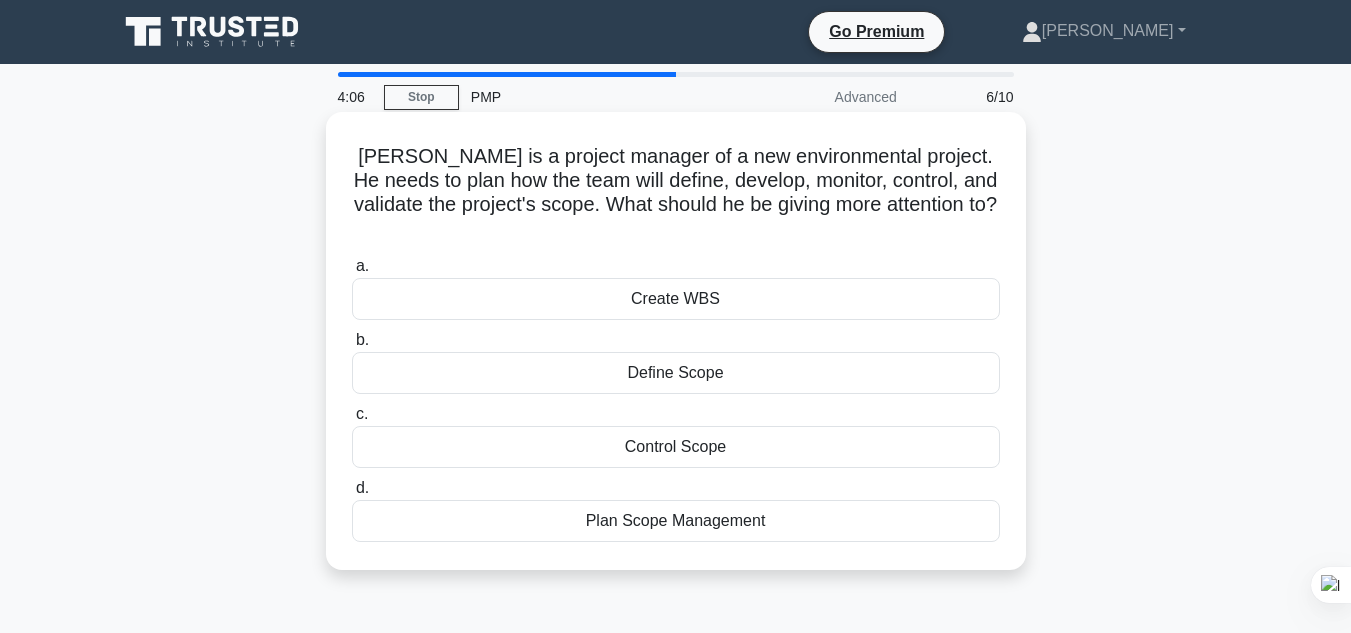 click on "Plan Scope Management" at bounding box center (676, 521) 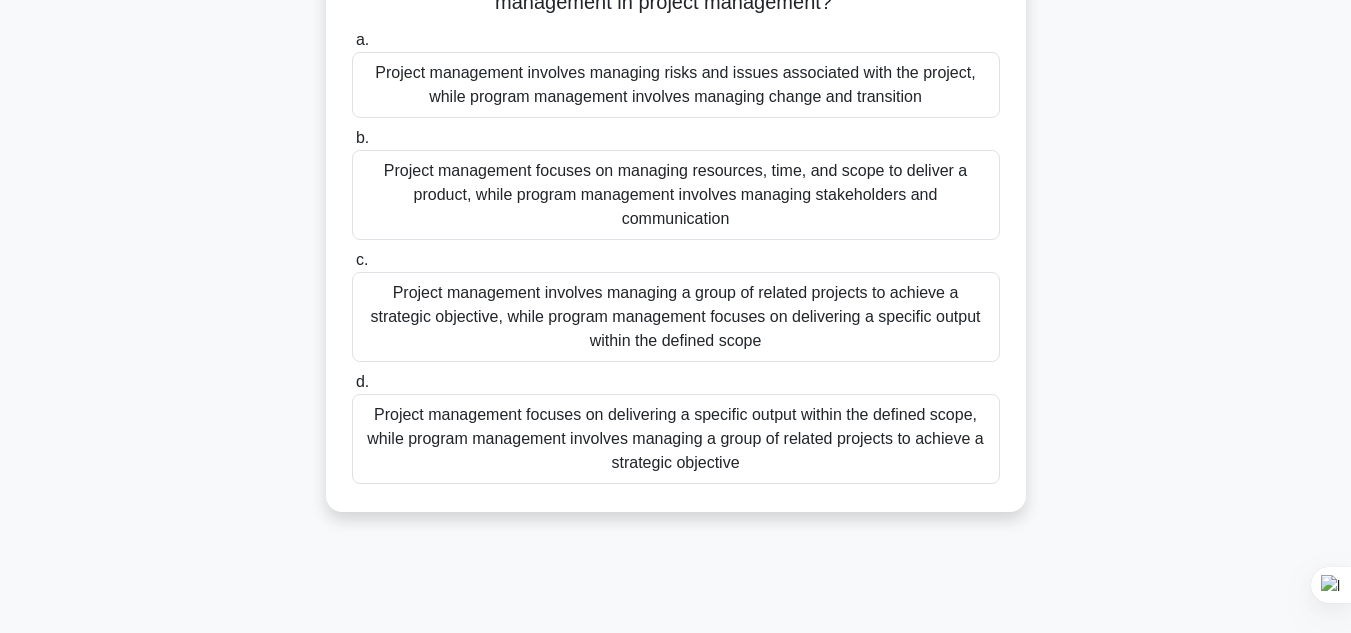 scroll, scrollTop: 200, scrollLeft: 0, axis: vertical 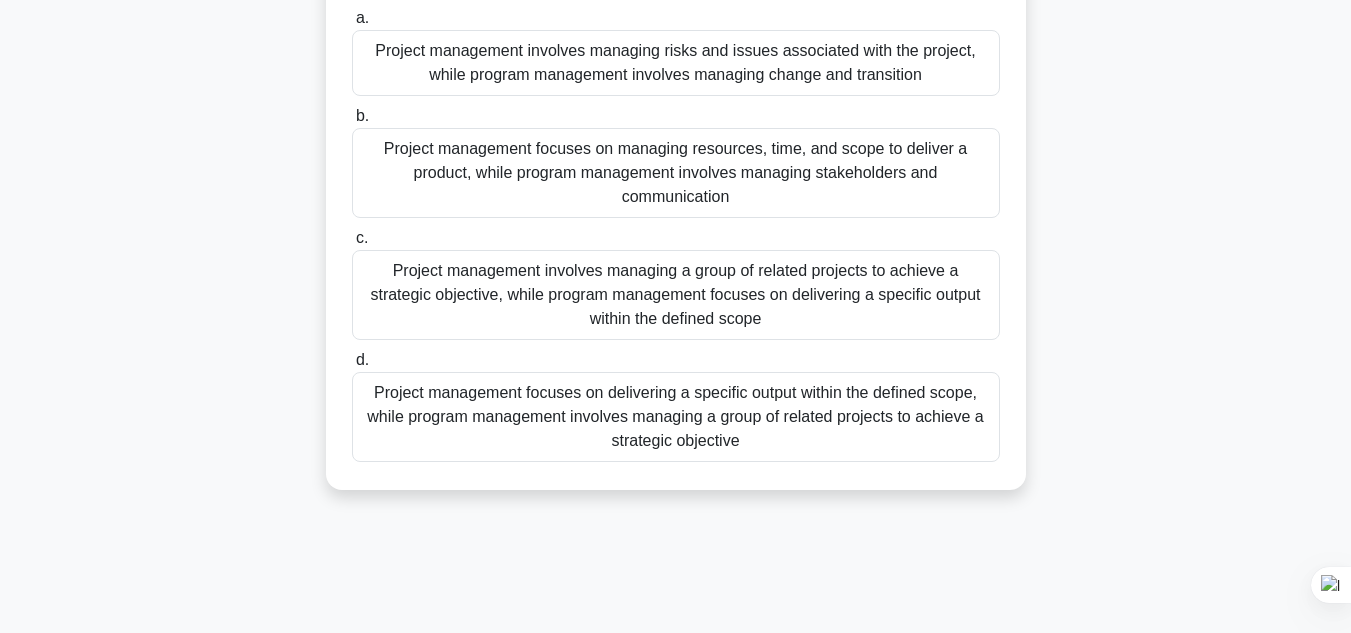 click on "Project management focuses on delivering a specific output within the defined scope, while program management involves managing a group of related projects to achieve a strategic objective" at bounding box center [676, 417] 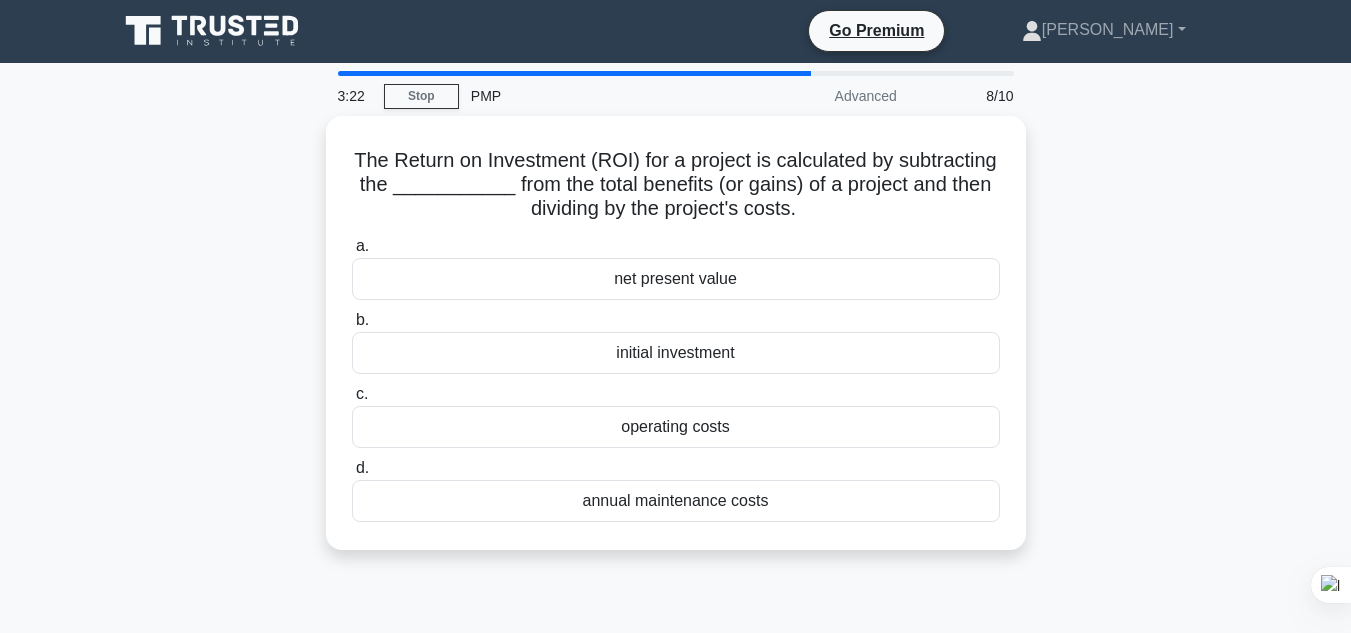 scroll, scrollTop: 0, scrollLeft: 0, axis: both 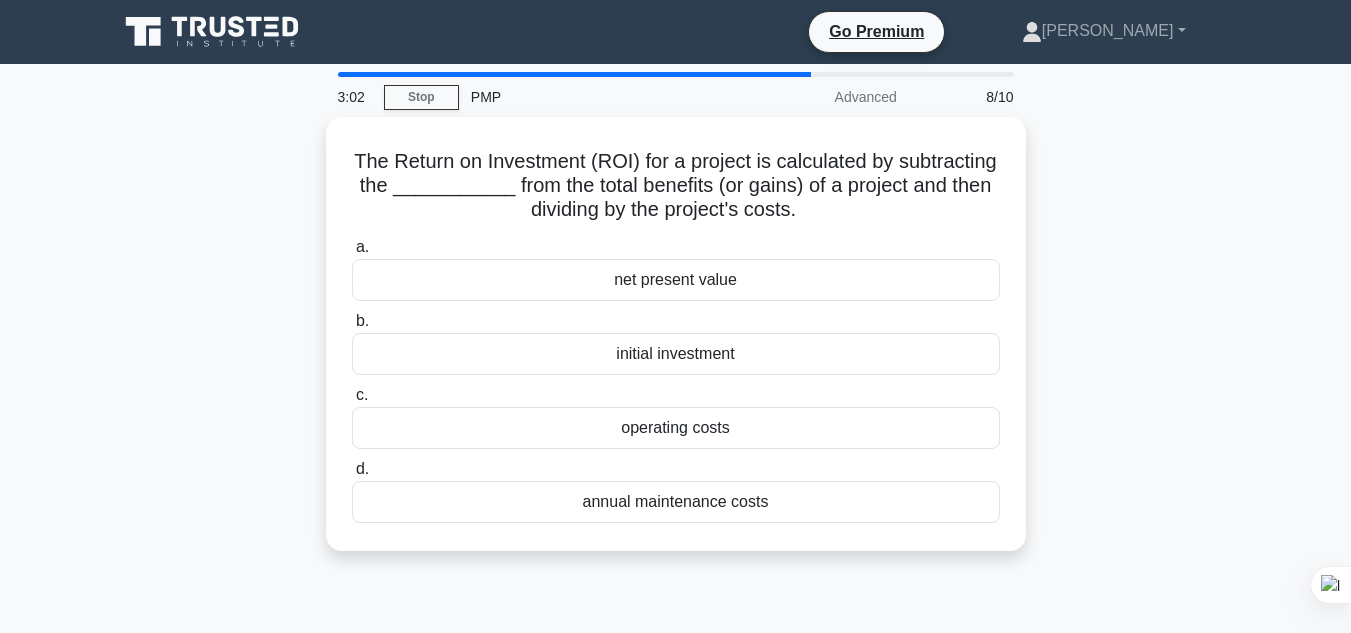 click on "Go Premium
Gabriel
Profile" at bounding box center [675, 32] 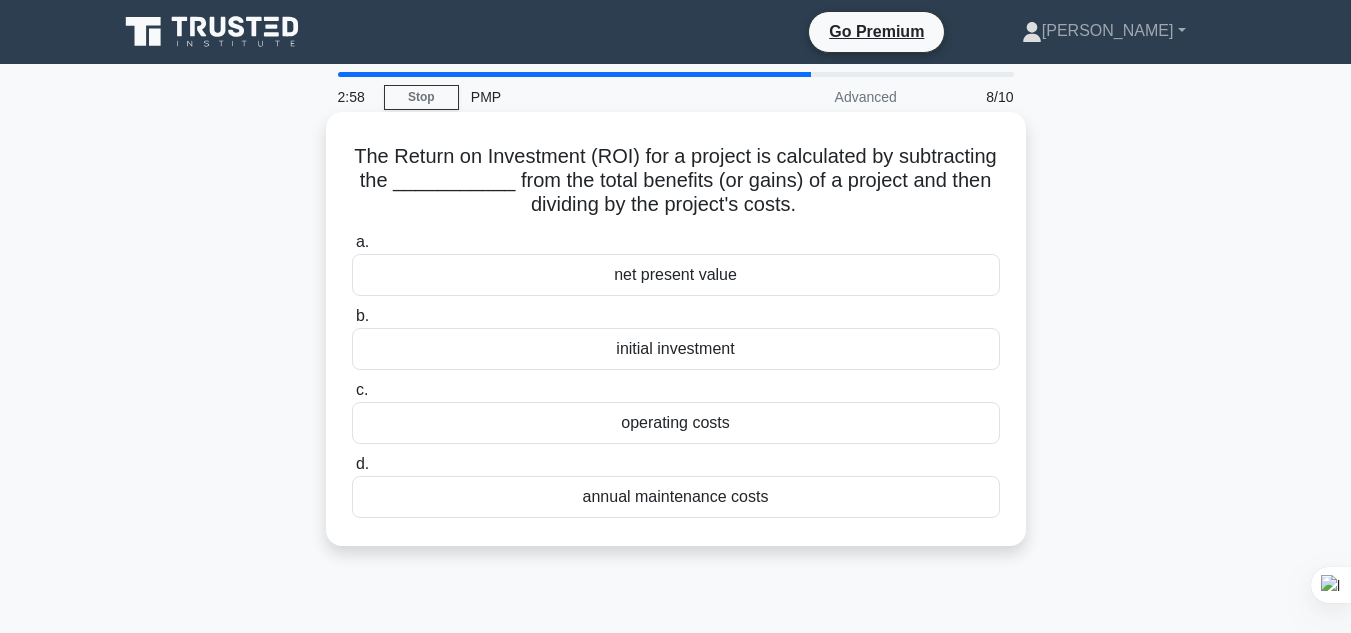 click on "annual maintenance costs" at bounding box center (676, 497) 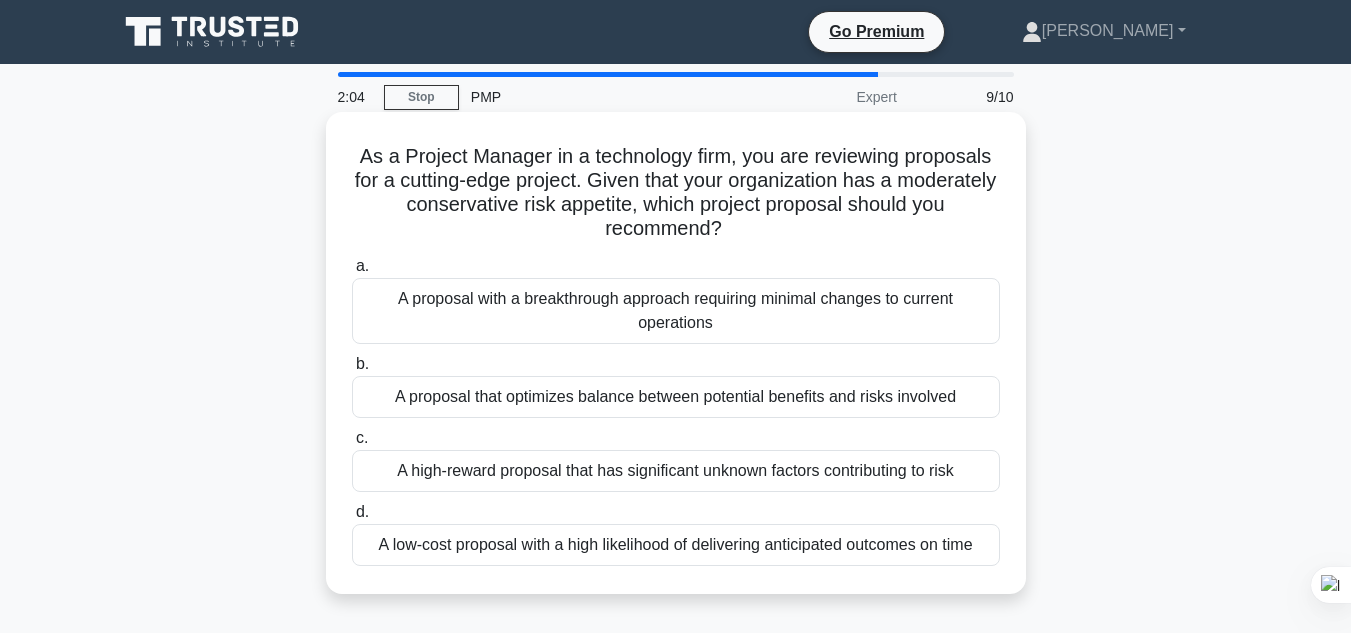 click on "A low-cost proposal with a high likelihood of delivering anticipated outcomes on time" at bounding box center (676, 545) 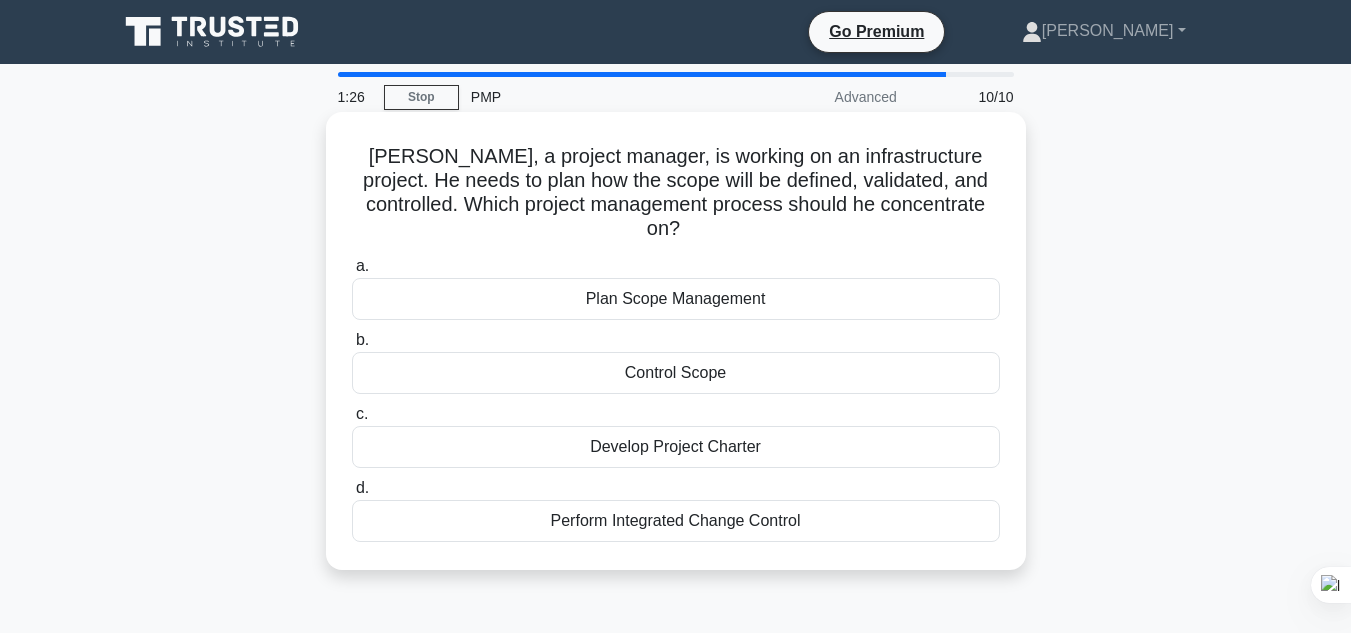 click on "Plan Scope Management" at bounding box center (676, 299) 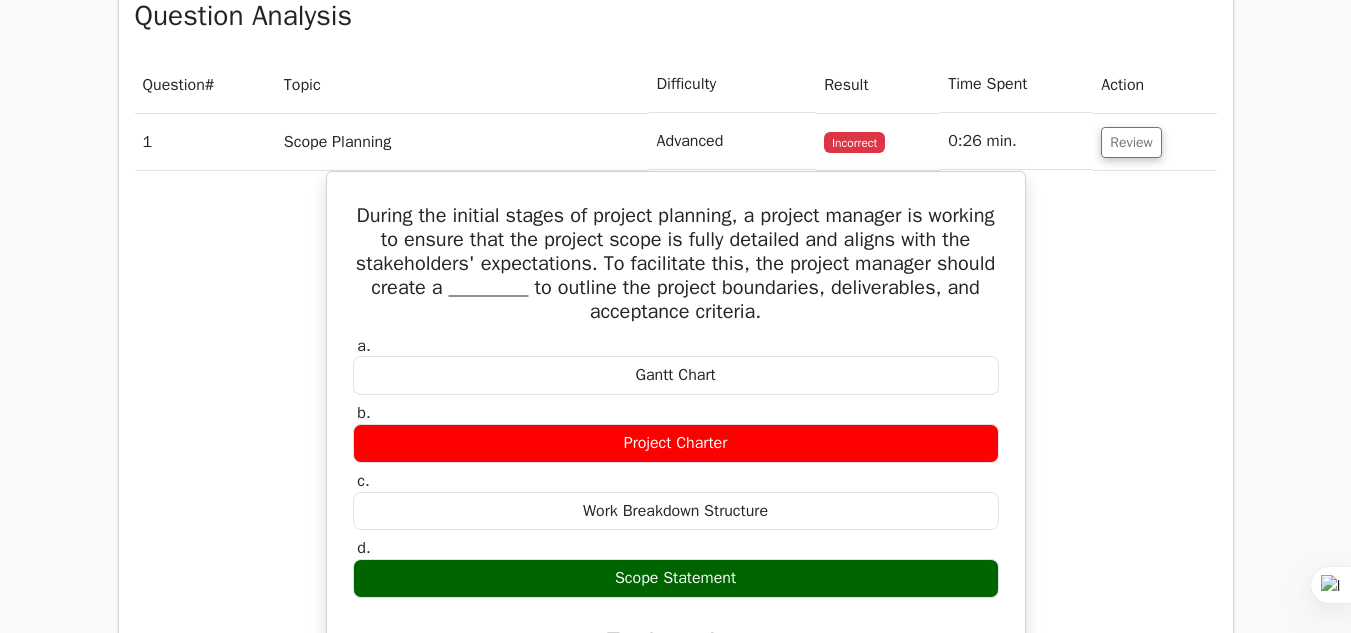 scroll, scrollTop: 1640, scrollLeft: 0, axis: vertical 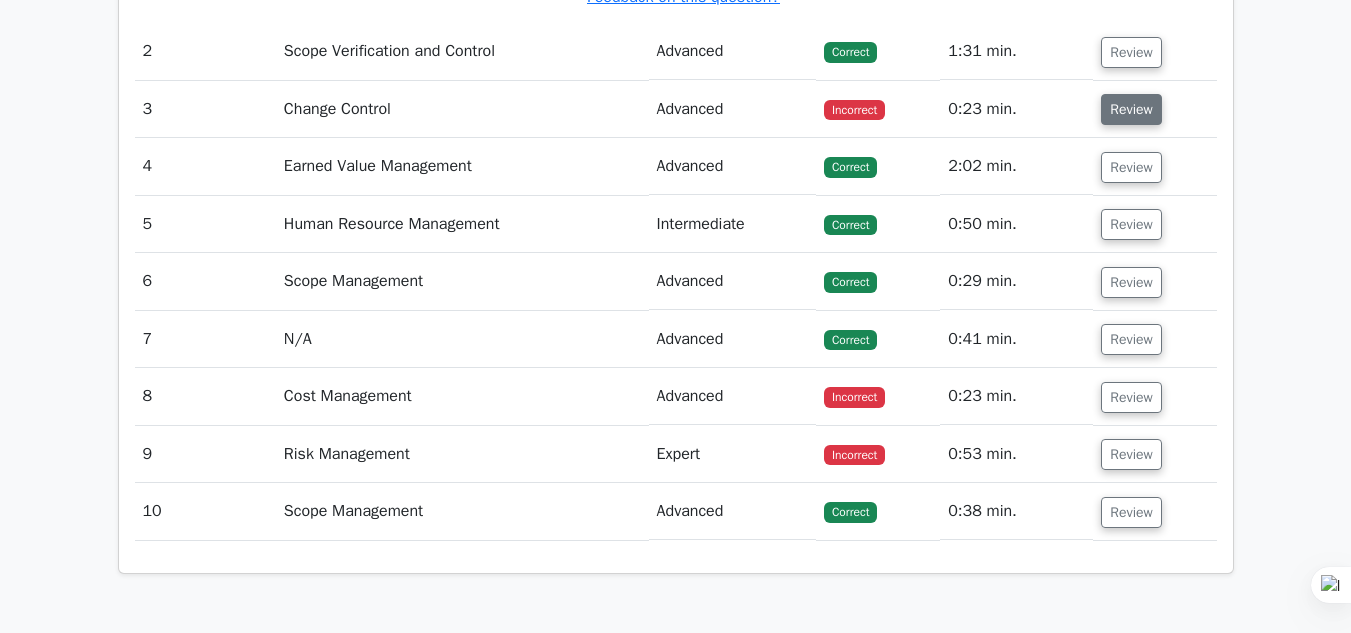 click on "Review" at bounding box center [1131, 109] 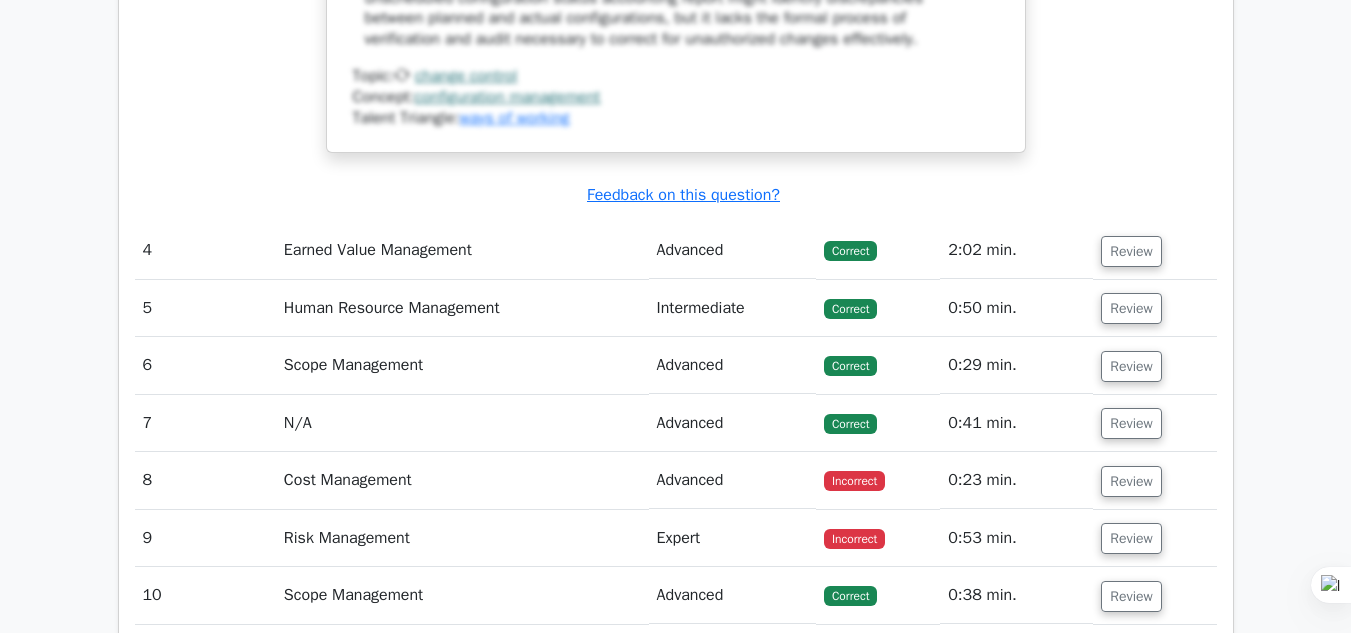 scroll, scrollTop: 3720, scrollLeft: 0, axis: vertical 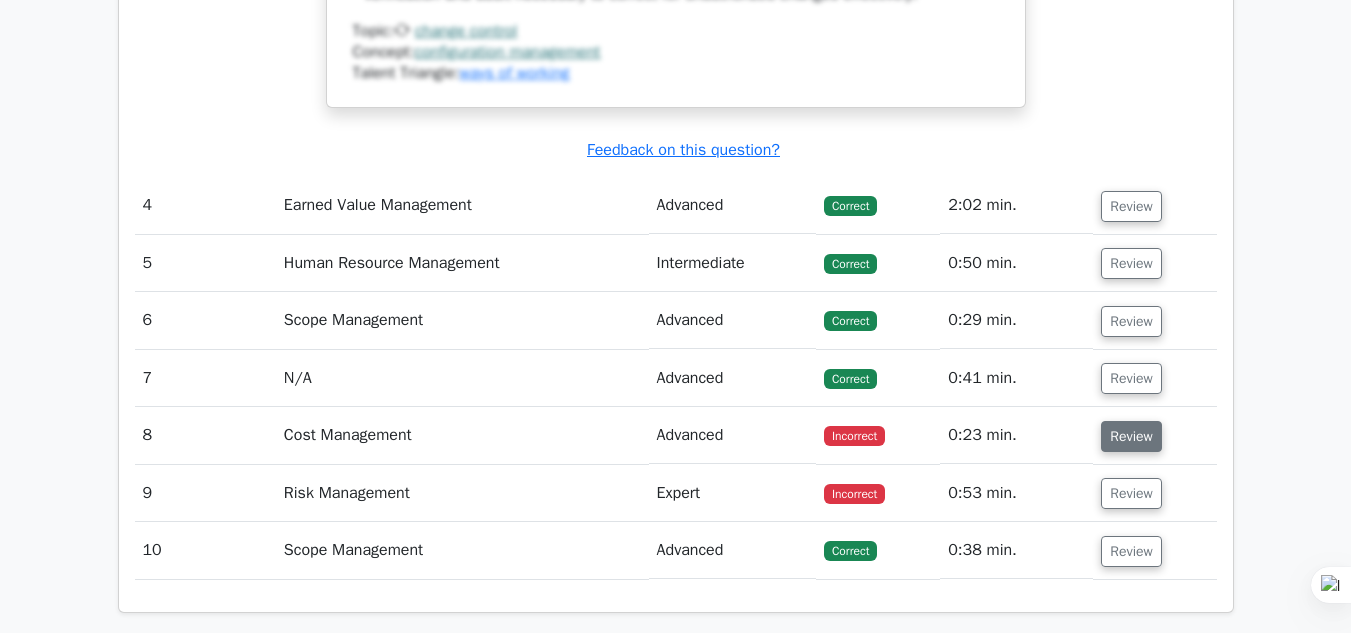 click on "Review" at bounding box center [1131, 436] 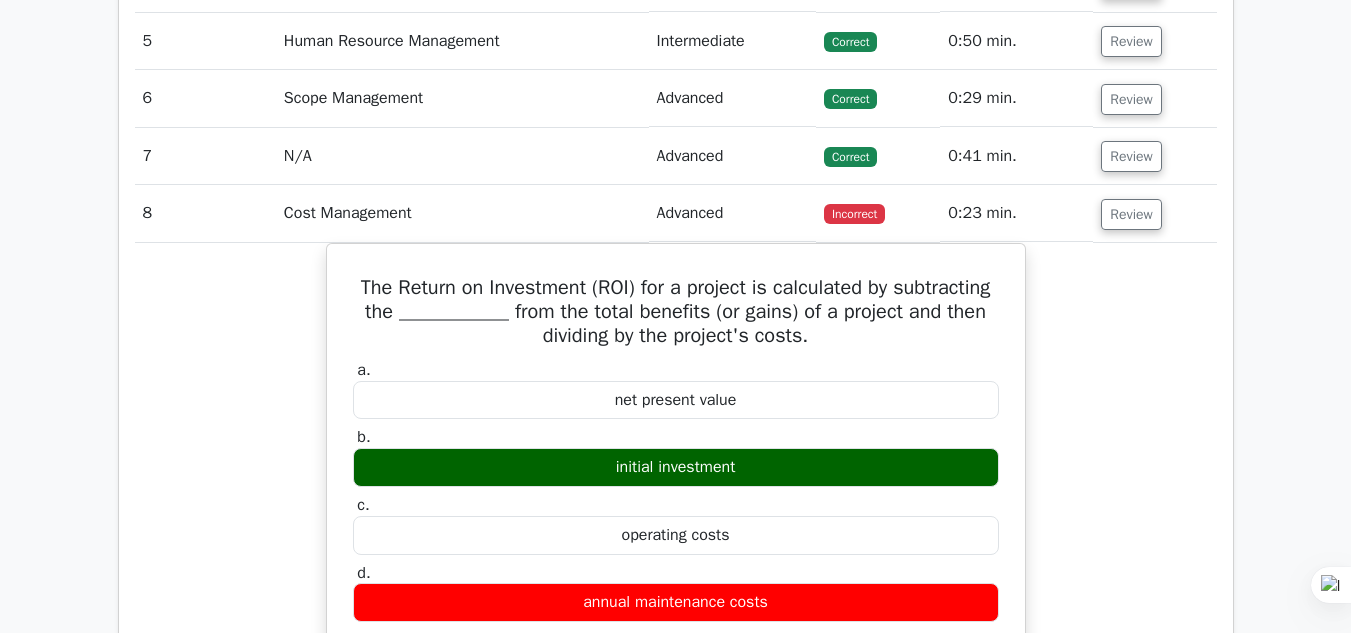 scroll, scrollTop: 4027, scrollLeft: 0, axis: vertical 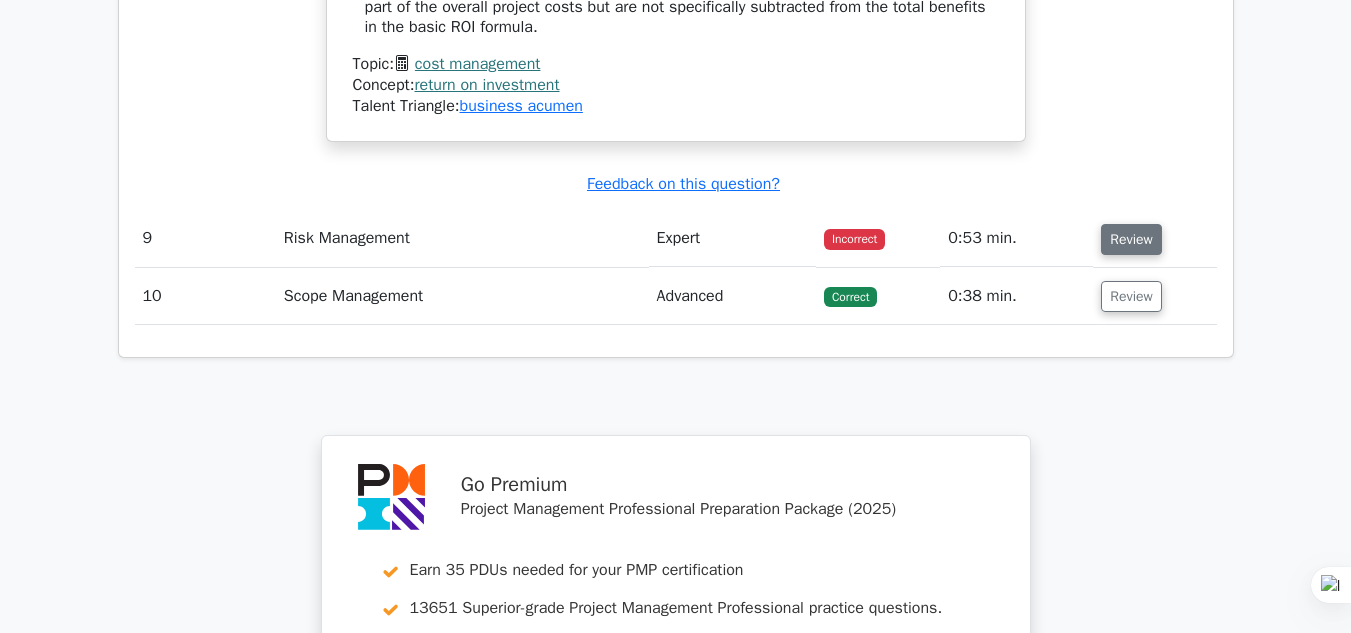click on "Review" at bounding box center [1131, 239] 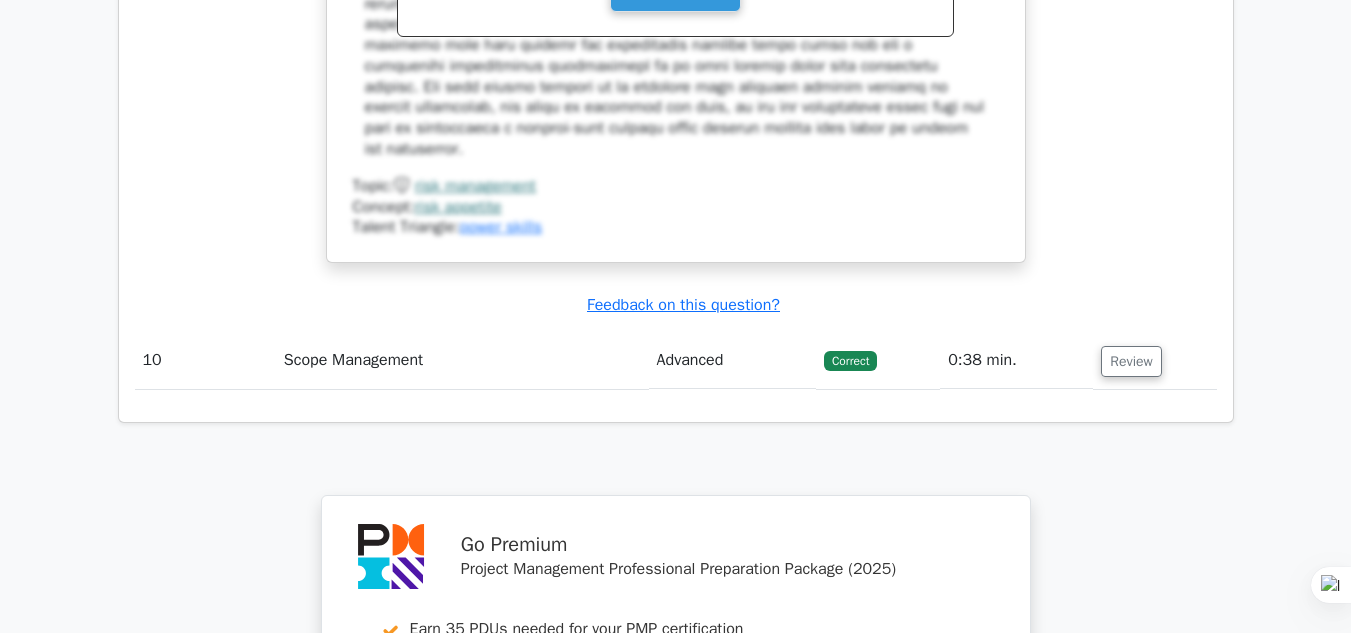 scroll, scrollTop: 5866, scrollLeft: 0, axis: vertical 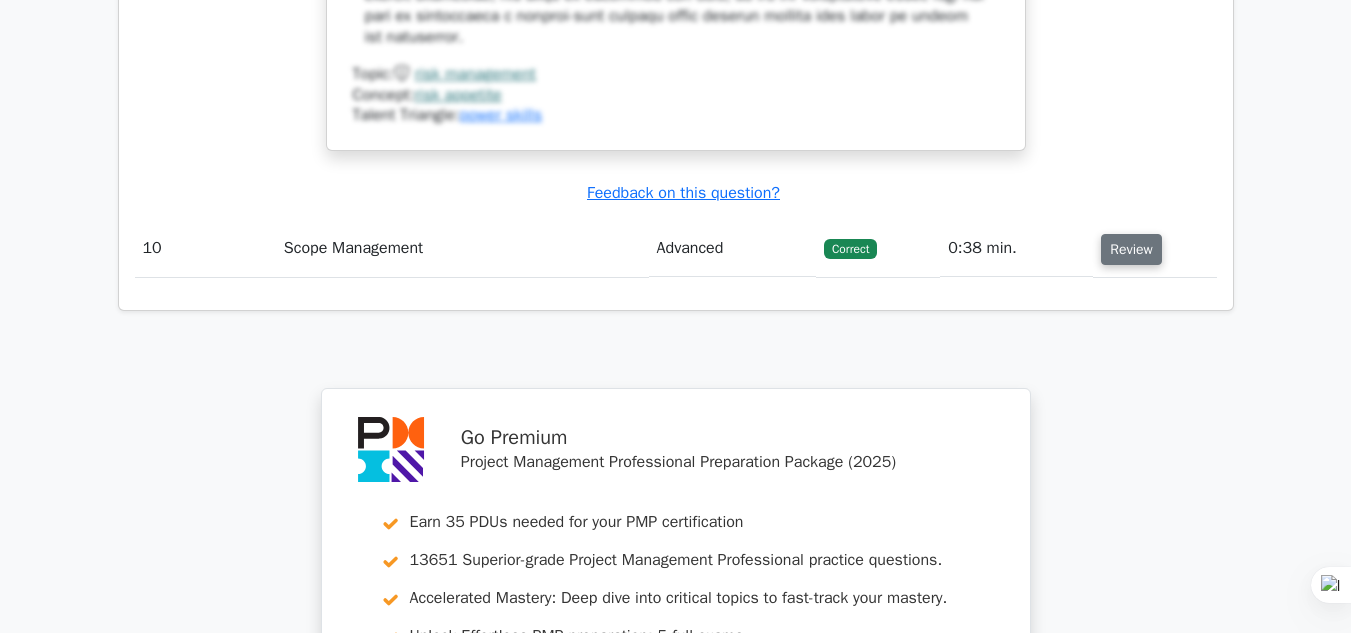 click on "Review" at bounding box center [1131, 249] 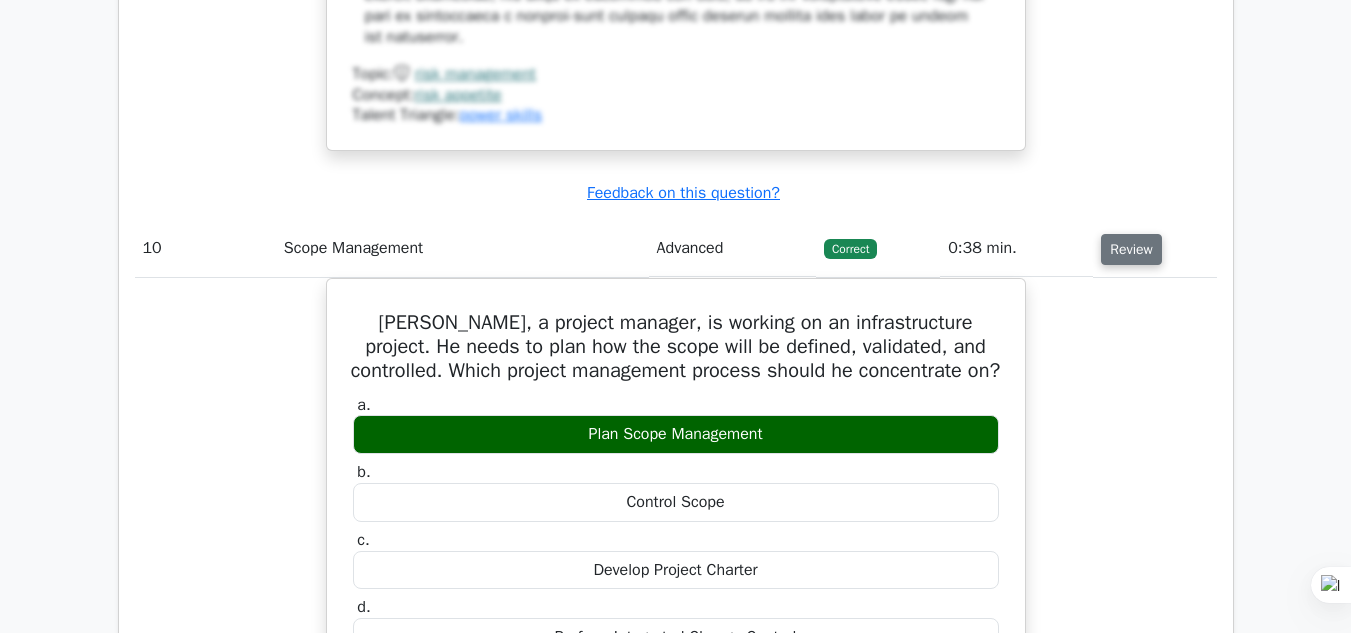 click on "Review" at bounding box center [1131, 249] 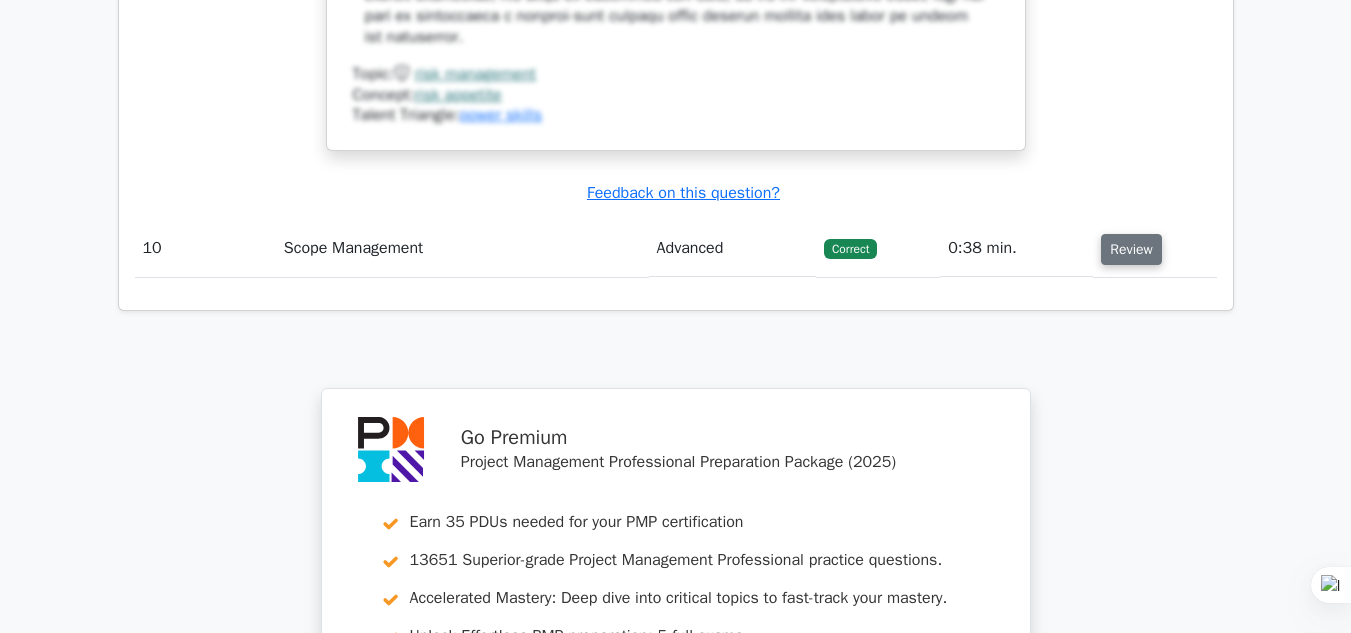 click on "Review" at bounding box center (1131, 249) 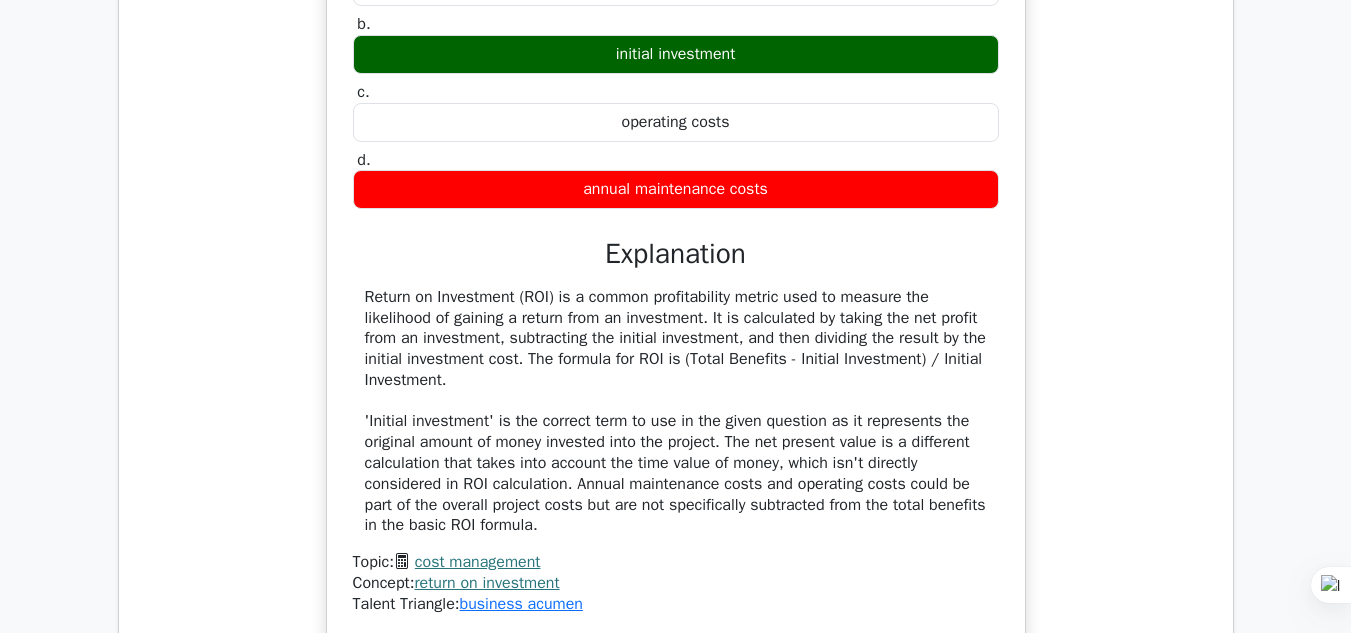 scroll, scrollTop: 4226, scrollLeft: 0, axis: vertical 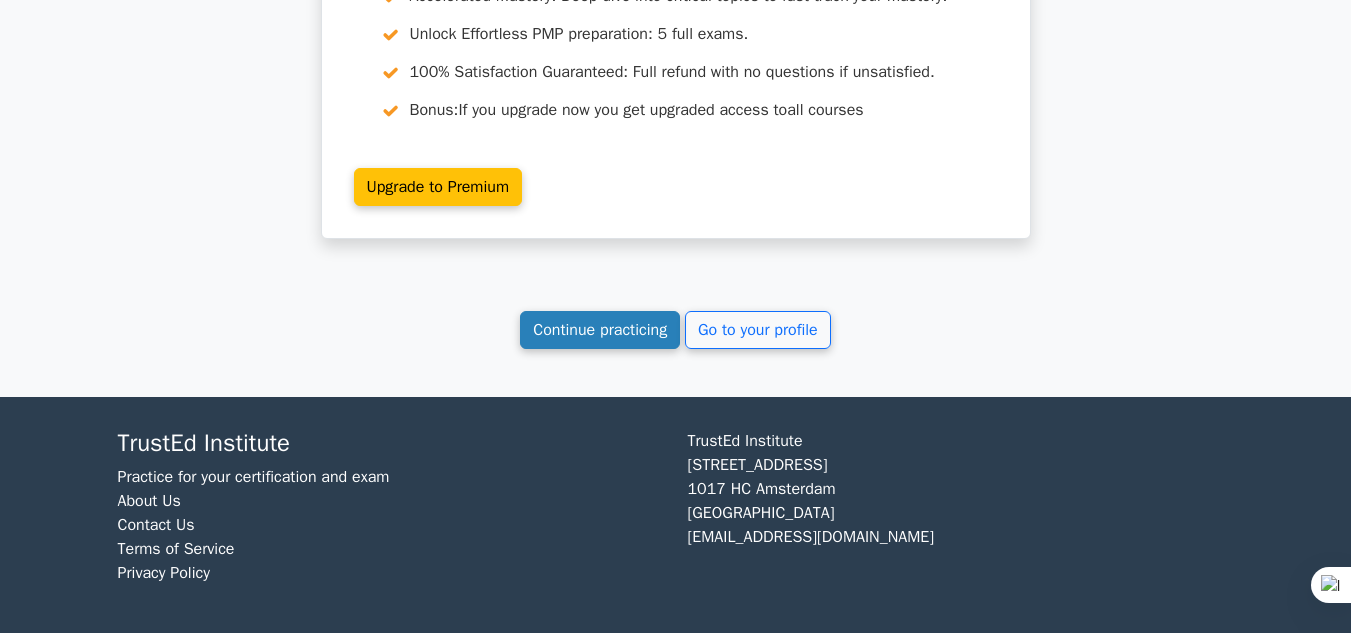 click on "Continue practicing" at bounding box center [600, 330] 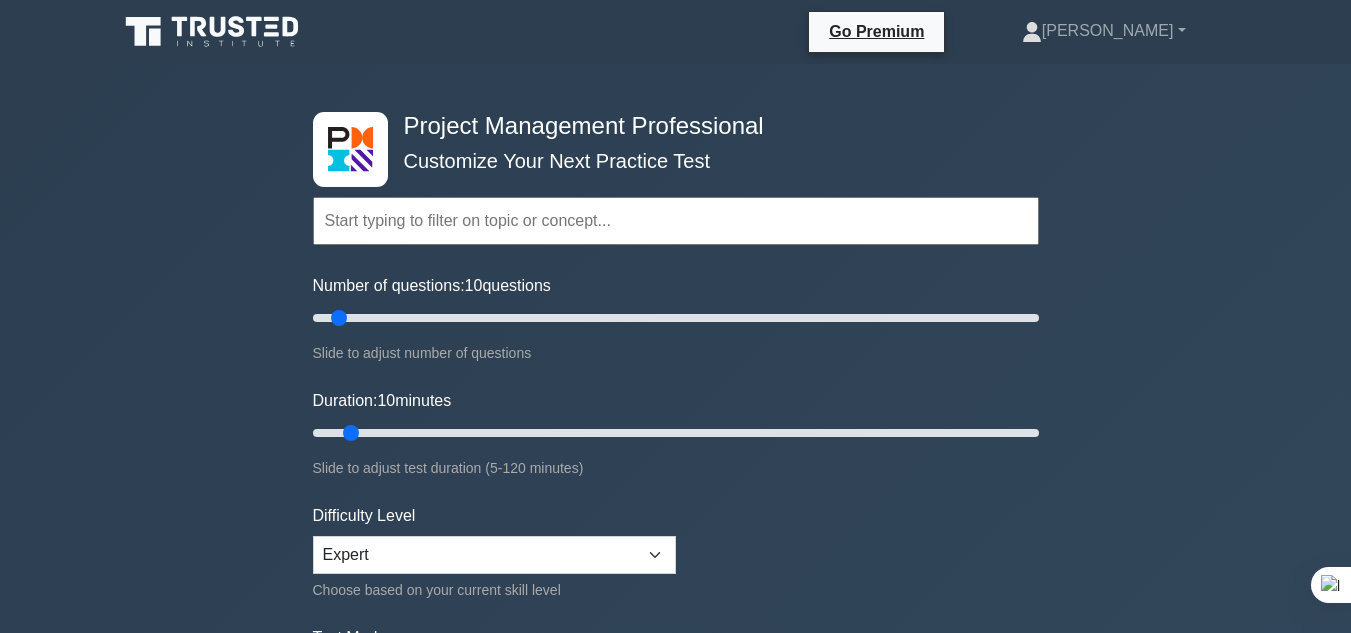 scroll, scrollTop: 0, scrollLeft: 0, axis: both 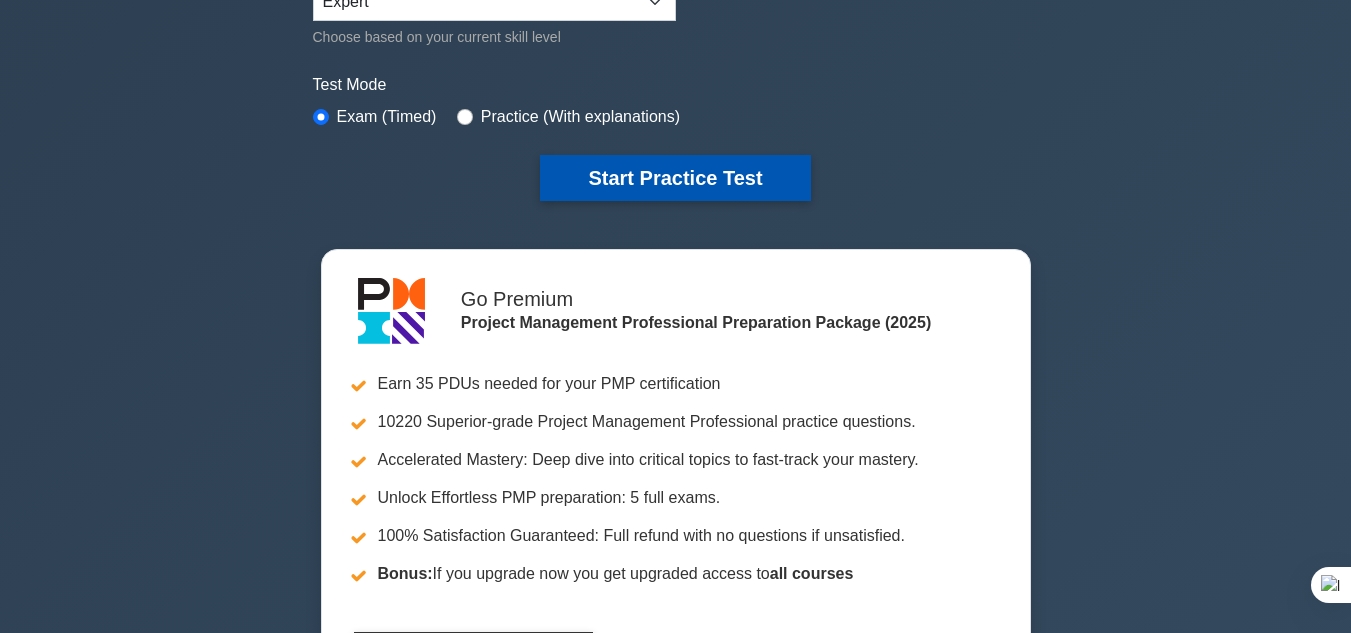click on "Start Practice Test" at bounding box center [675, 178] 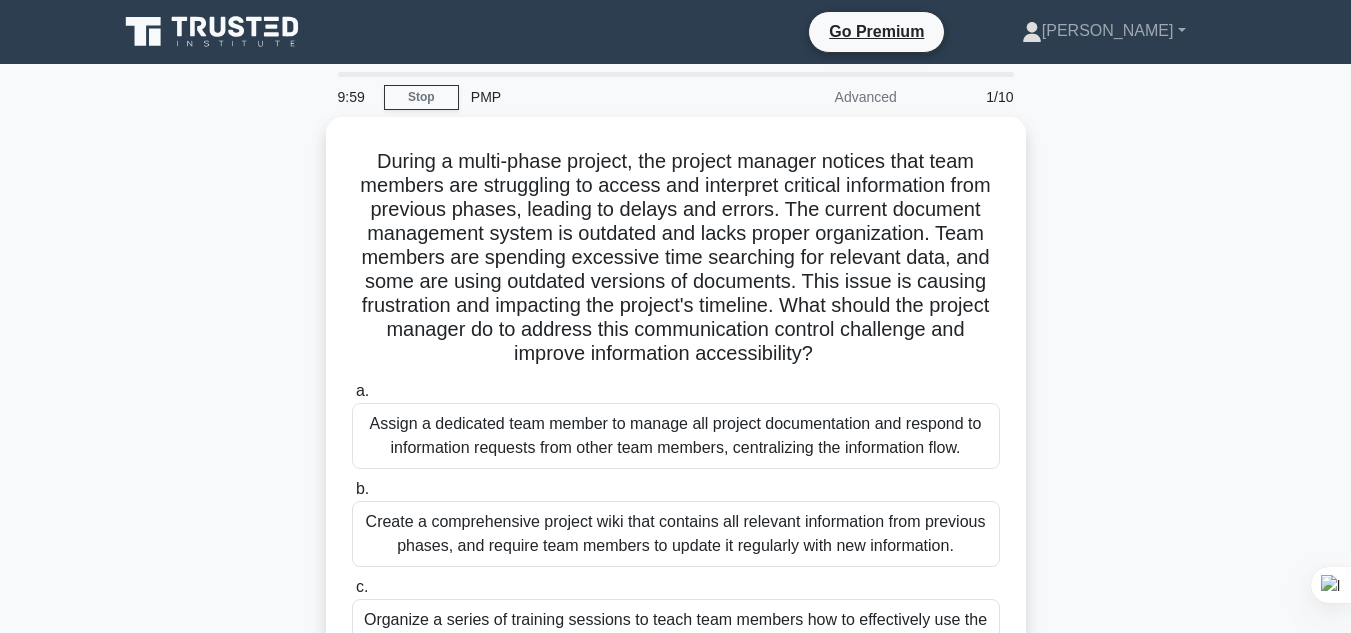 scroll, scrollTop: 0, scrollLeft: 0, axis: both 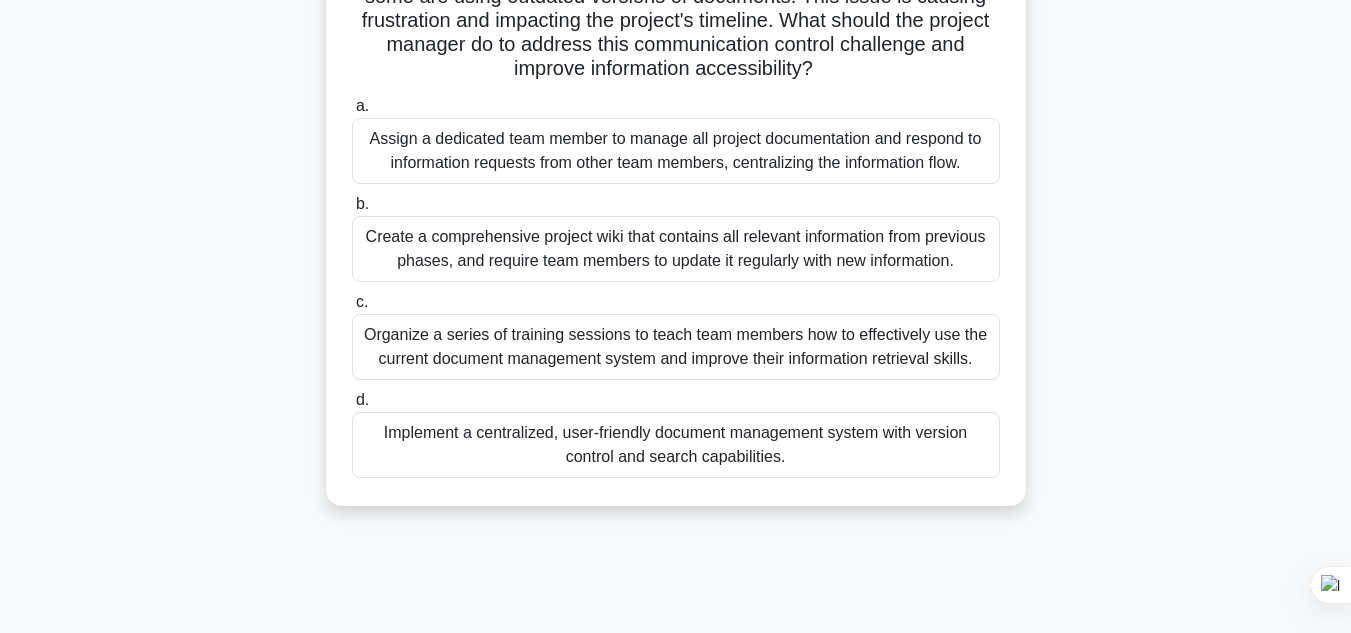 click on "Create a comprehensive project wiki that contains all relevant information from previous phases, and require team members to update it regularly with new information." at bounding box center [676, 249] 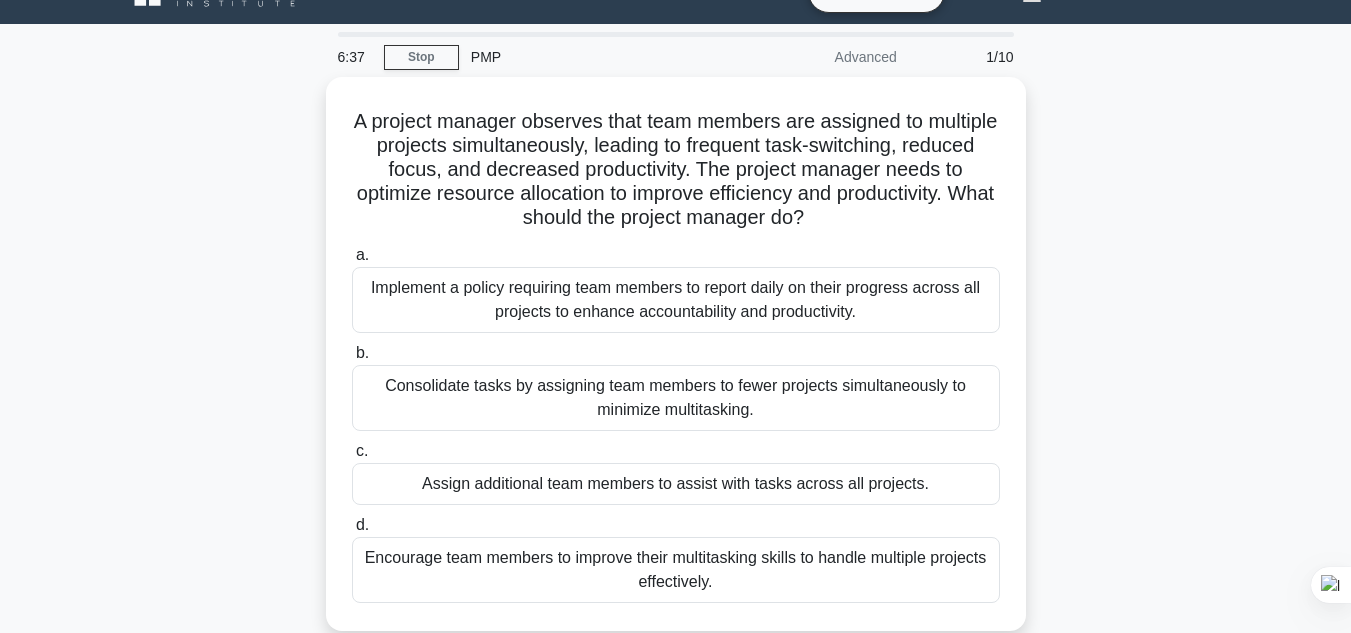 scroll, scrollTop: 0, scrollLeft: 0, axis: both 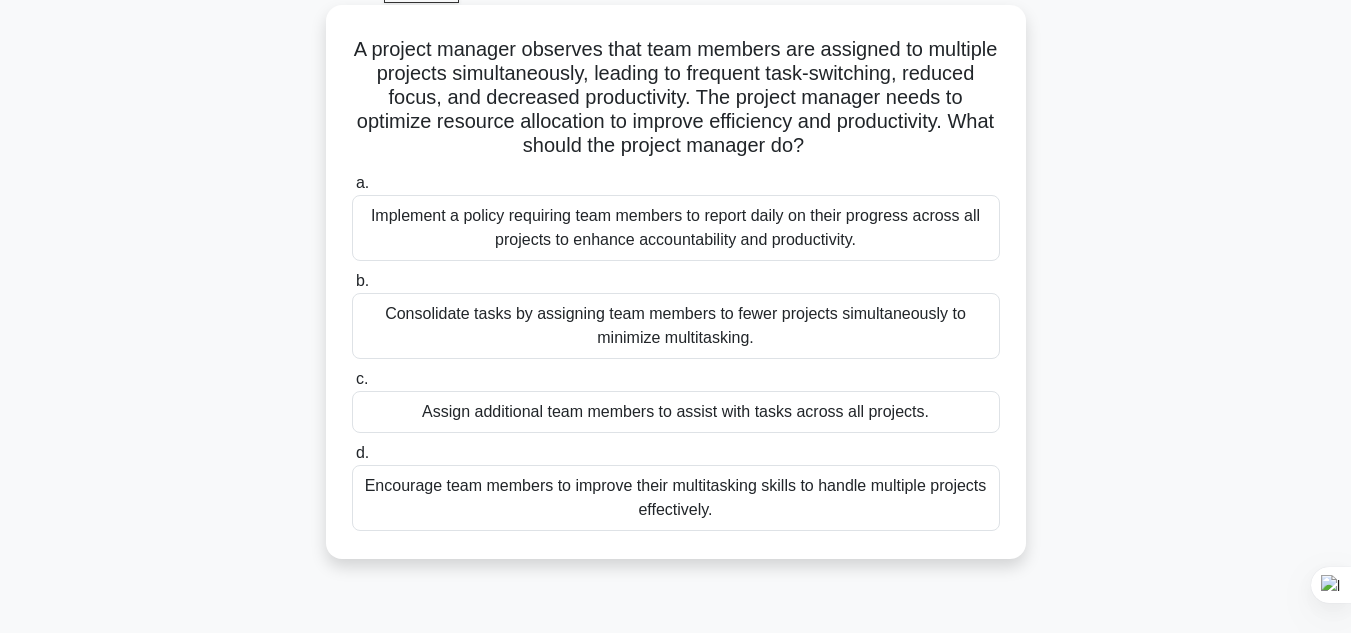 click on "Consolidate tasks by assigning team members to fewer projects simultaneously to minimize multitasking." at bounding box center (676, 326) 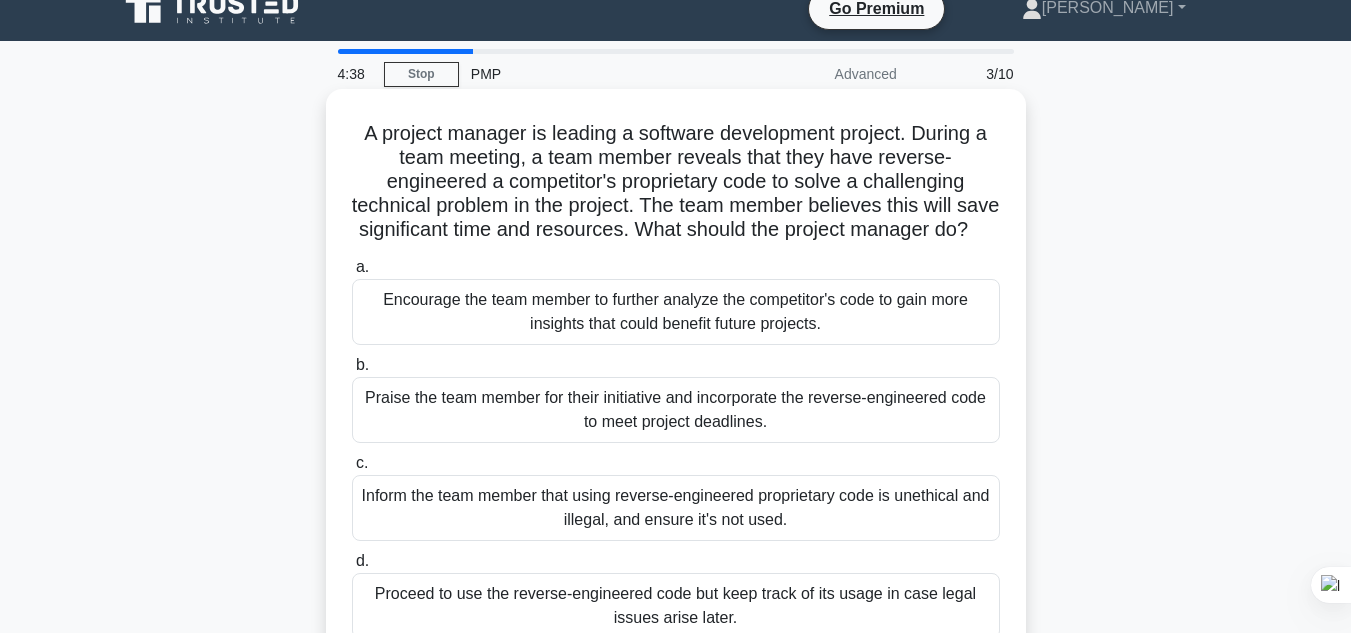 scroll, scrollTop: 0, scrollLeft: 0, axis: both 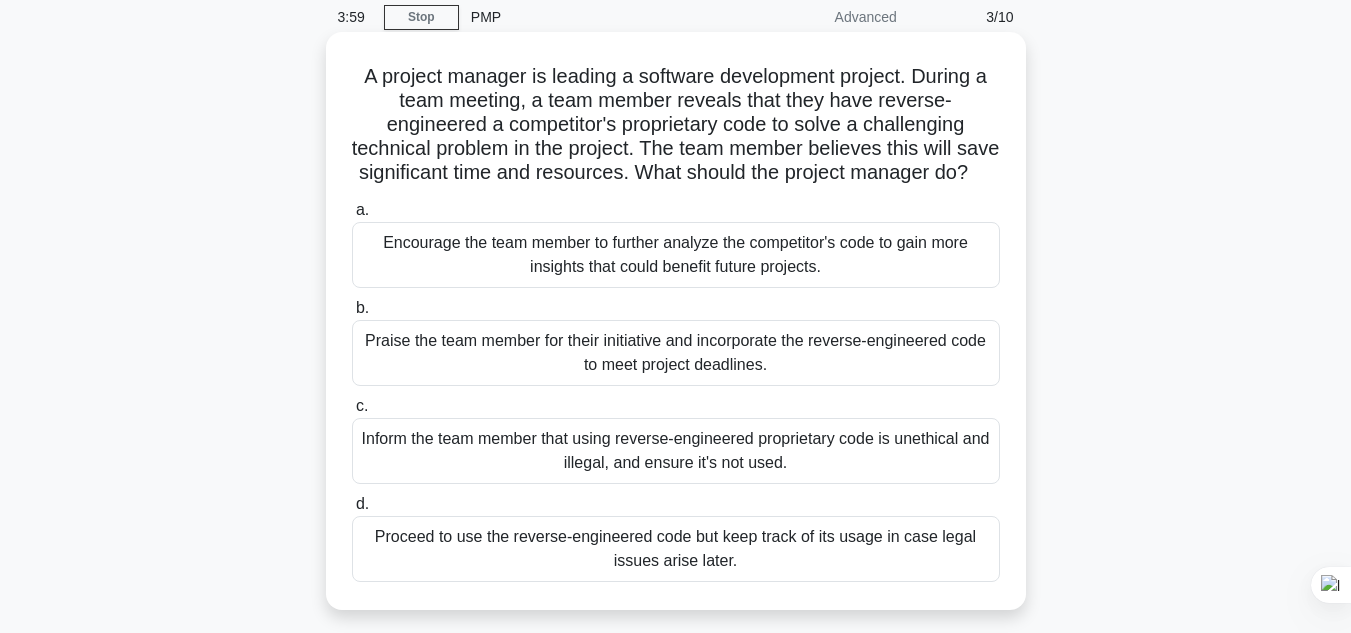 click on "Encourage the team member to further analyze the competitor's code to gain more insights that could benefit future projects." at bounding box center [676, 255] 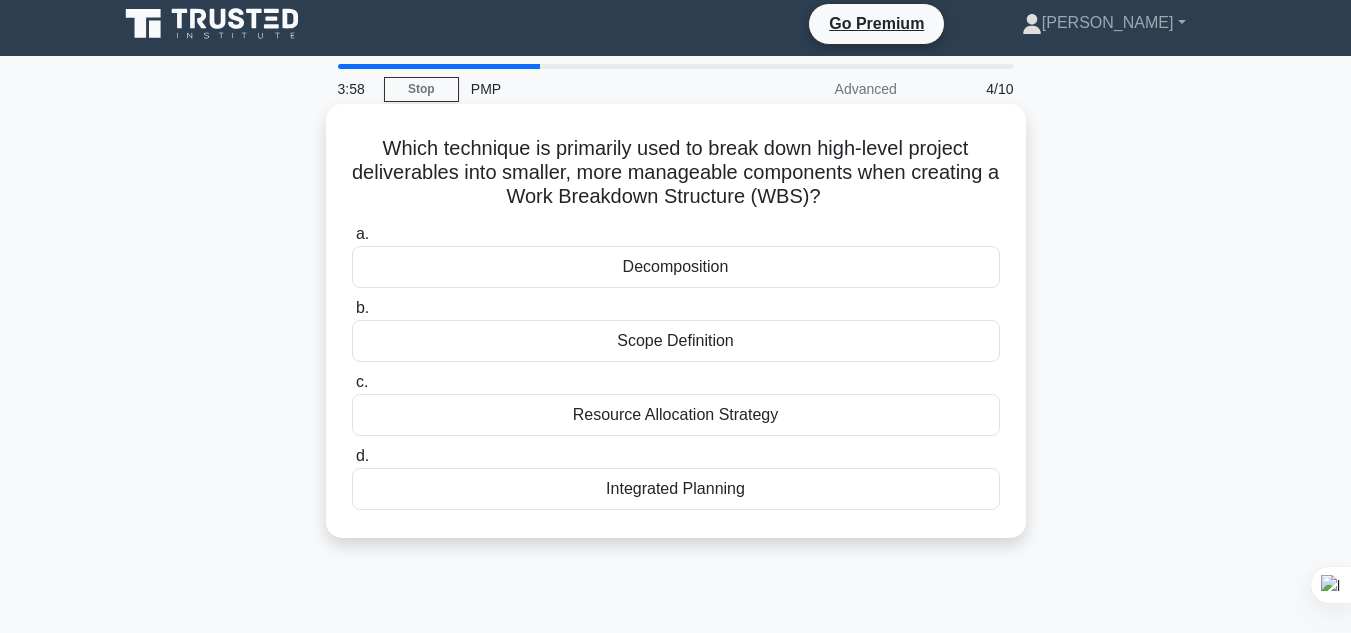 scroll, scrollTop: 0, scrollLeft: 0, axis: both 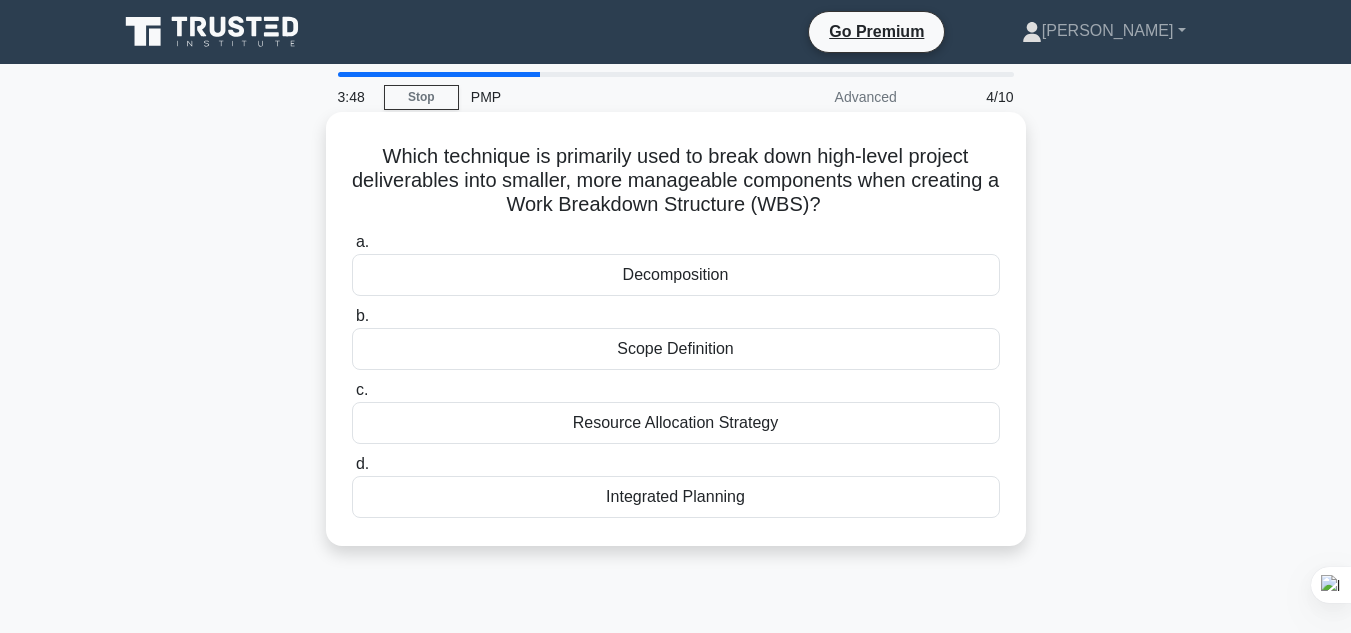 click on "Decomposition" at bounding box center [676, 275] 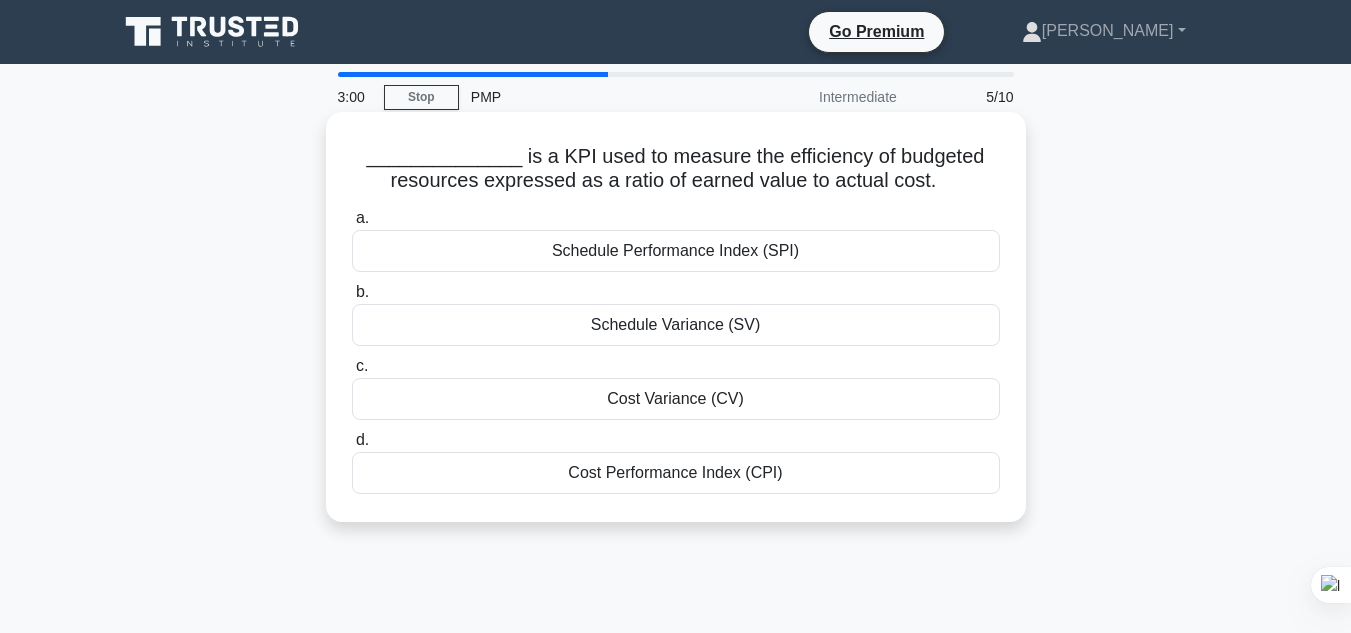 click on "Cost Variance (CV)" at bounding box center [676, 399] 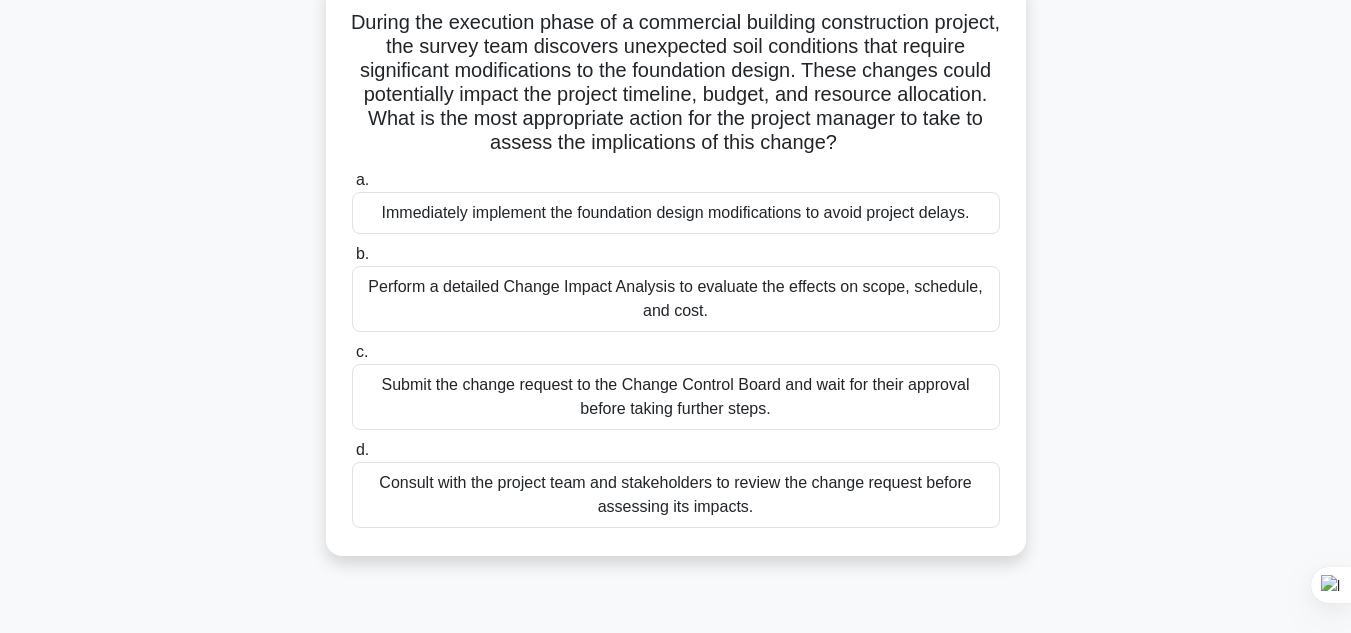 scroll, scrollTop: 160, scrollLeft: 0, axis: vertical 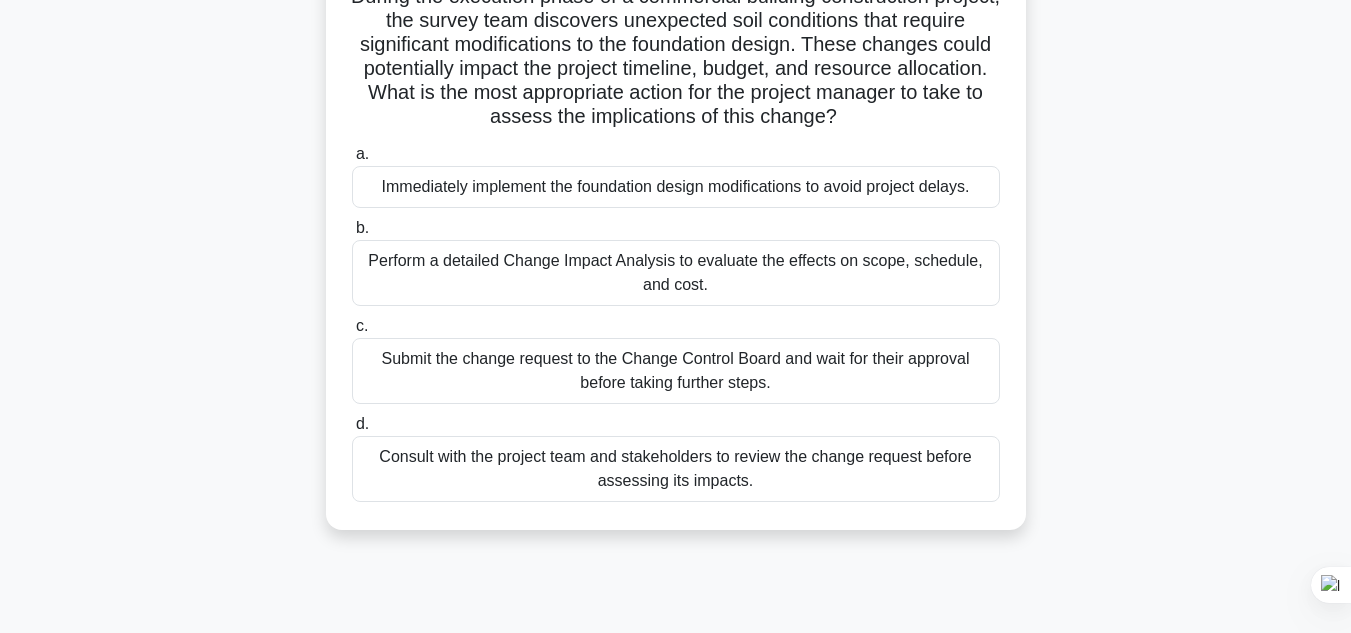 click on "Perform a detailed Change Impact Analysis to evaluate the effects on scope, schedule, and cost." at bounding box center [676, 273] 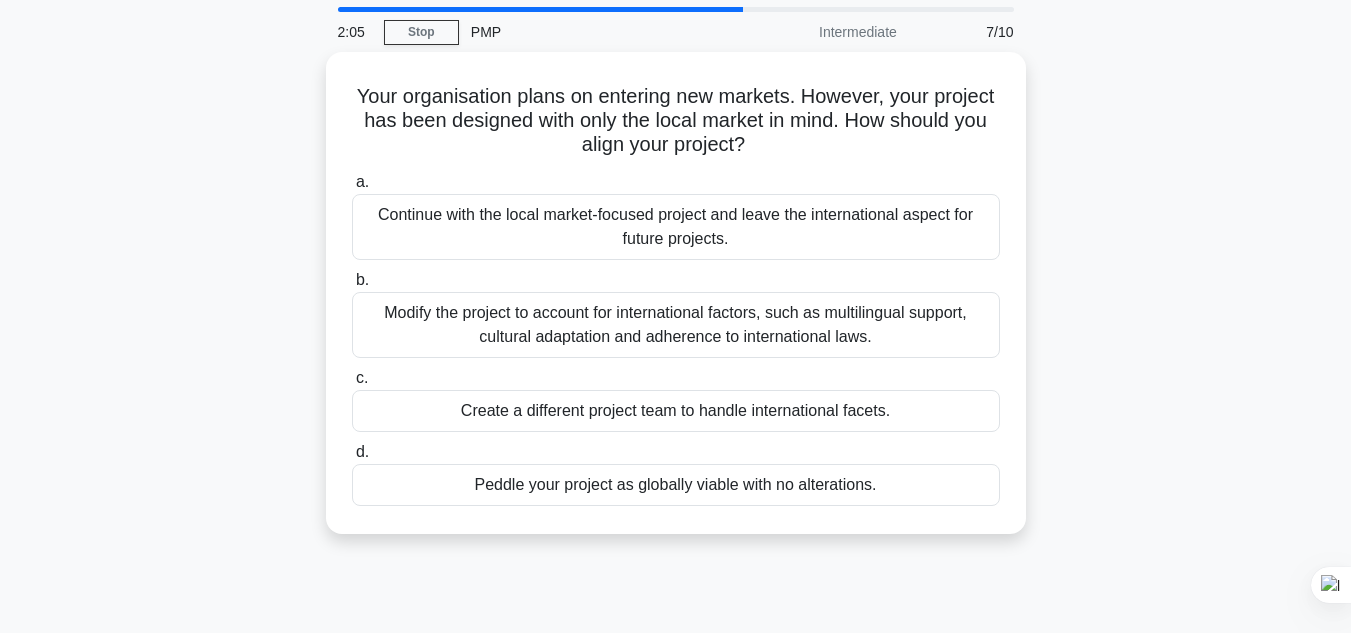 scroll, scrollTop: 0, scrollLeft: 0, axis: both 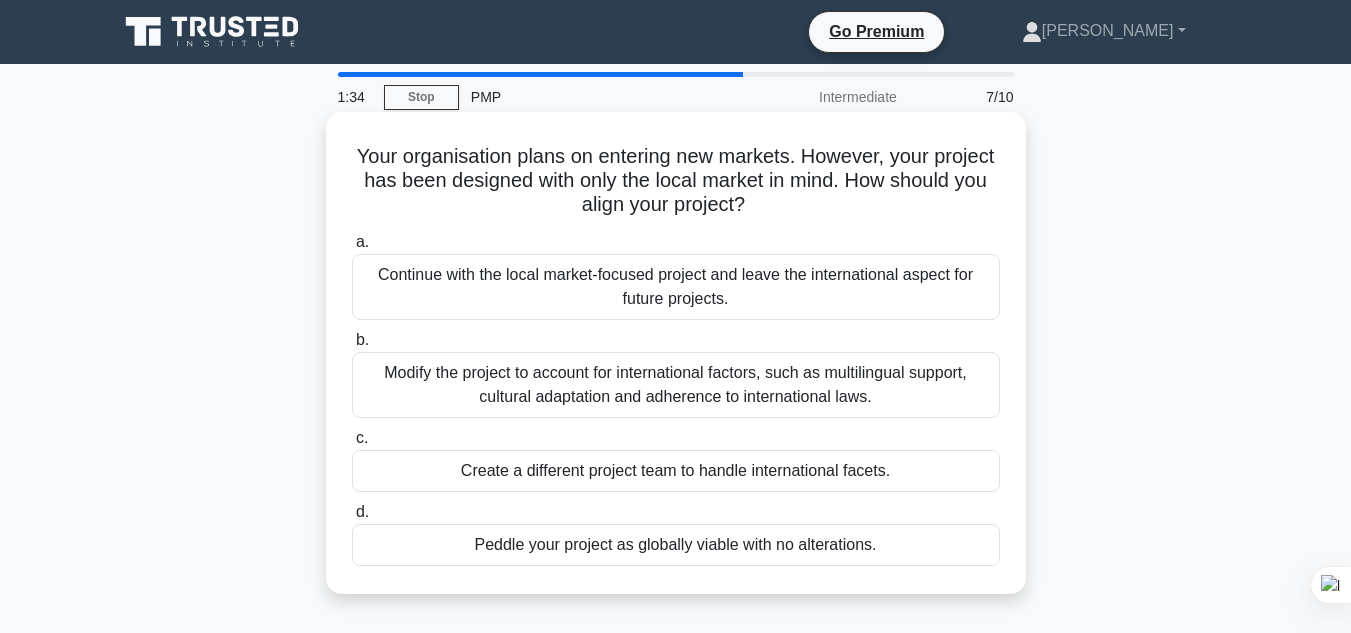click on "Modify the project to account for international factors, such as multilingual support, cultural adaptation and adherence to international laws." at bounding box center (676, 385) 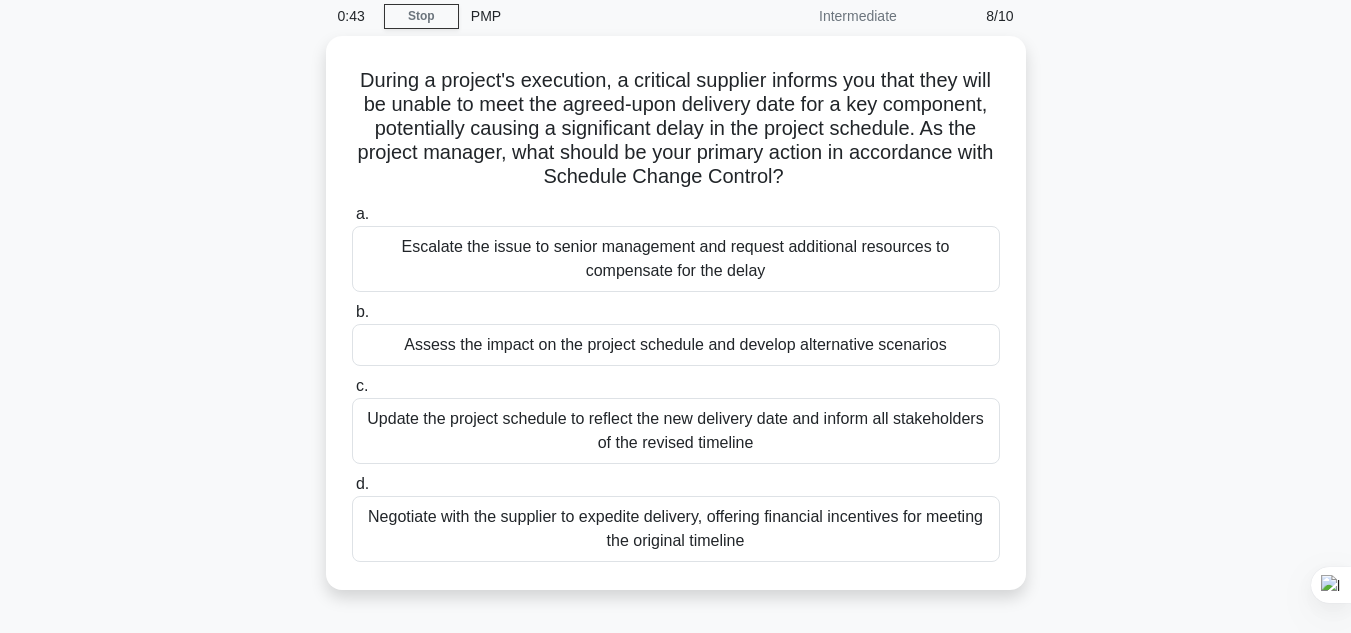 scroll, scrollTop: 120, scrollLeft: 0, axis: vertical 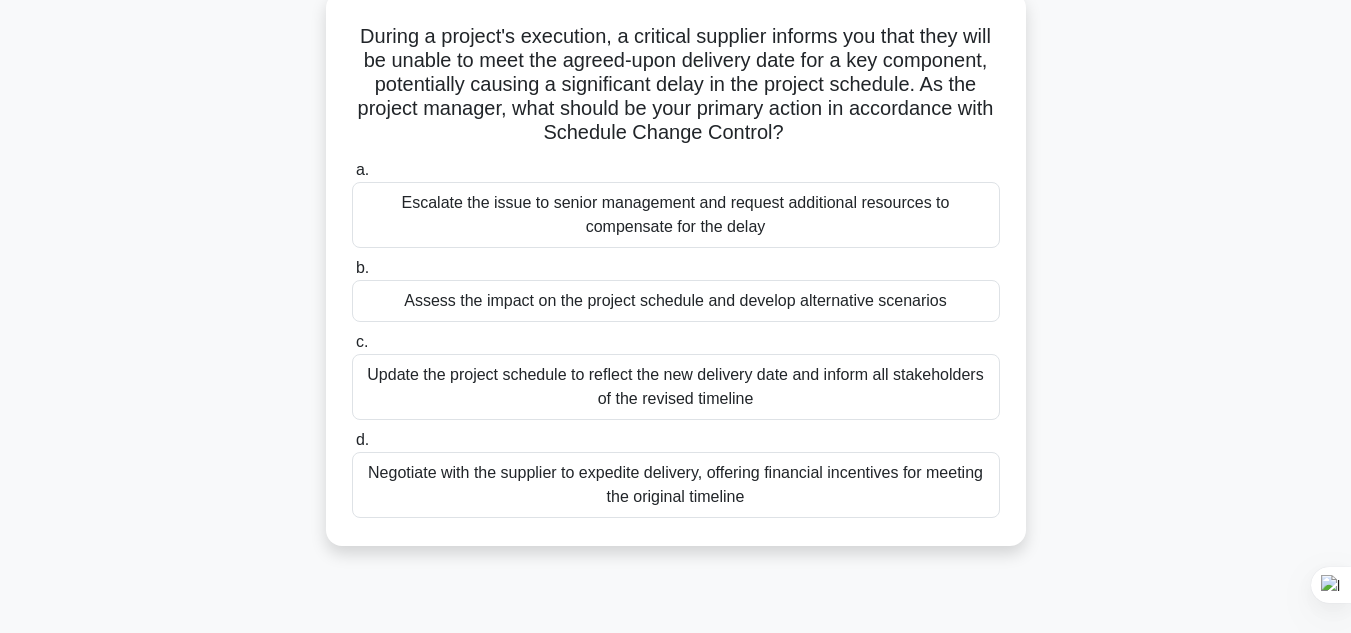 click on "Negotiate with the supplier to expedite delivery, offering financial incentives for meeting the original timeline" at bounding box center (676, 485) 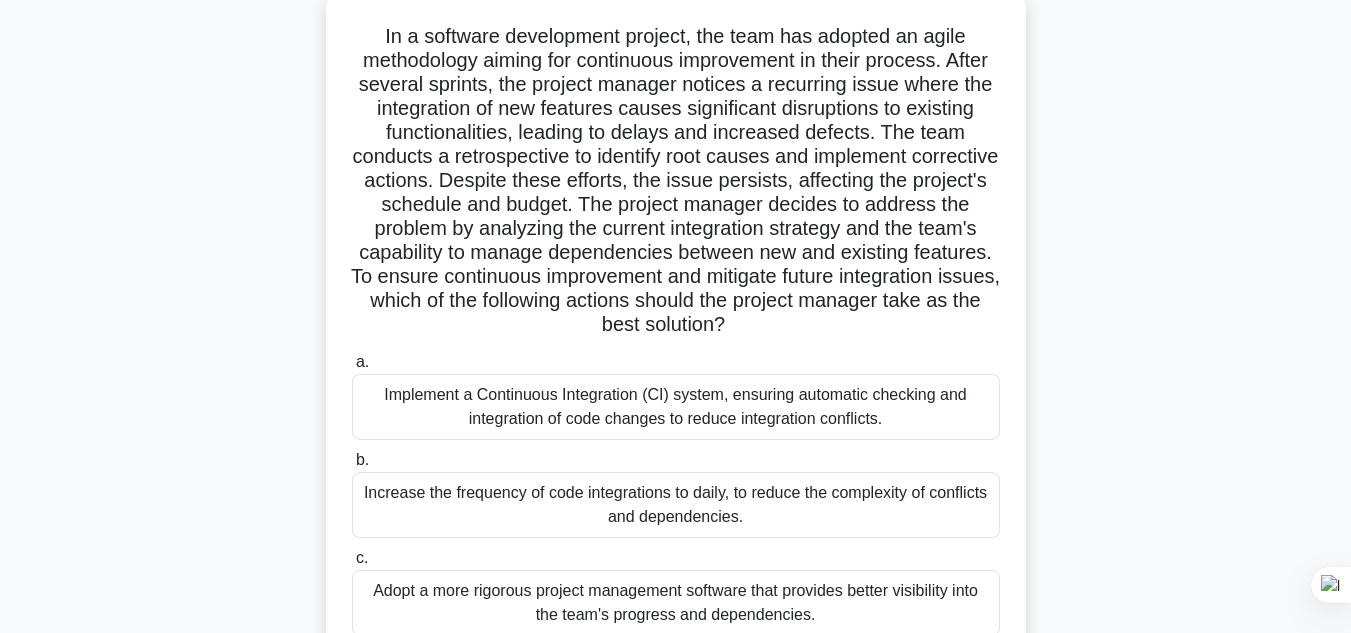 scroll, scrollTop: 0, scrollLeft: 0, axis: both 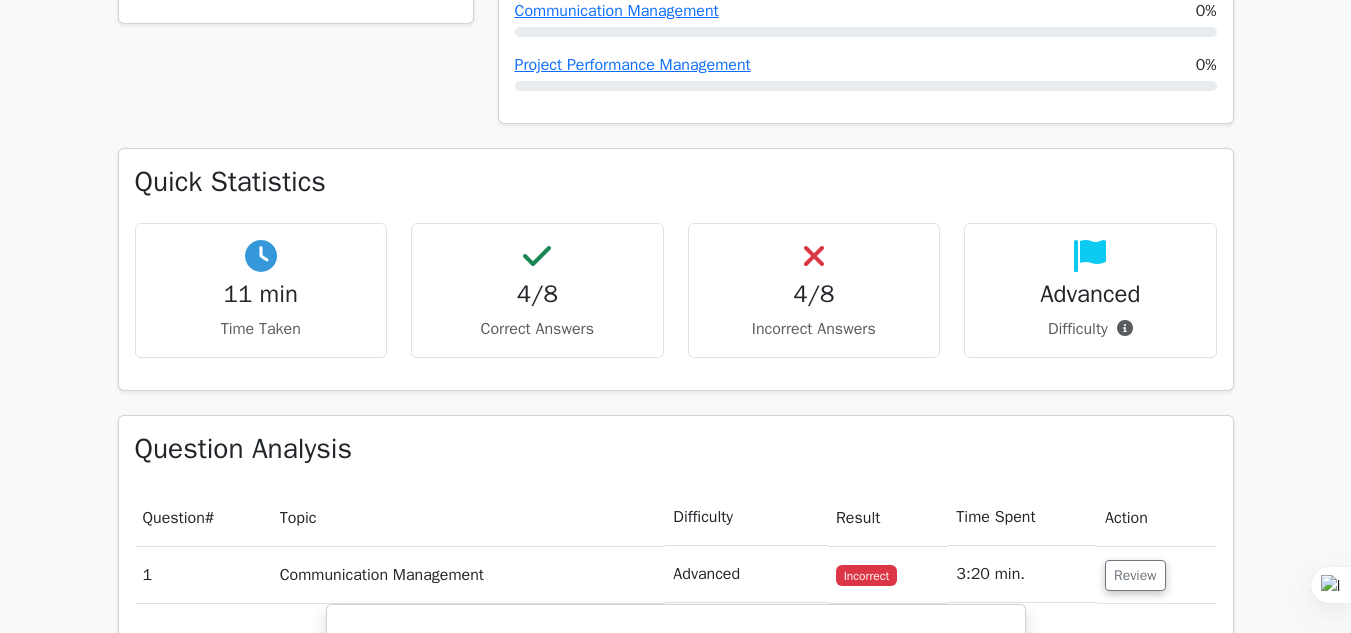 click on "Go Premium
[PERSON_NAME]" at bounding box center [675, 920] 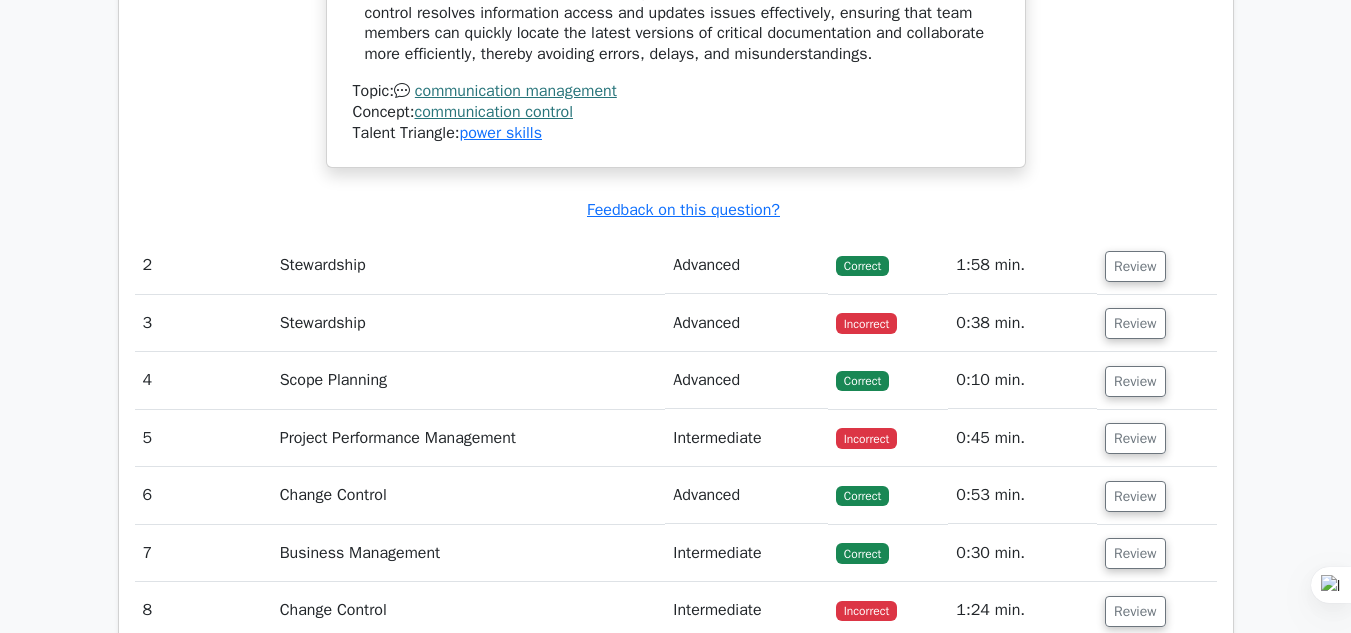 scroll, scrollTop: 2432, scrollLeft: 0, axis: vertical 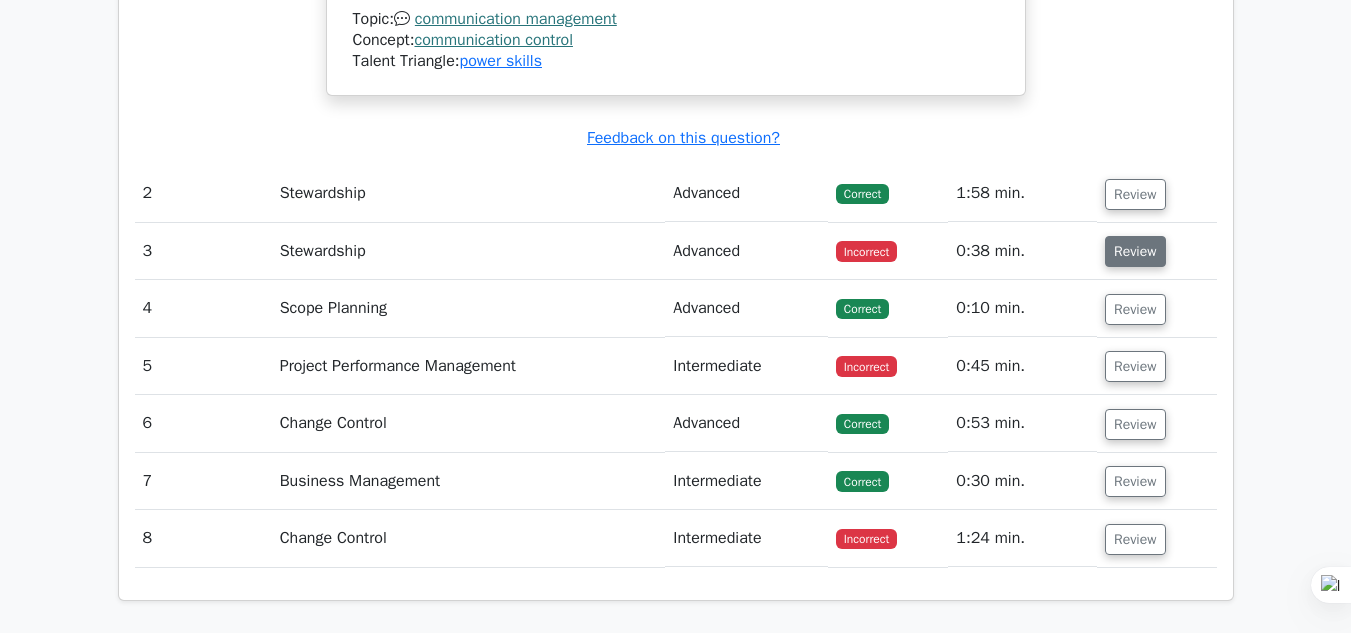 click on "Review" at bounding box center (1135, 251) 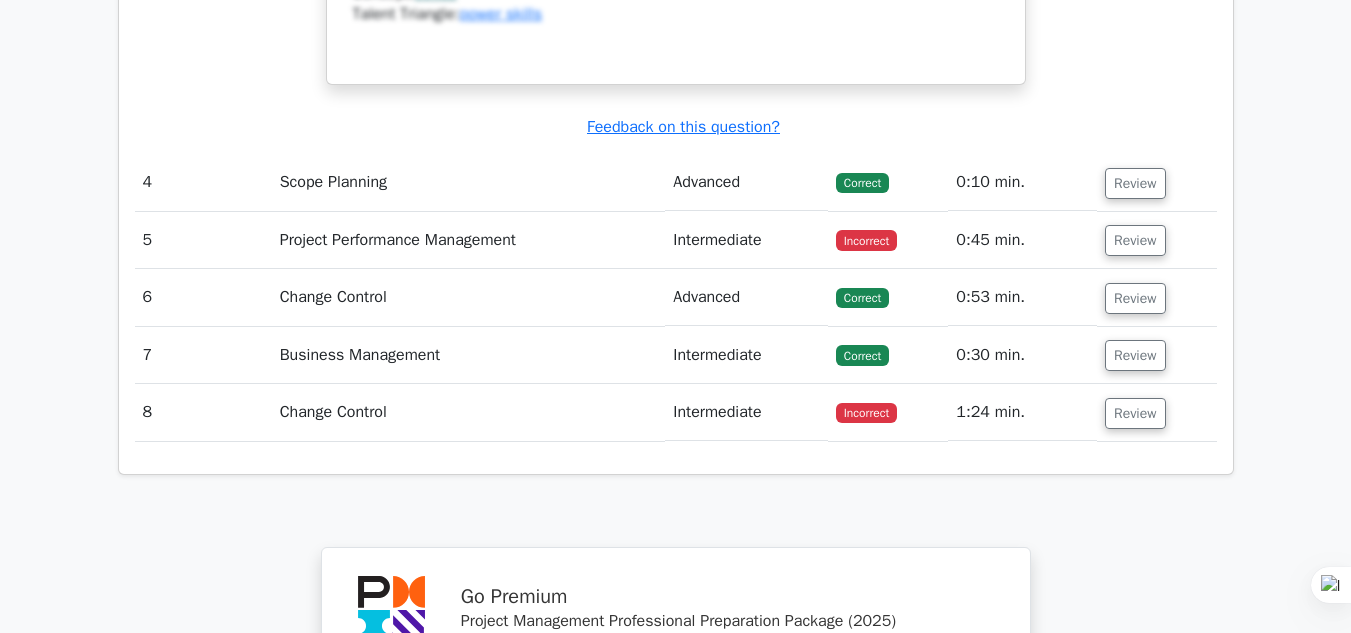 scroll, scrollTop: 3579, scrollLeft: 0, axis: vertical 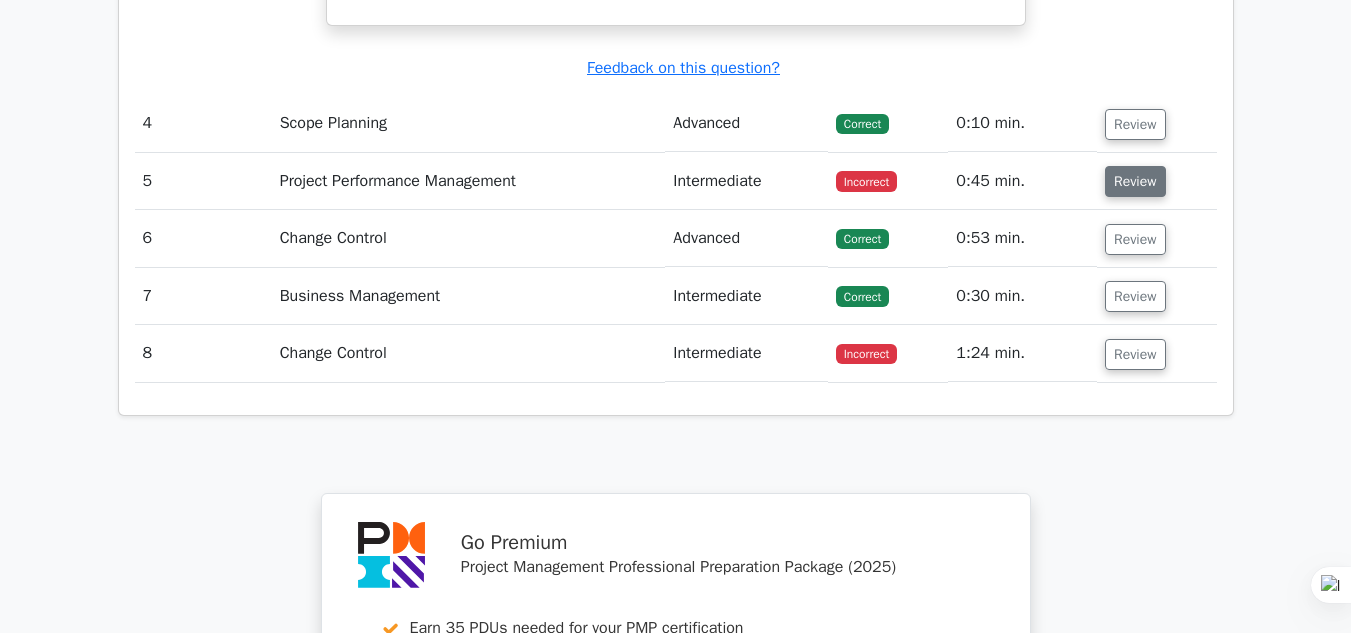 click on "Review" at bounding box center [1135, 181] 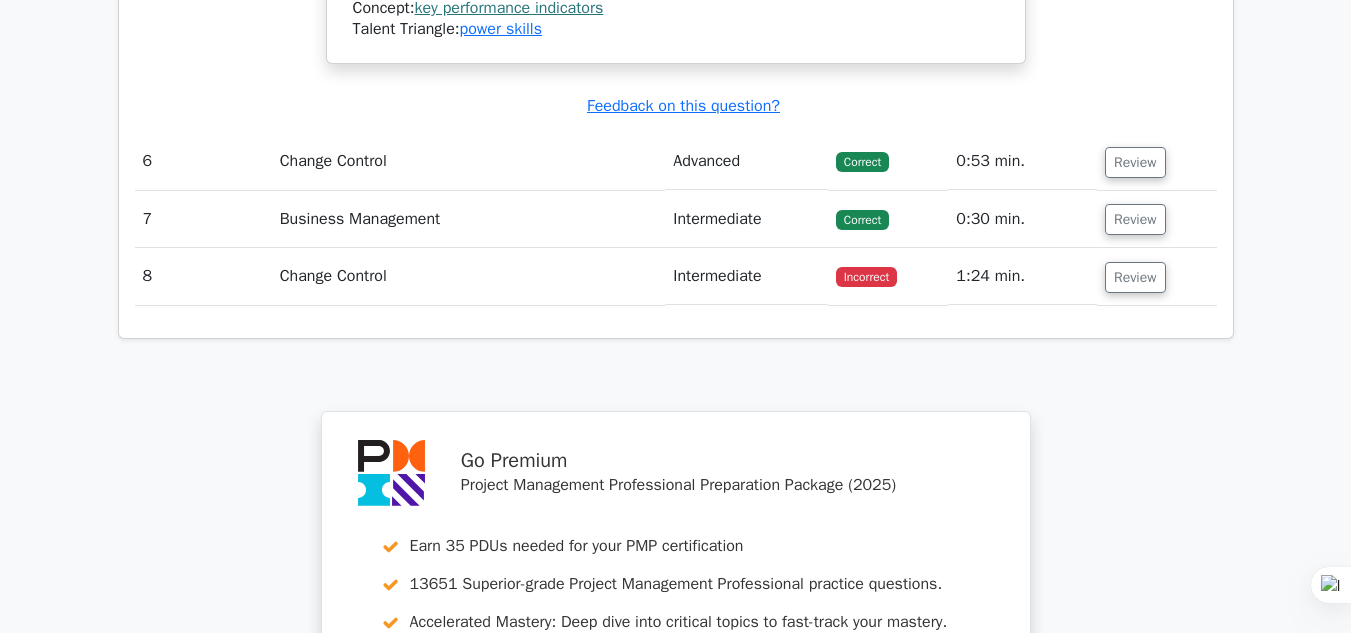 scroll, scrollTop: 4618, scrollLeft: 0, axis: vertical 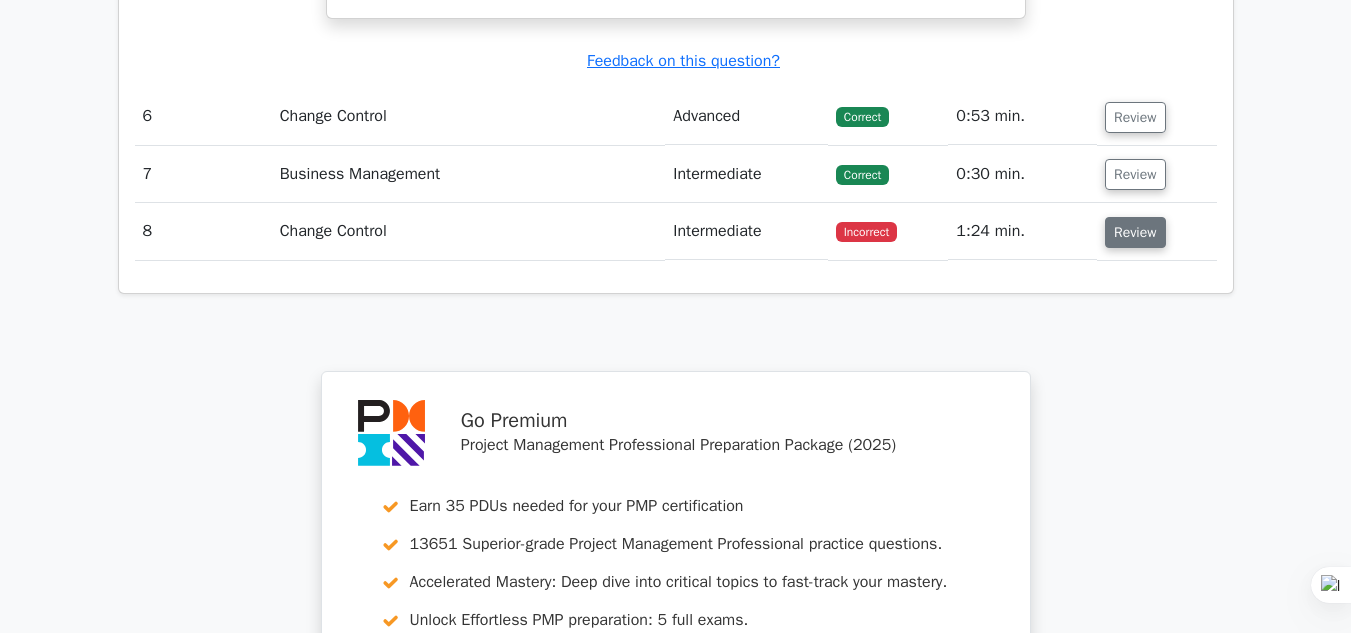click on "Review" at bounding box center (1135, 232) 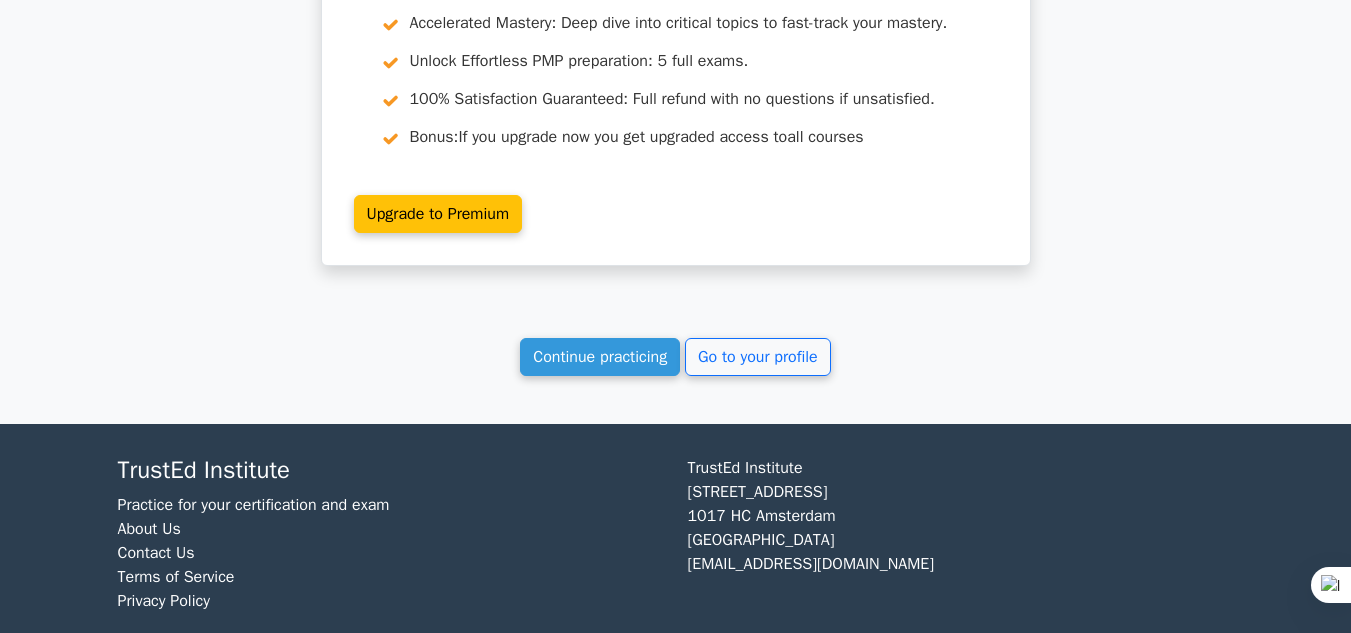 scroll, scrollTop: 6586, scrollLeft: 0, axis: vertical 